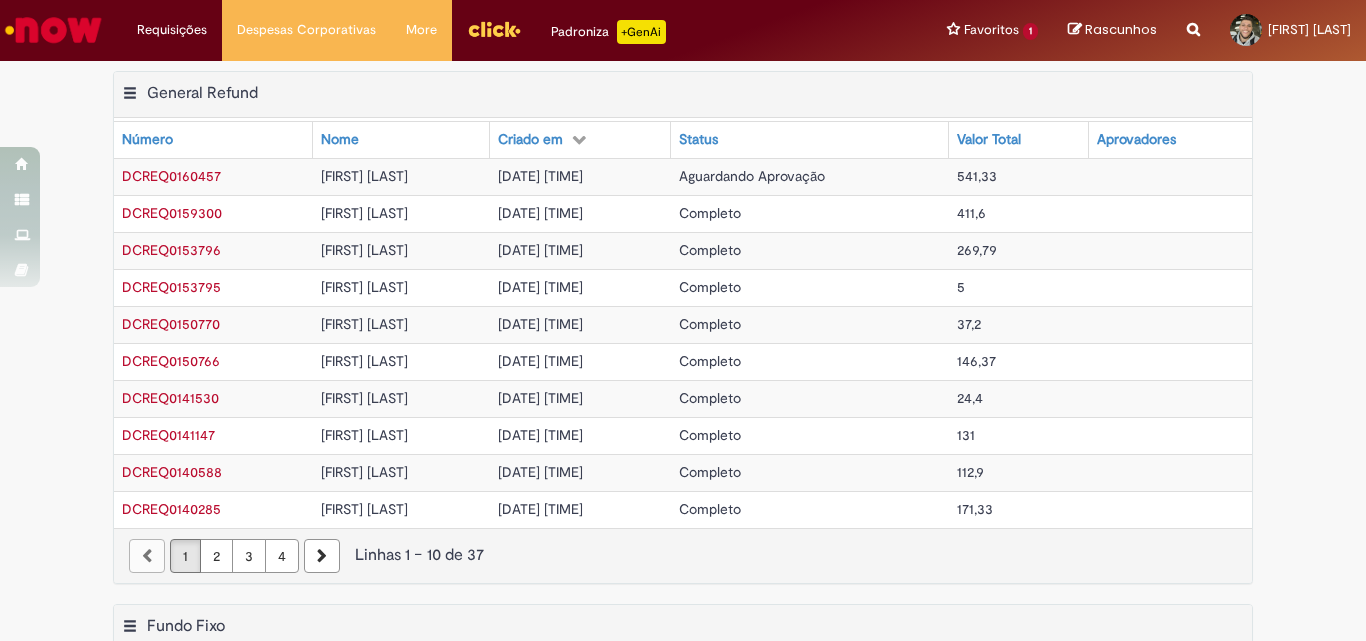 scroll, scrollTop: 0, scrollLeft: 0, axis: both 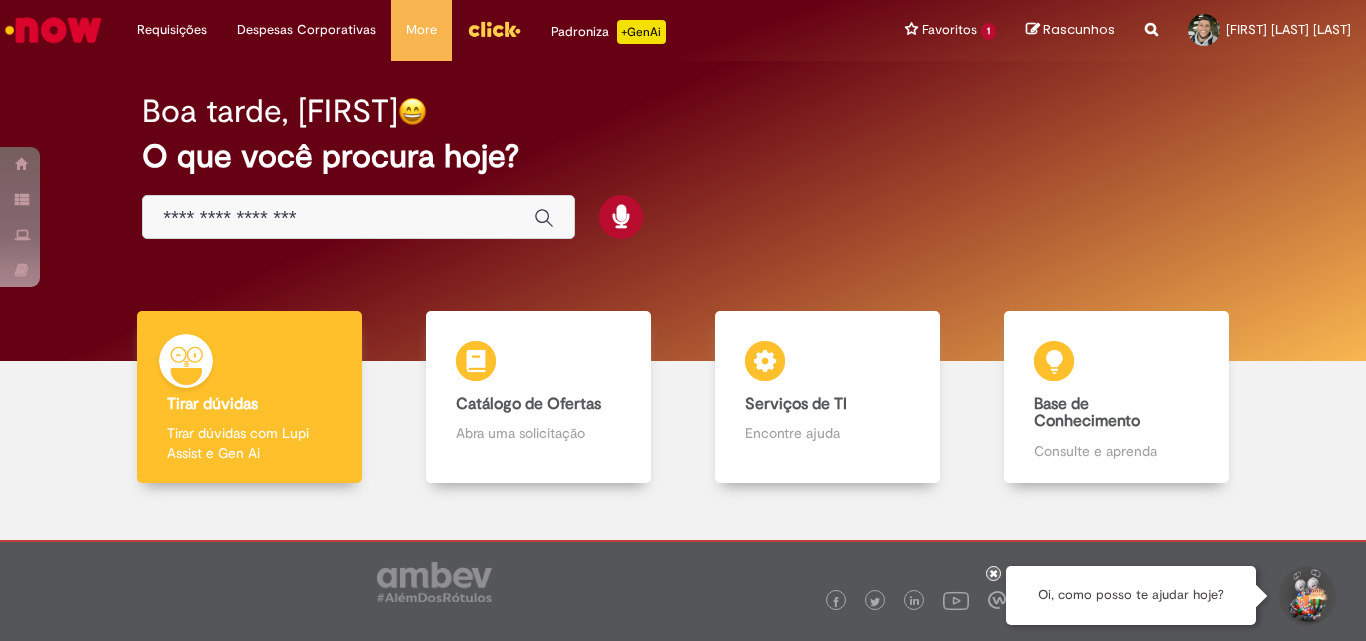 click on "Solicitar Reembolso" at bounding box center [0, 0] 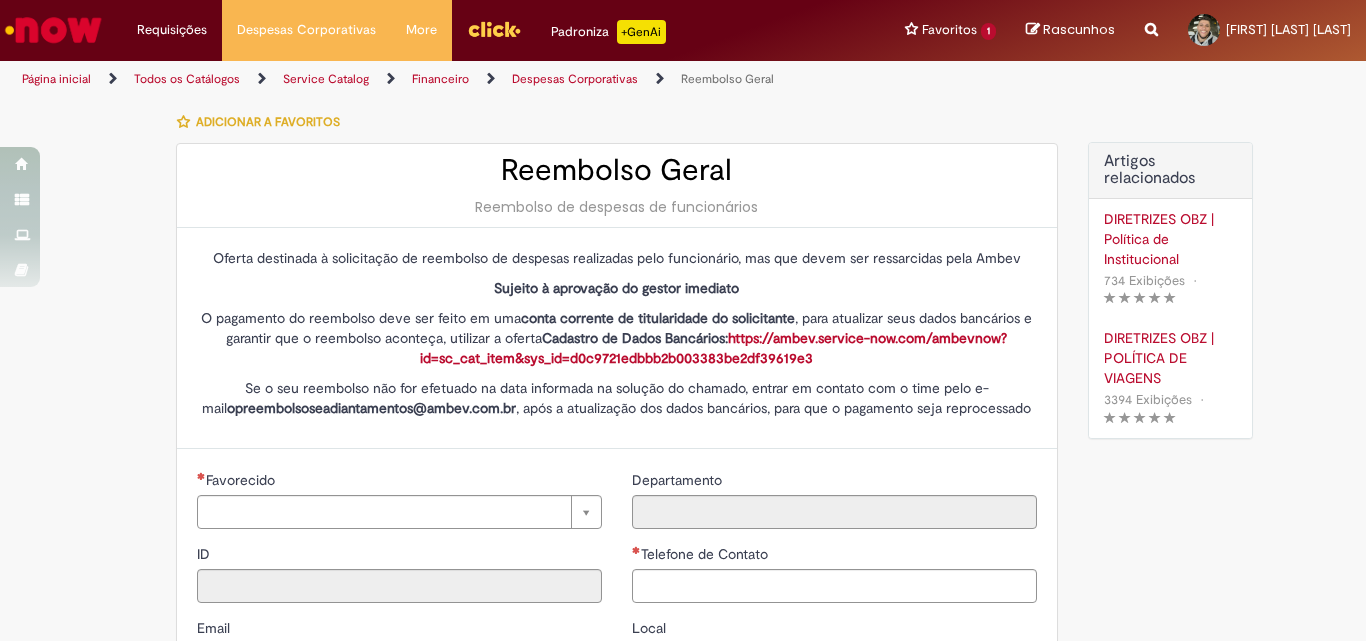 type on "********" 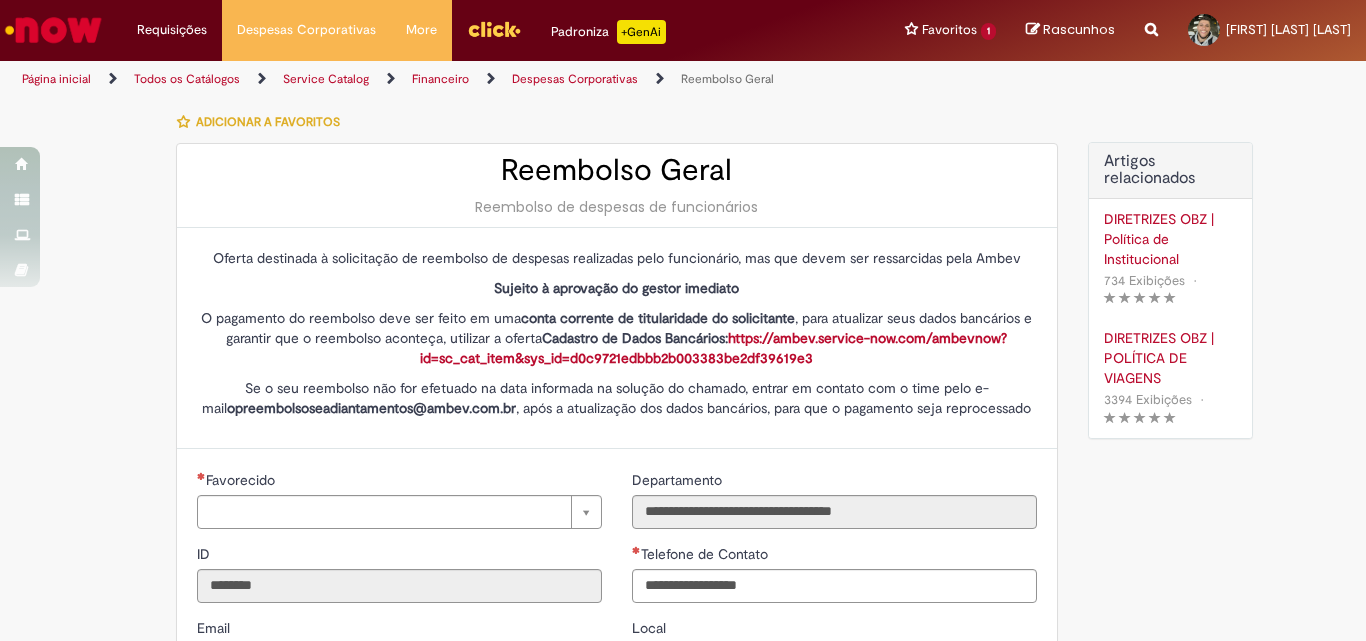 type on "**********" 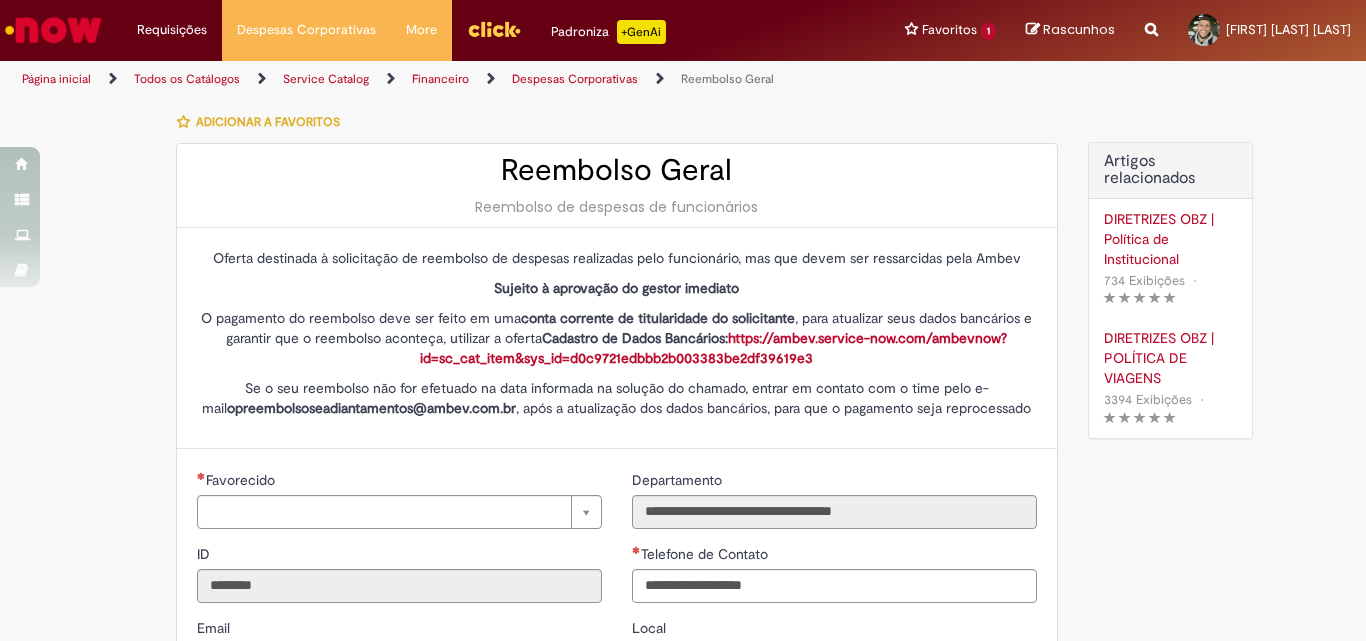 type on "**********" 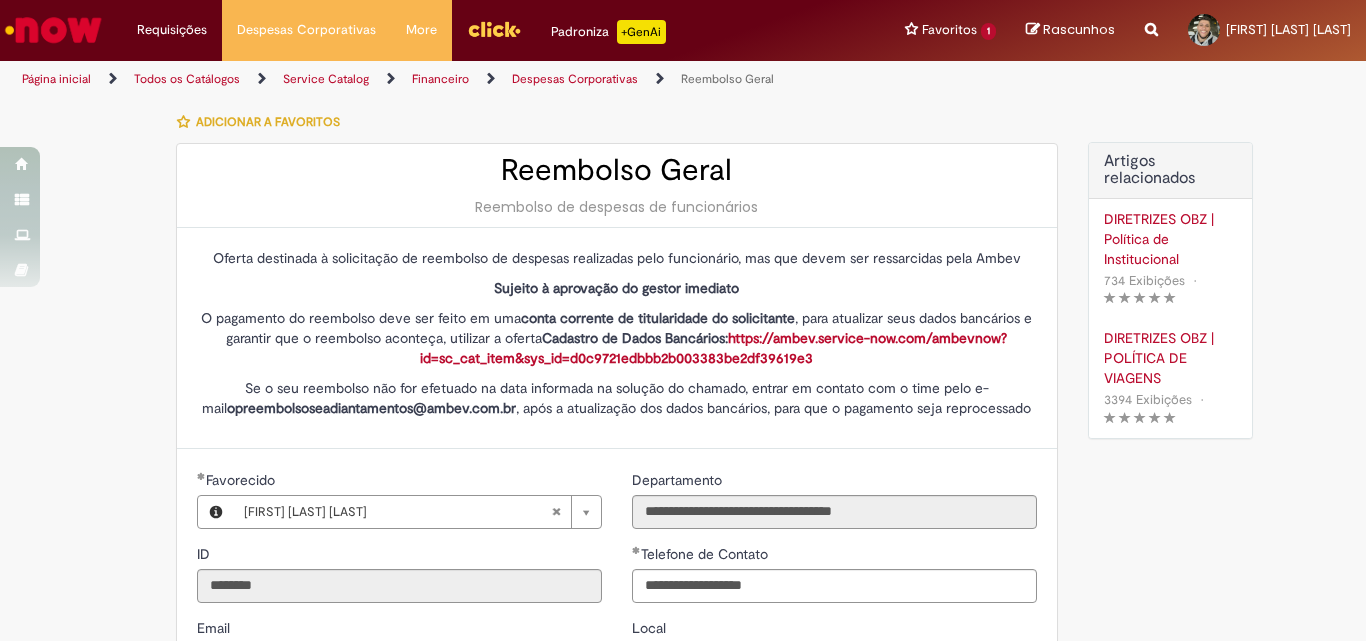 click on "Adicionar a Favoritos" at bounding box center [617, 122] 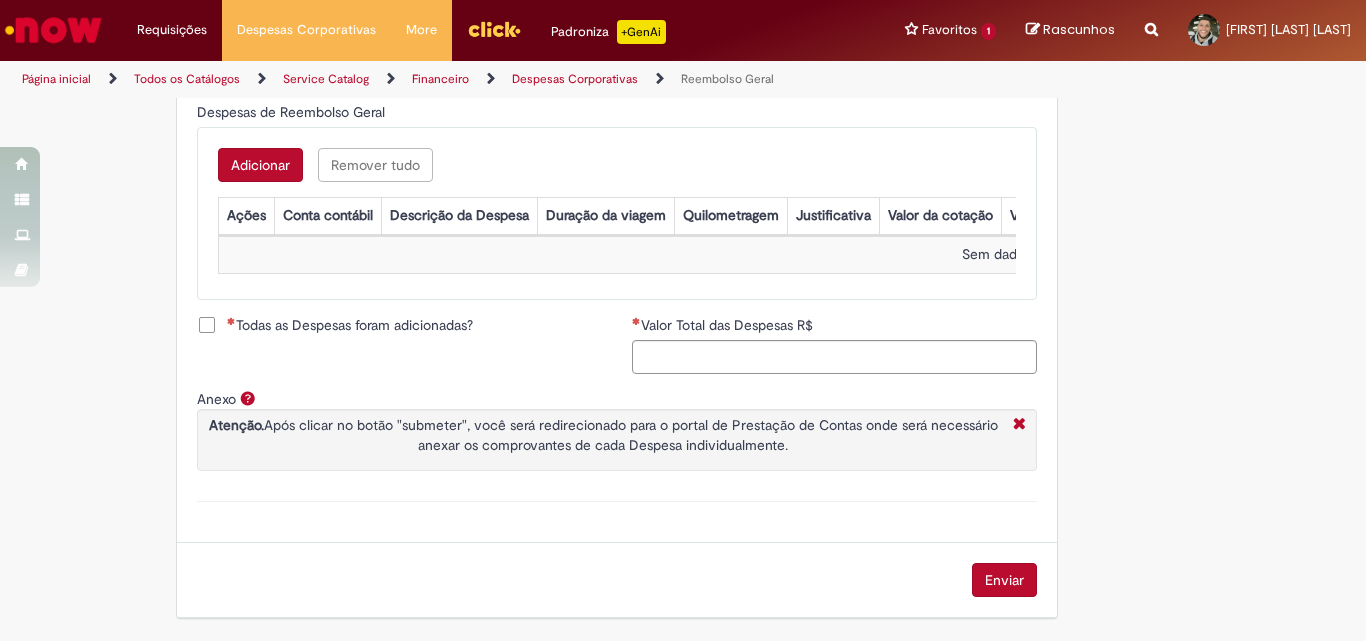 scroll, scrollTop: 655, scrollLeft: 0, axis: vertical 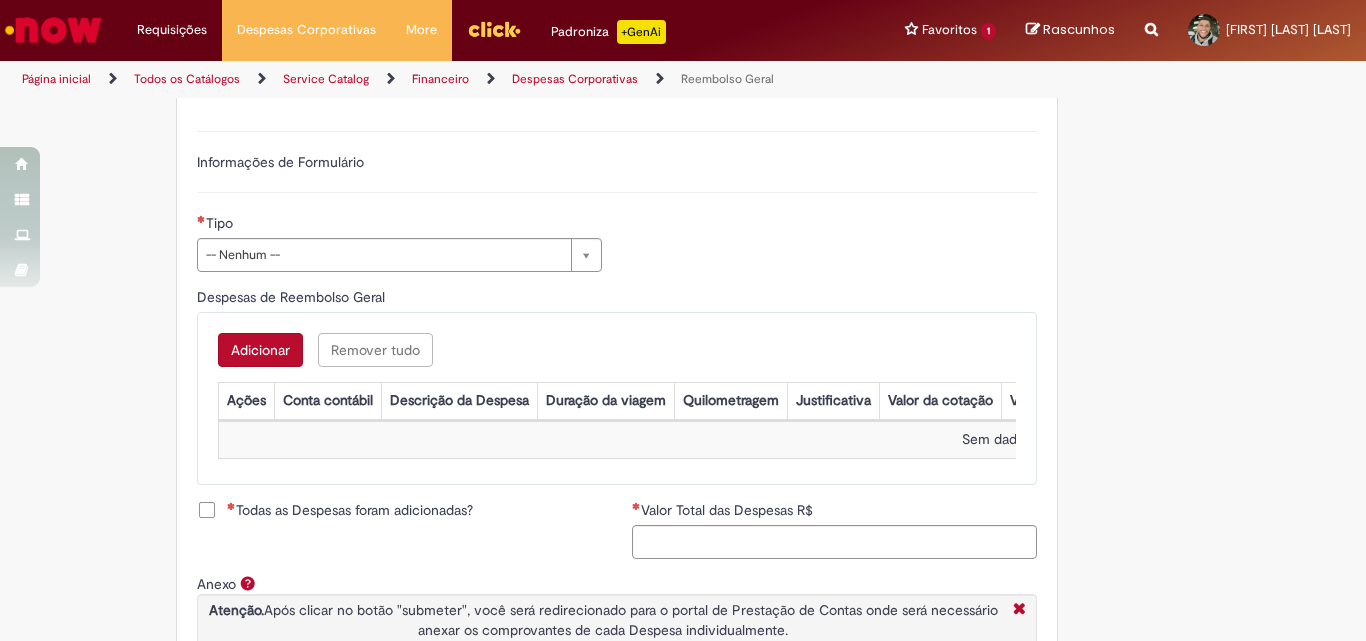 click on "**********" at bounding box center [399, 250] 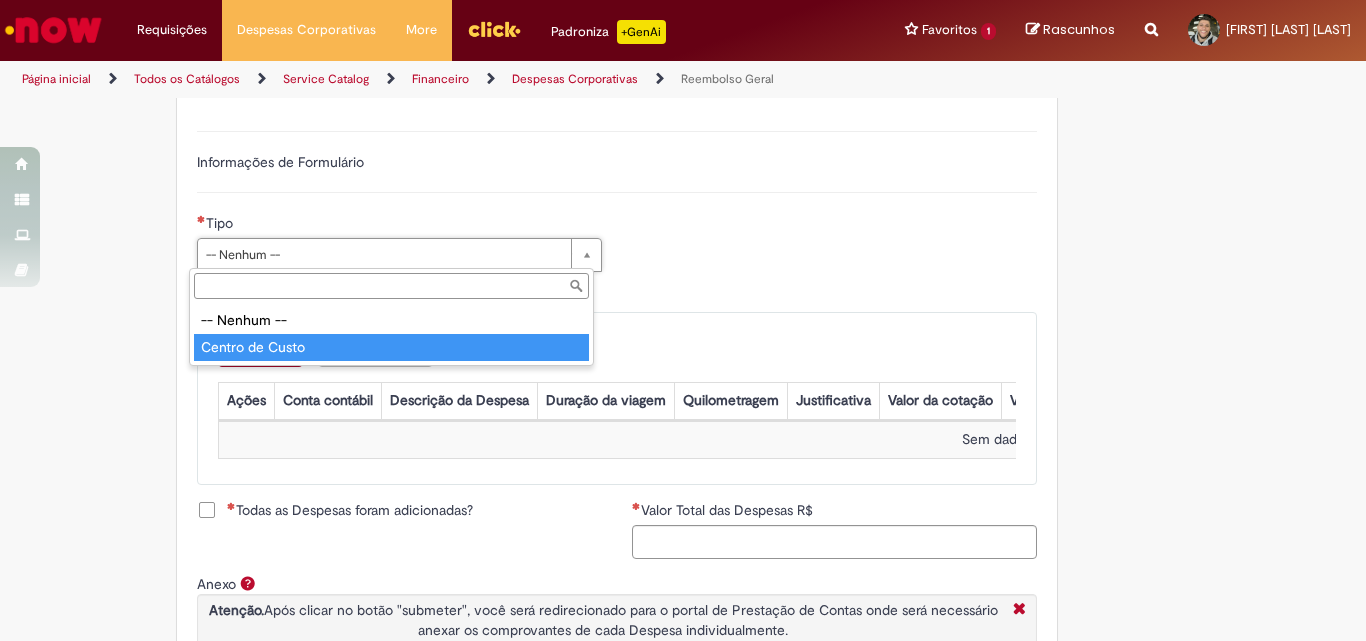 type on "**********" 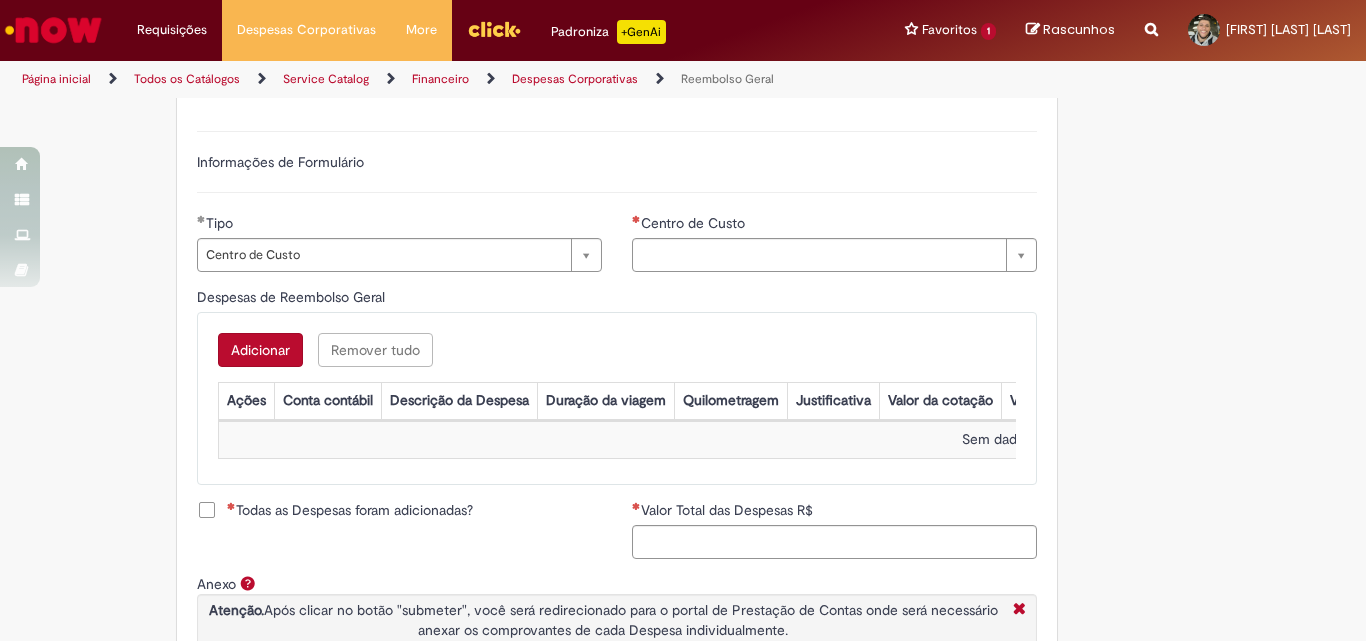 click on "Adicionar" at bounding box center (260, 350) 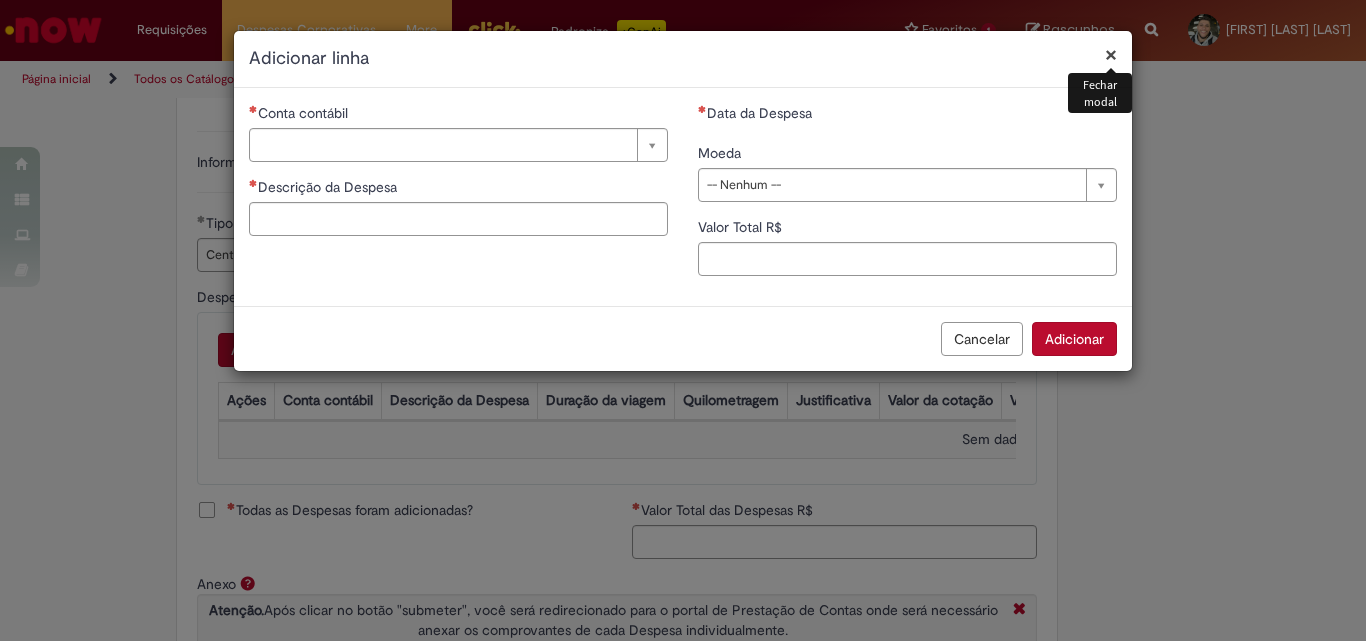 type on "**********" 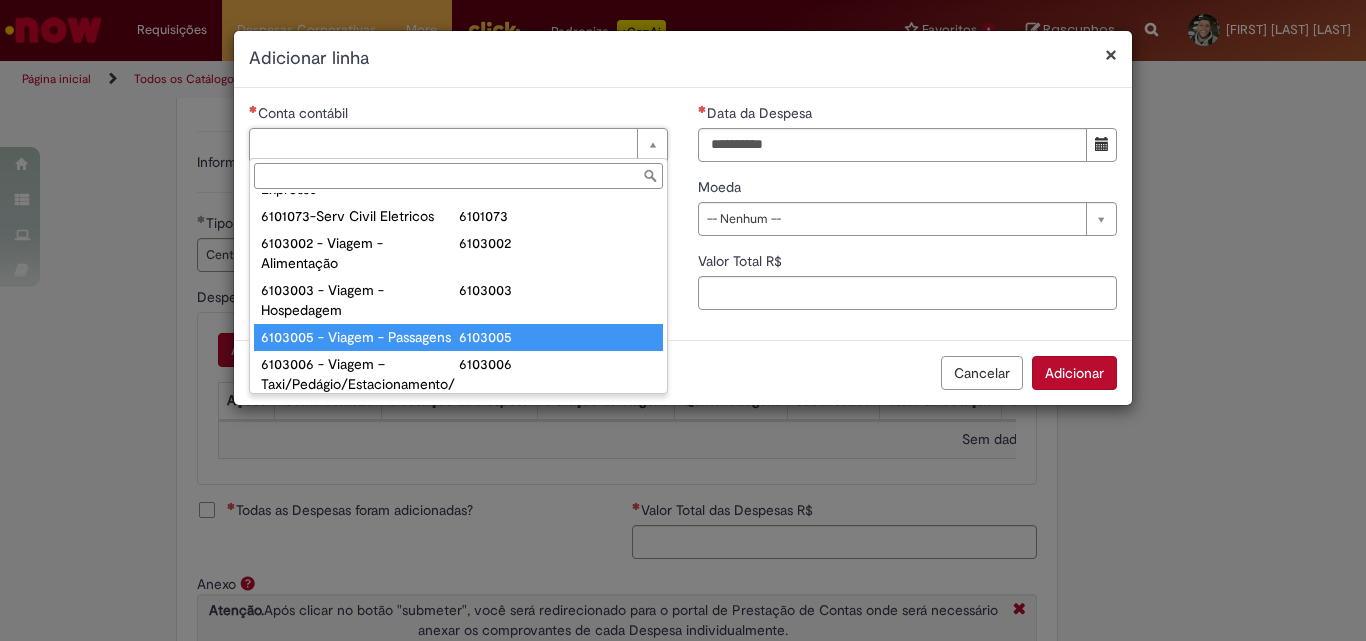 scroll, scrollTop: 821, scrollLeft: 0, axis: vertical 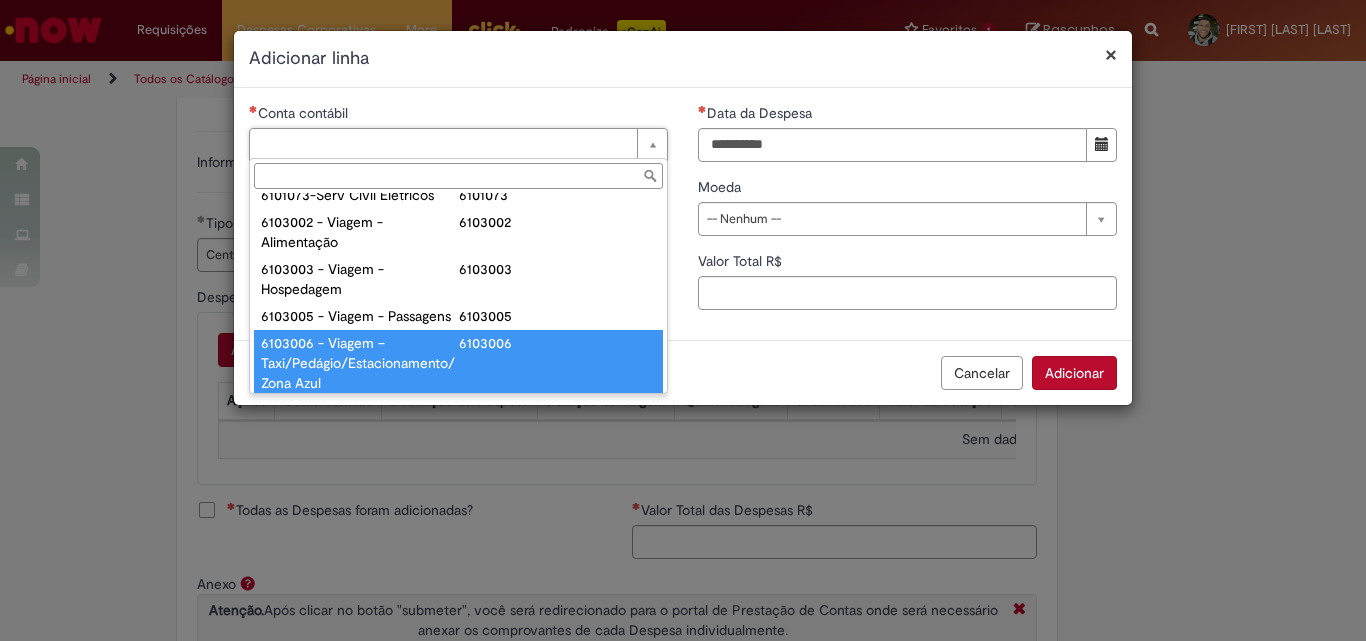 type on "**********" 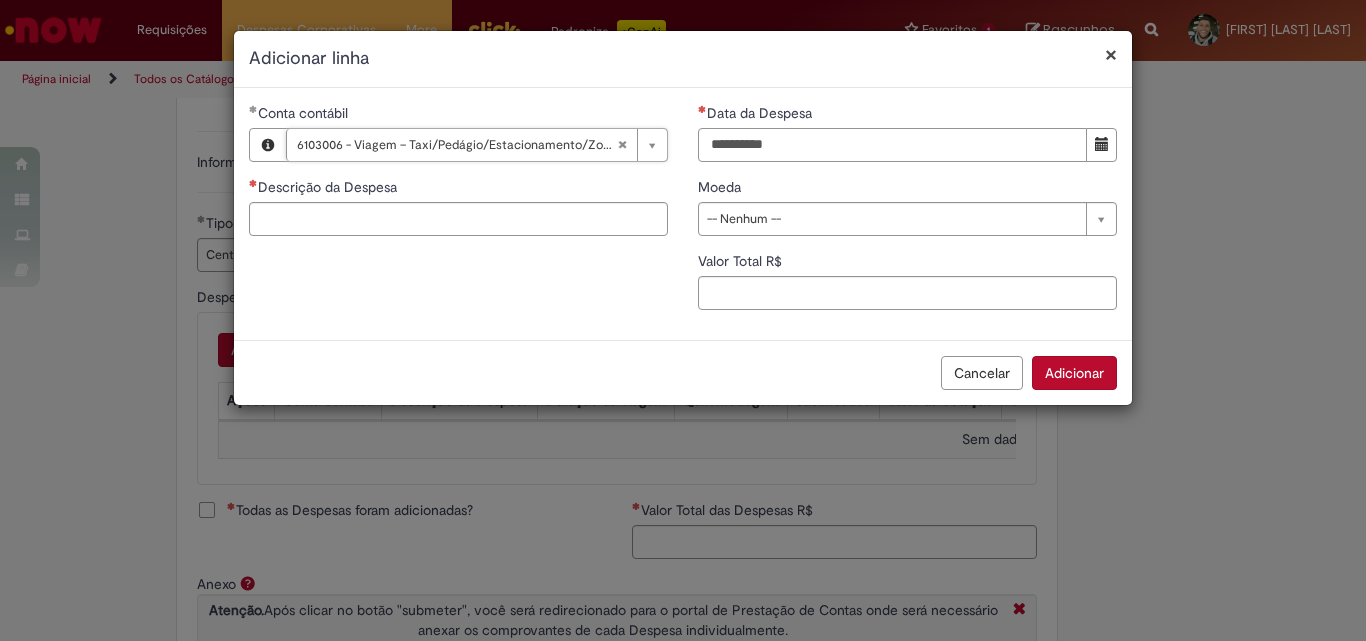 click on "Data da Despesa" at bounding box center [892, 145] 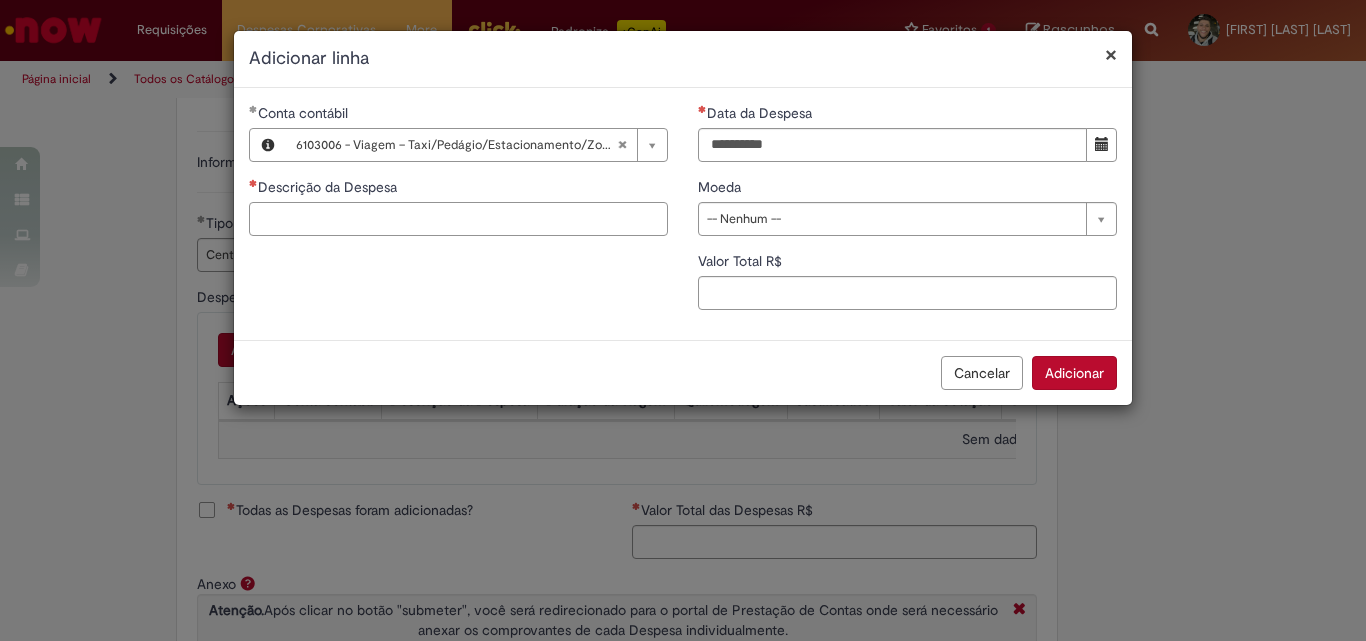 click on "Descrição da Despesa" at bounding box center (458, 219) 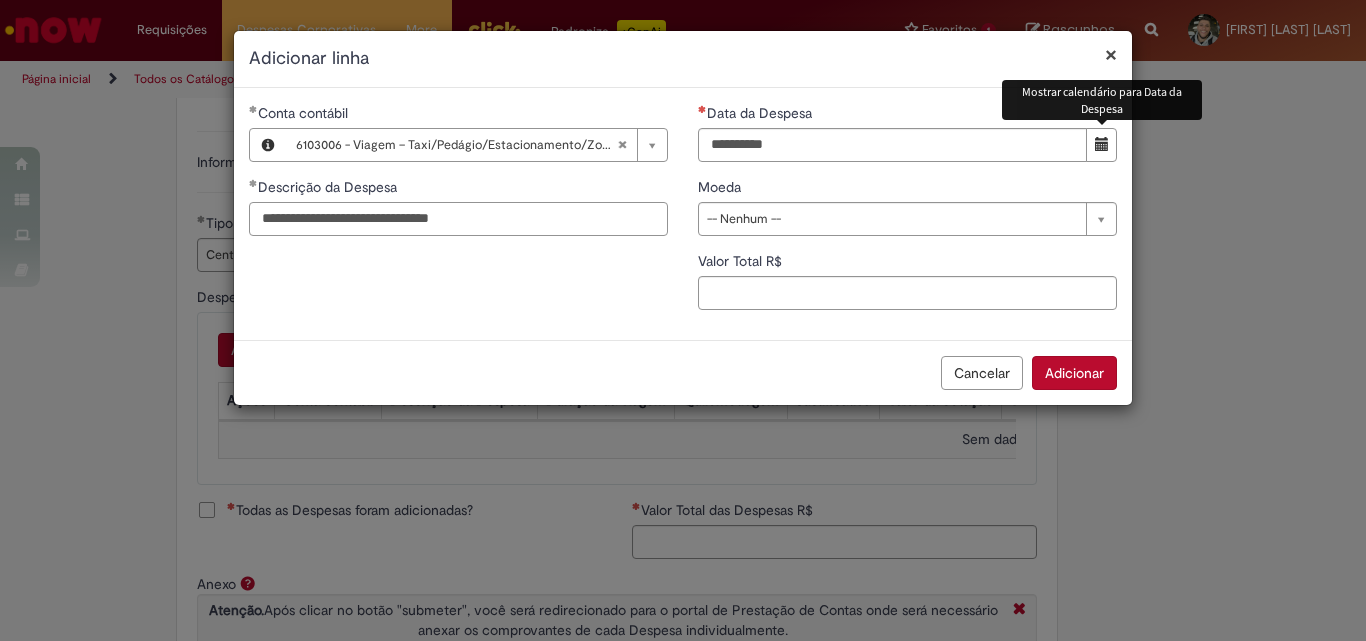 type on "**********" 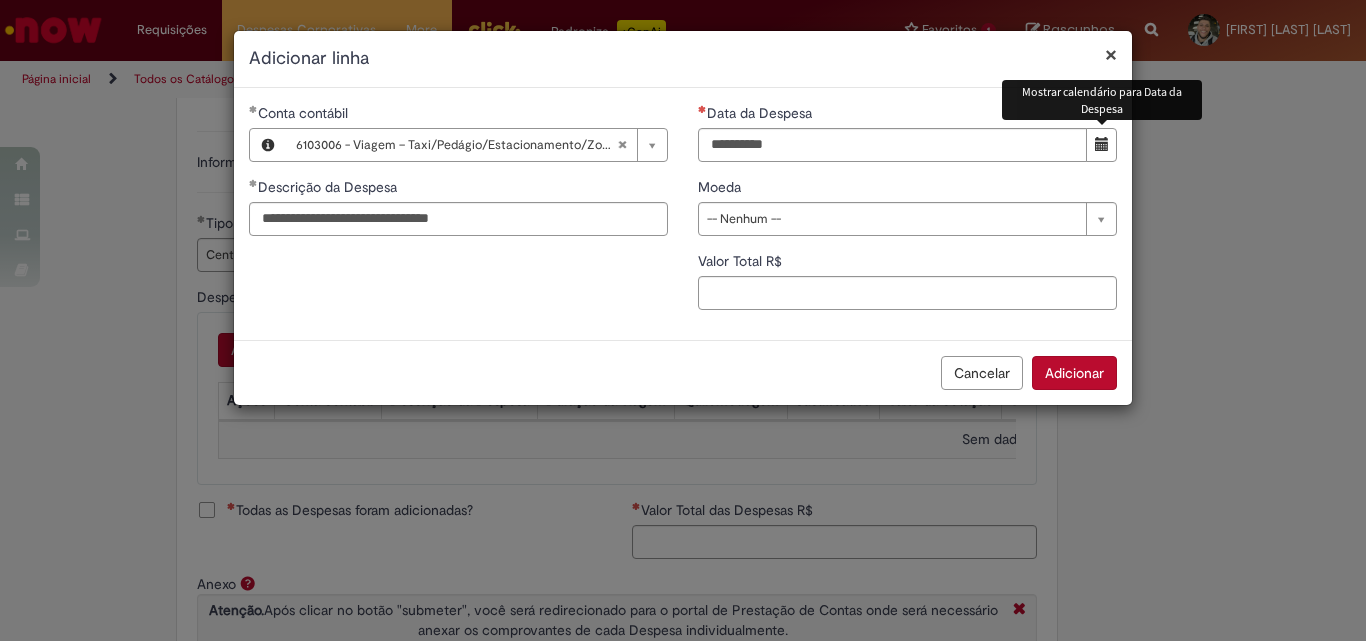 click at bounding box center [1101, 145] 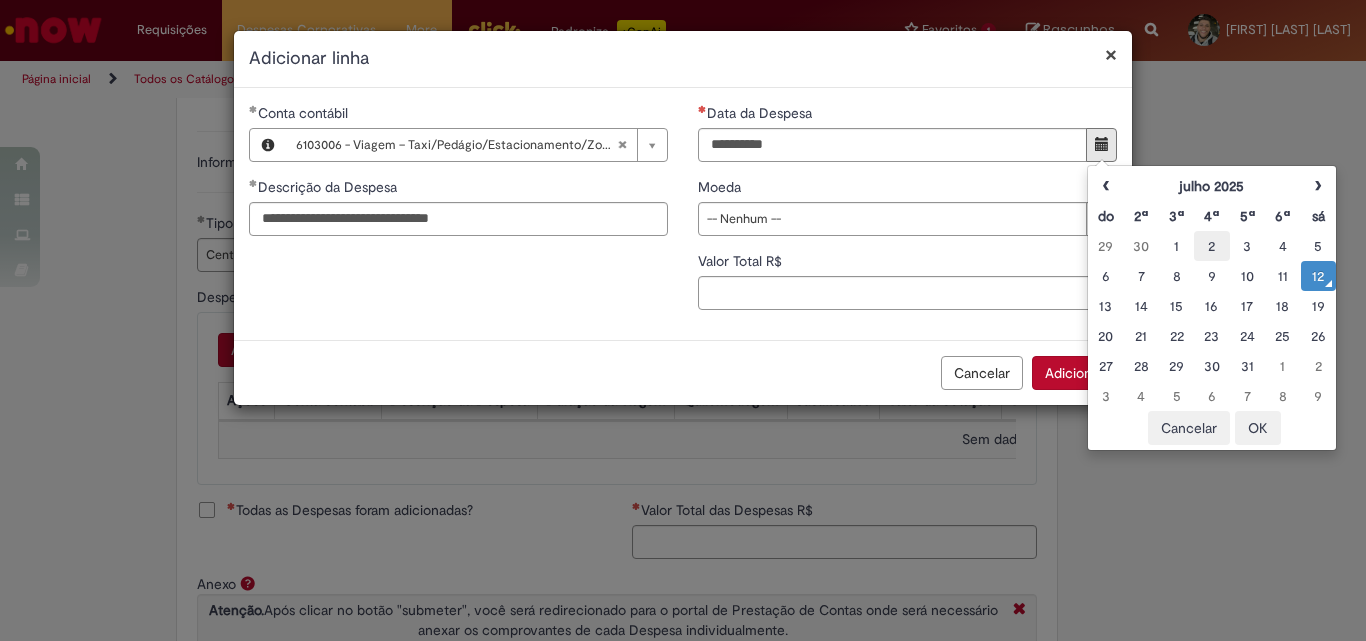 click on "2" at bounding box center (1211, 246) 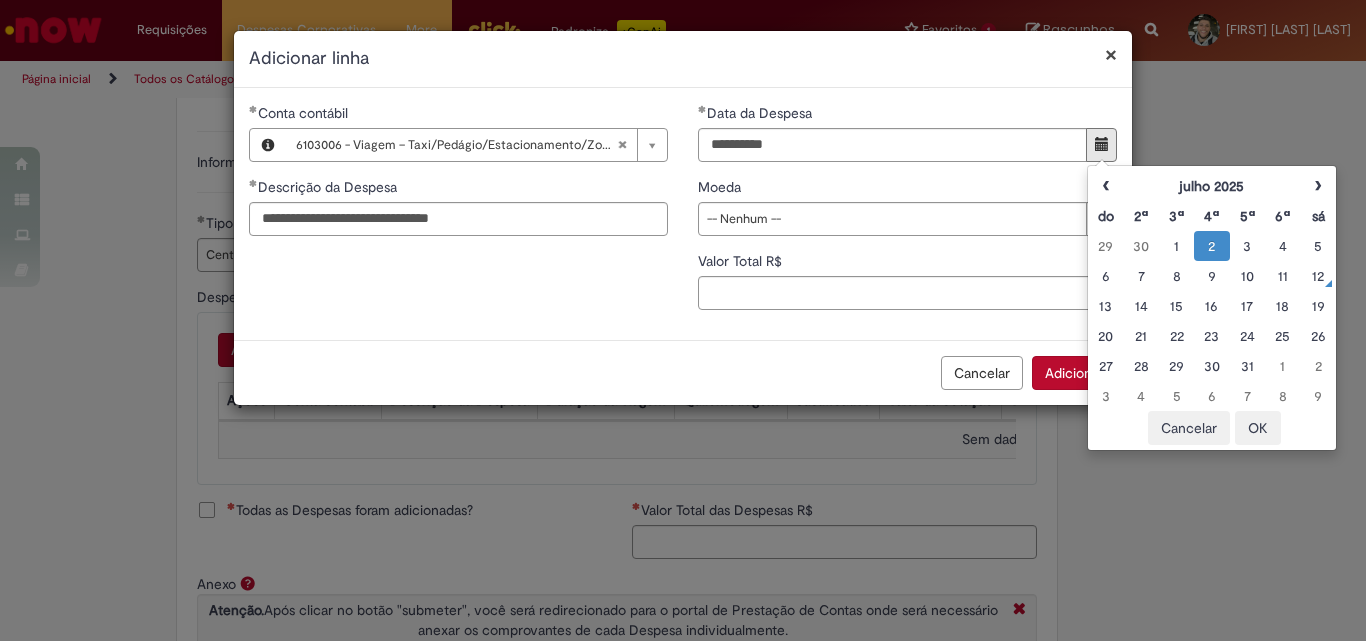 click on "OK" at bounding box center (1258, 428) 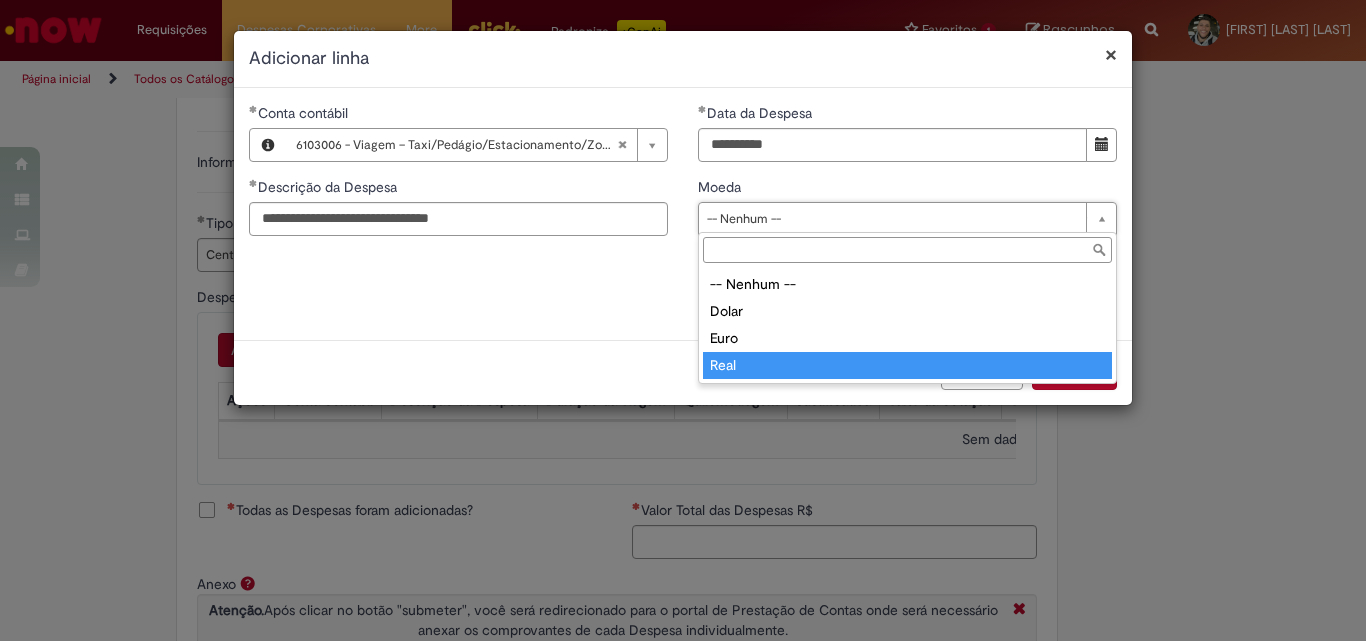 type on "****" 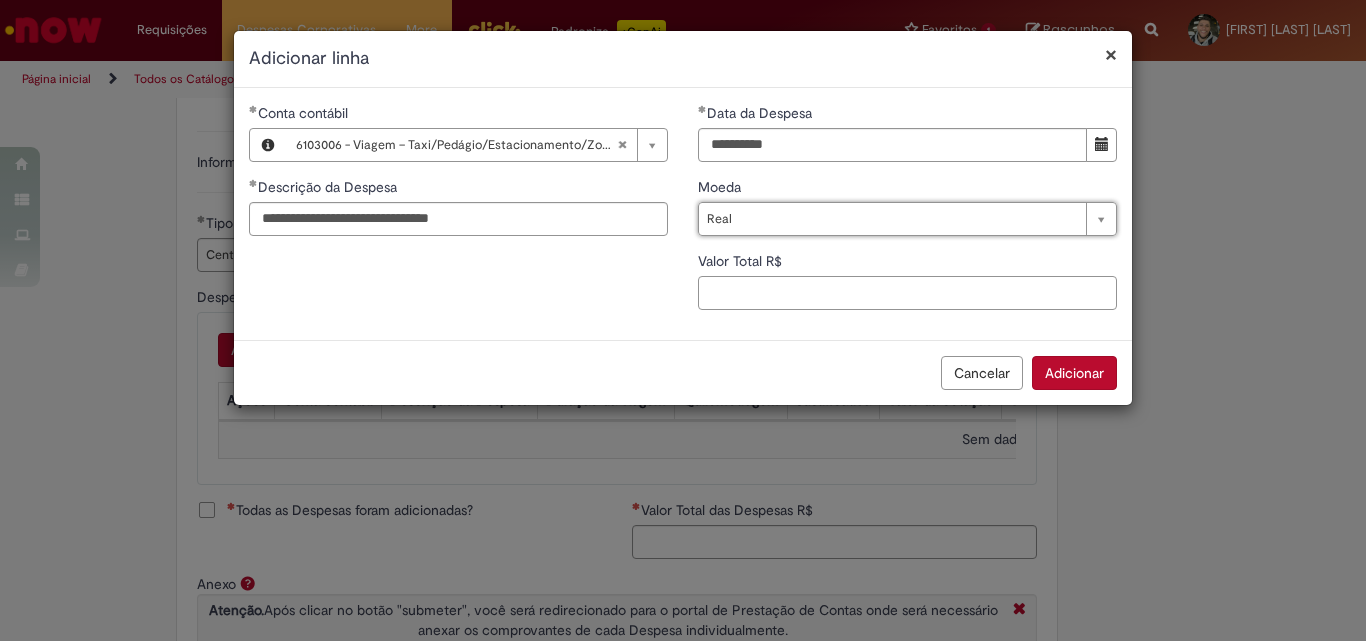 click on "Valor Total R$" at bounding box center (907, 293) 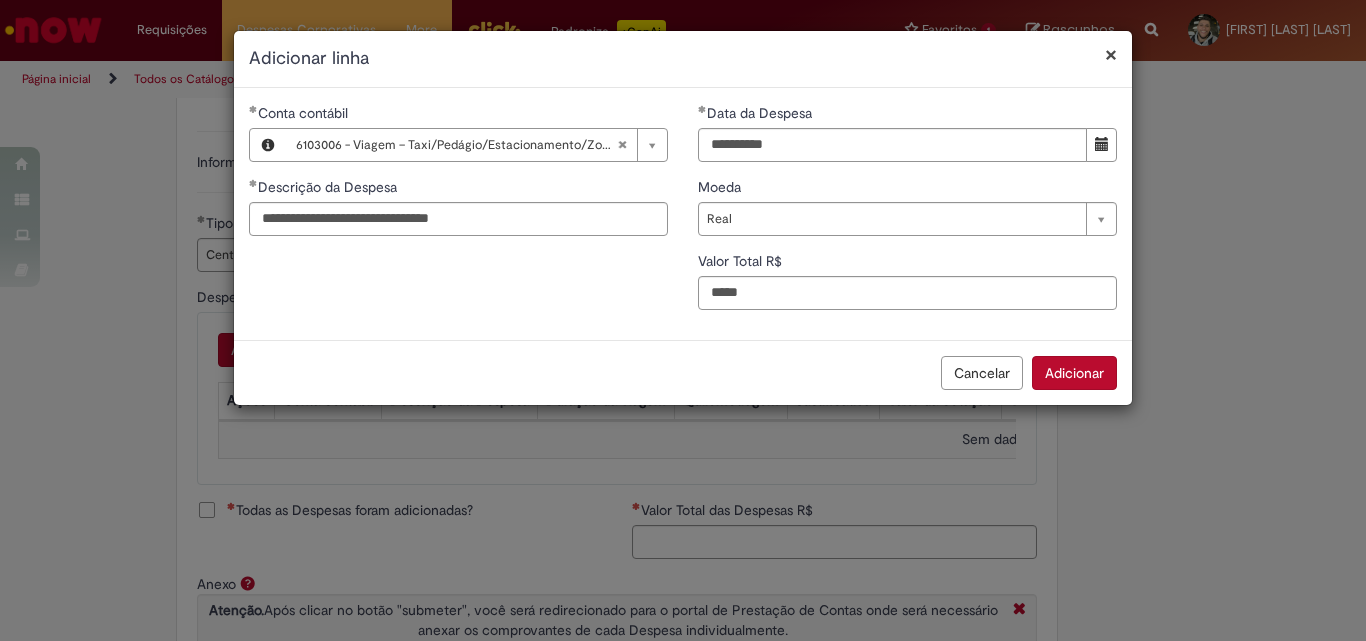 type on "****" 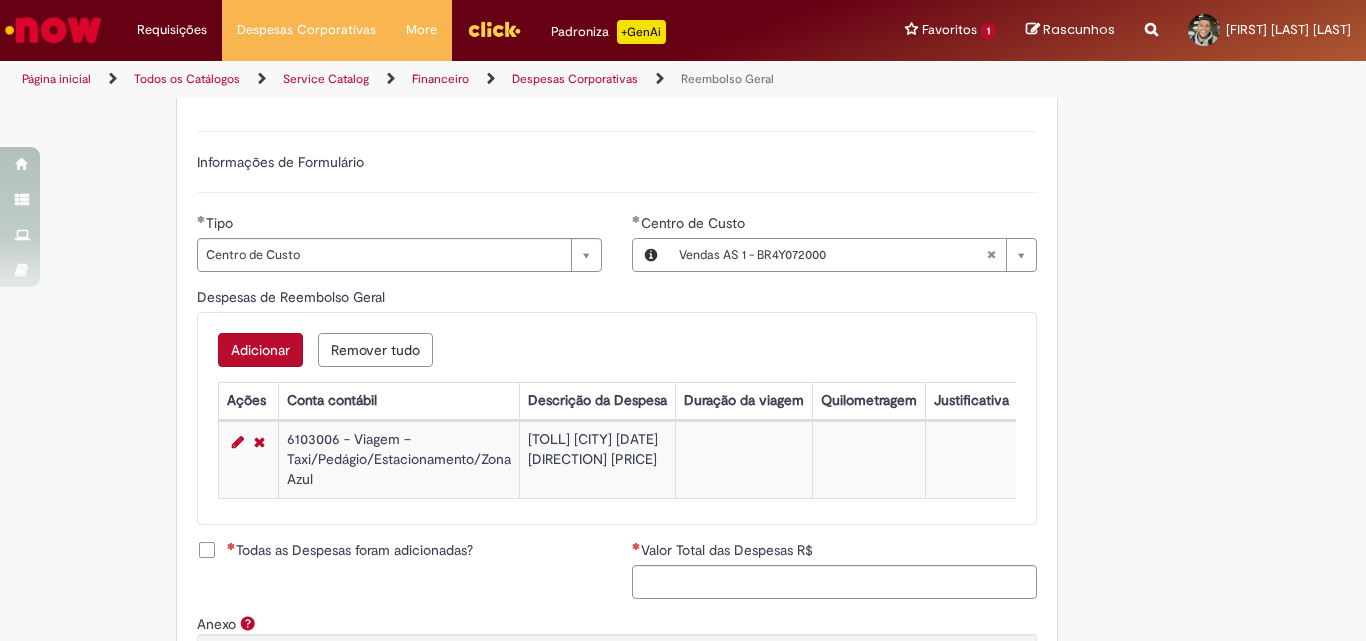 click on "Adicionar" at bounding box center (260, 350) 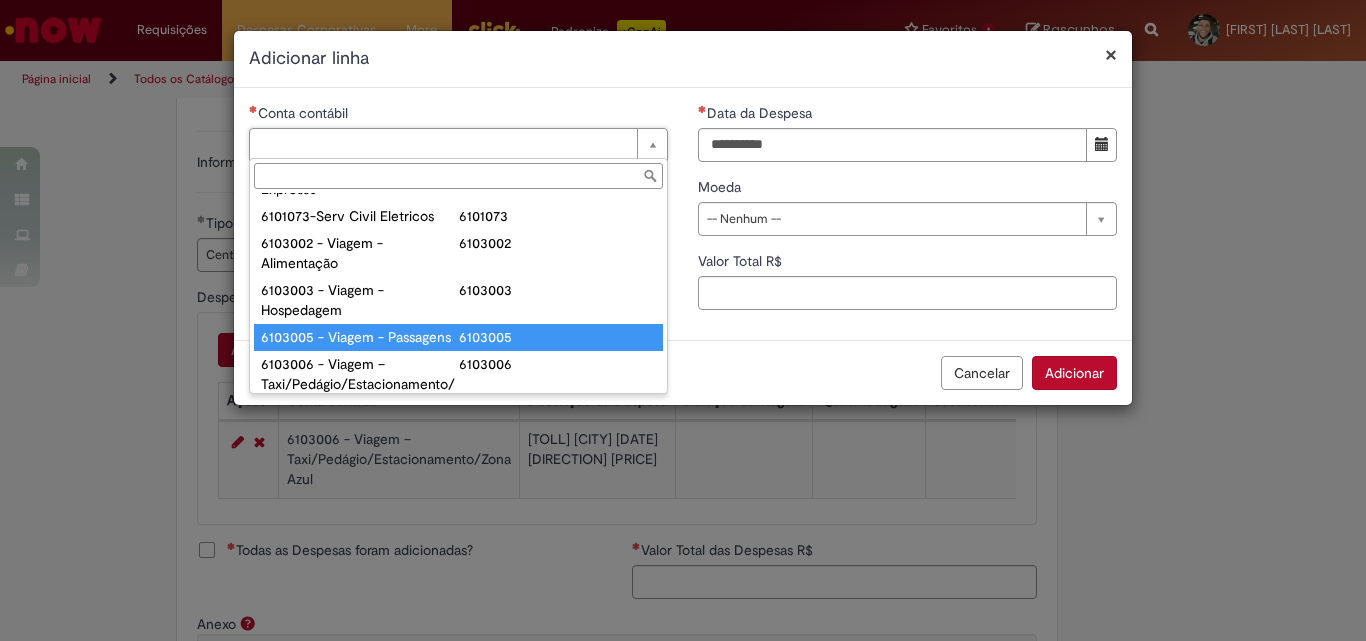 scroll, scrollTop: 821, scrollLeft: 0, axis: vertical 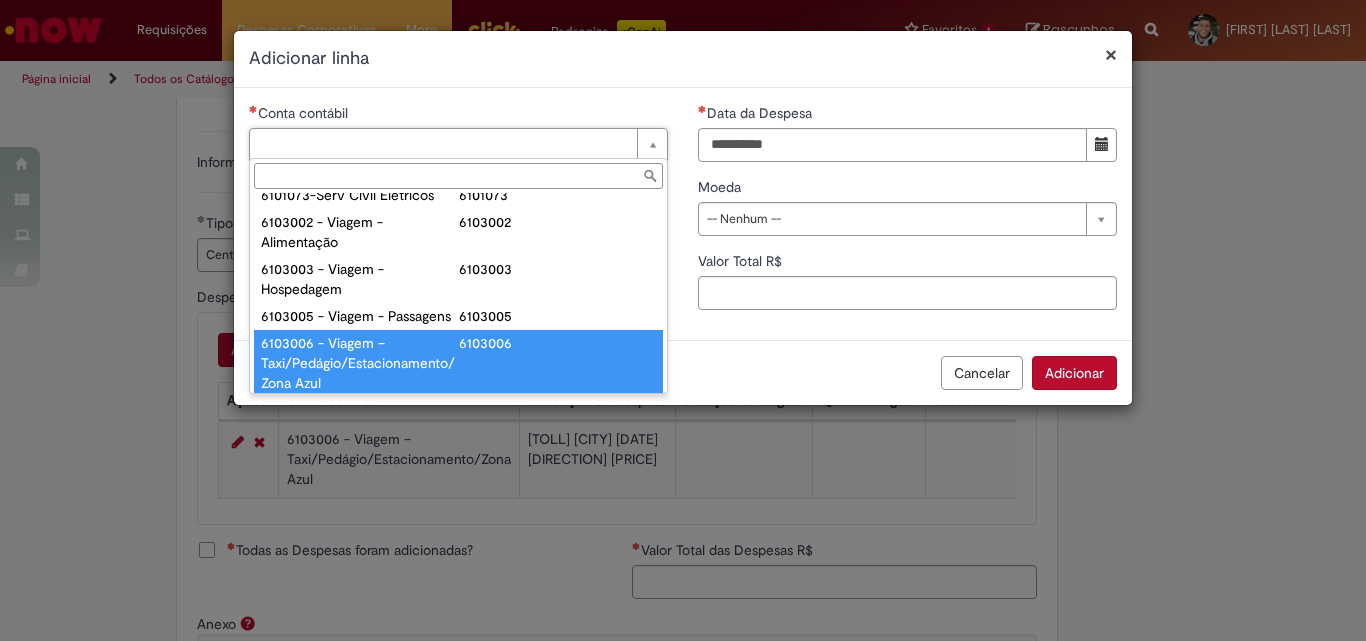 drag, startPoint x: 400, startPoint y: 355, endPoint x: 397, endPoint y: 341, distance: 14.3178215 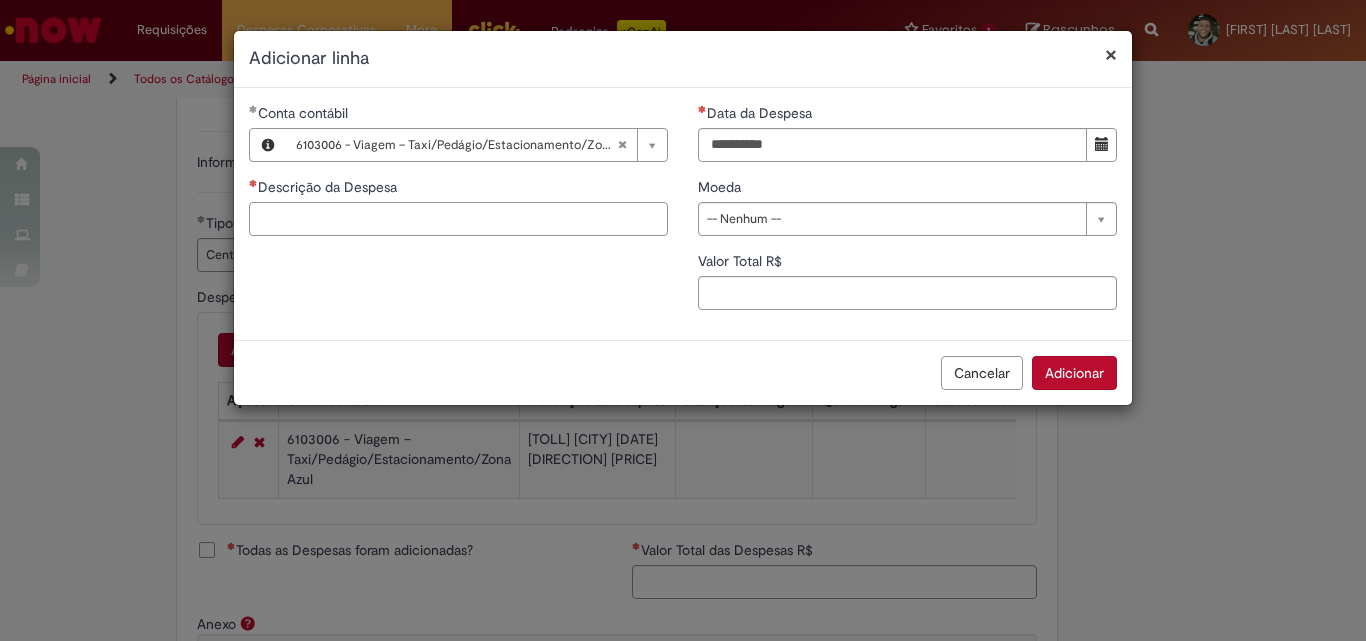 click on "Descrição da Despesa" at bounding box center [458, 219] 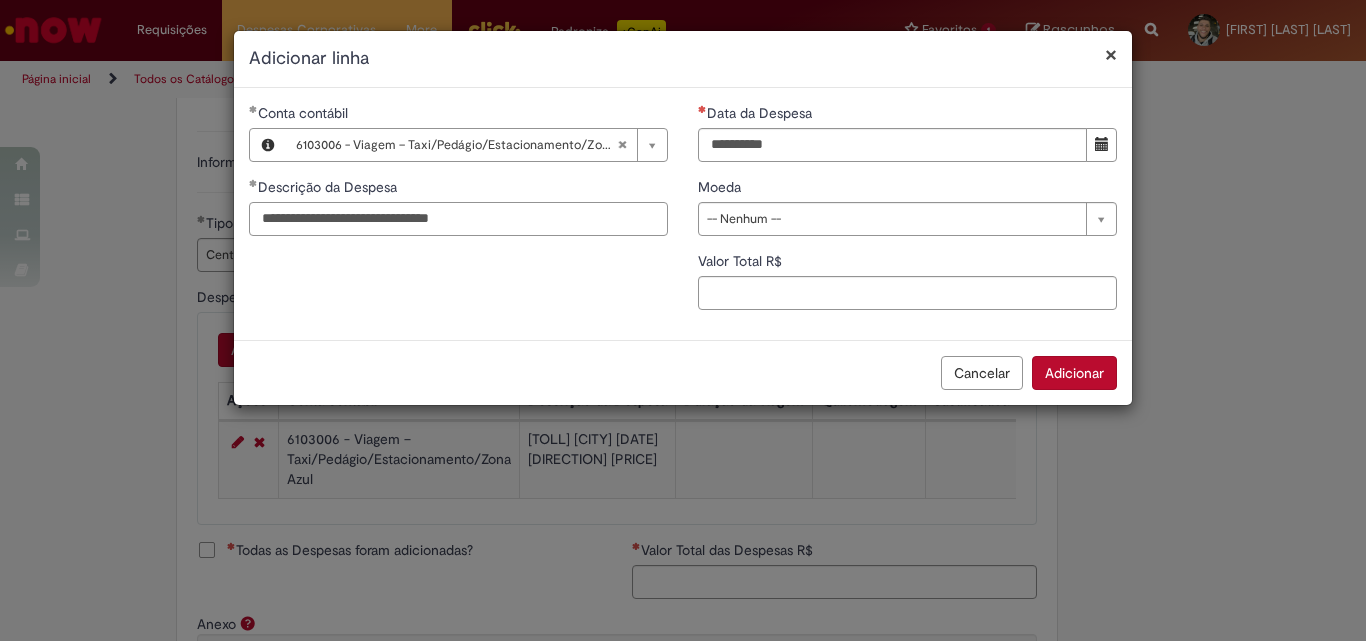 click on "**********" at bounding box center (458, 219) 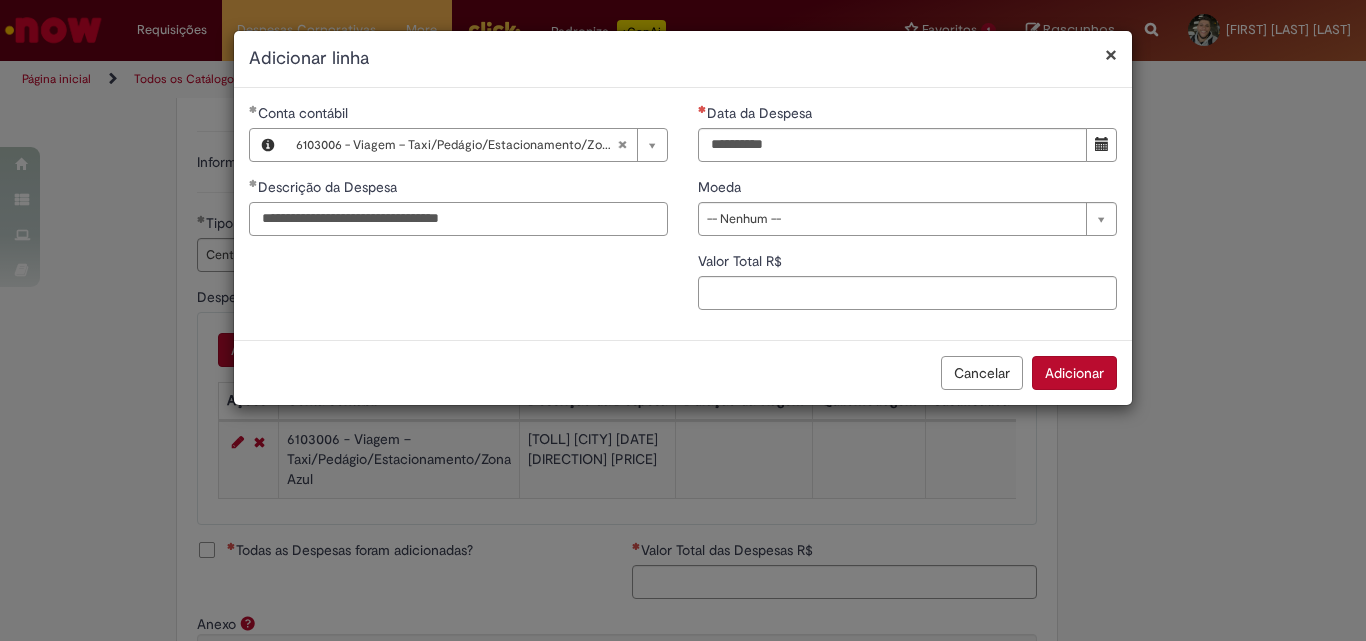 type on "**********" 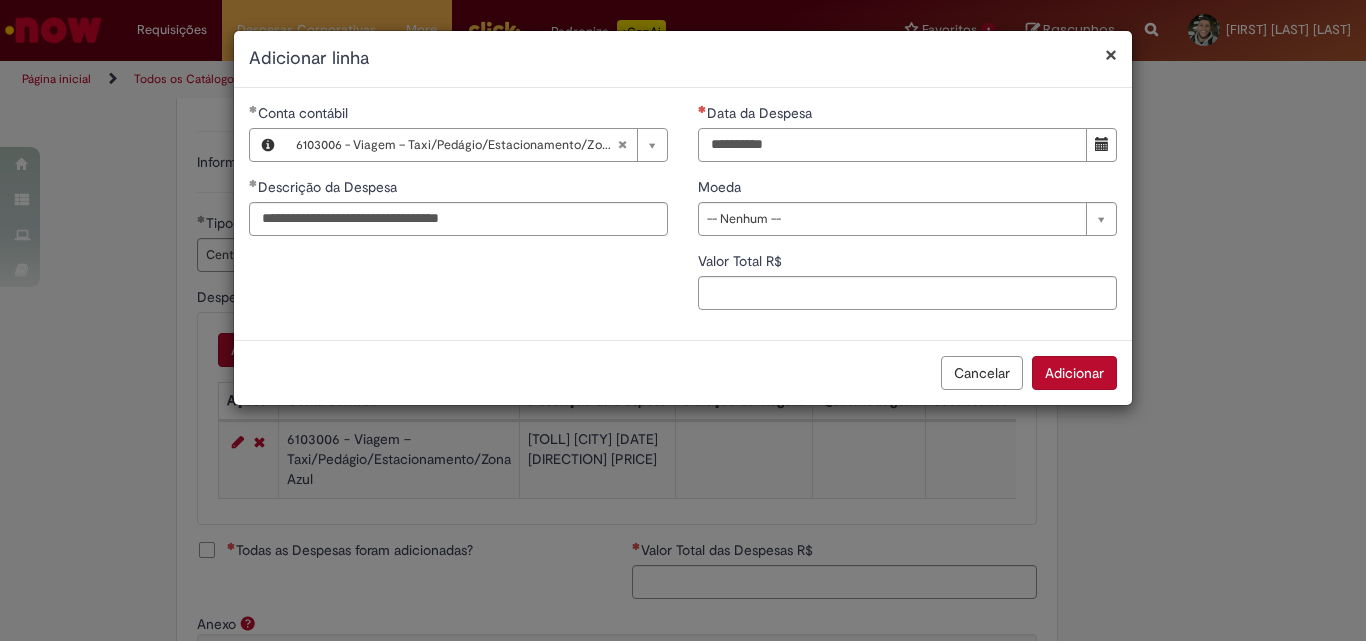 click on "Data da Despesa" at bounding box center [892, 145] 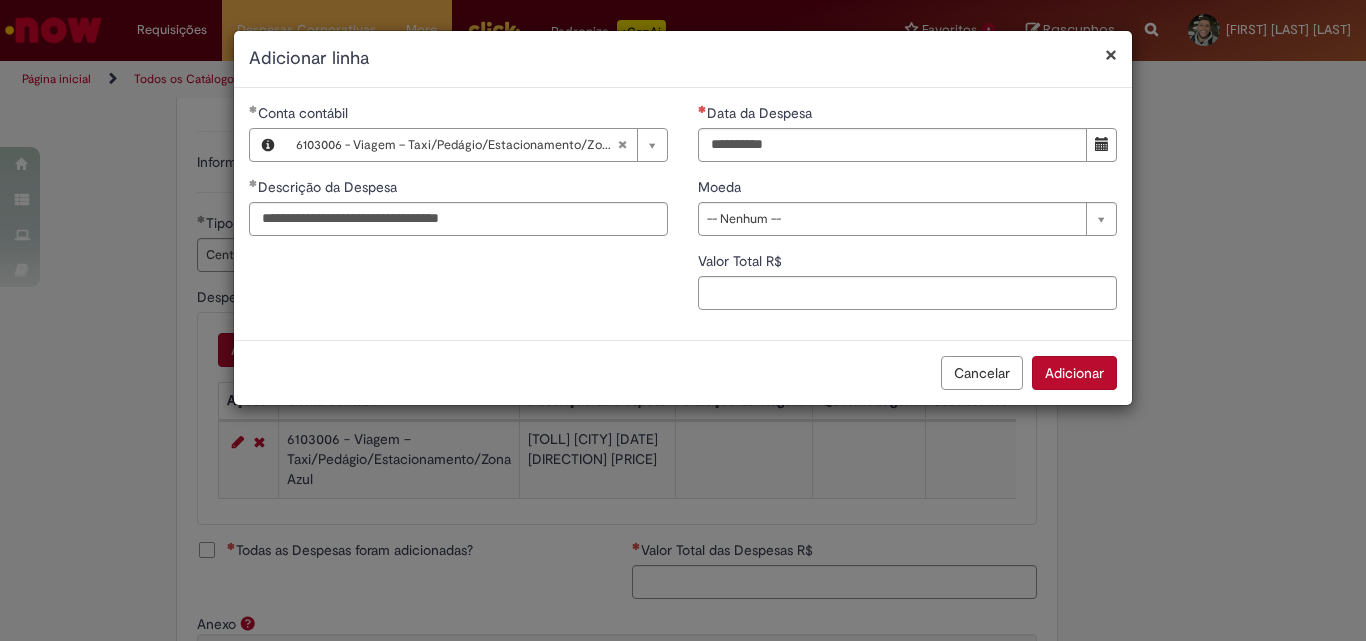 click at bounding box center [1101, 145] 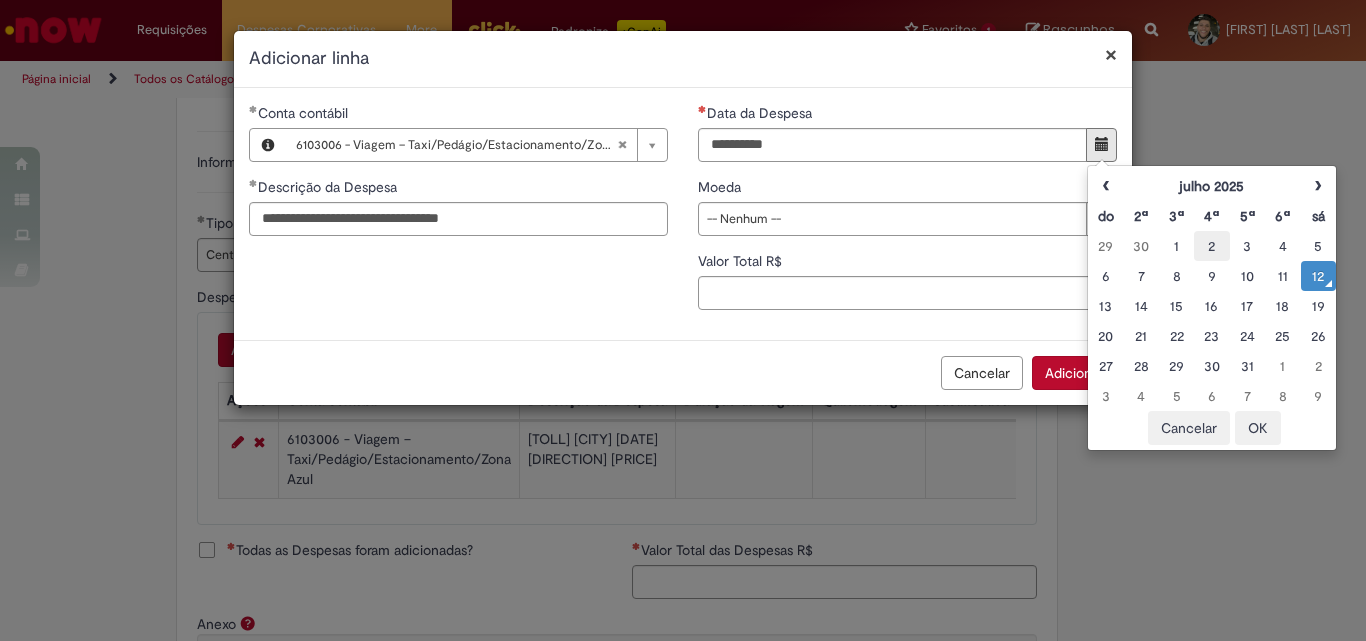 click on "2" at bounding box center (1211, 246) 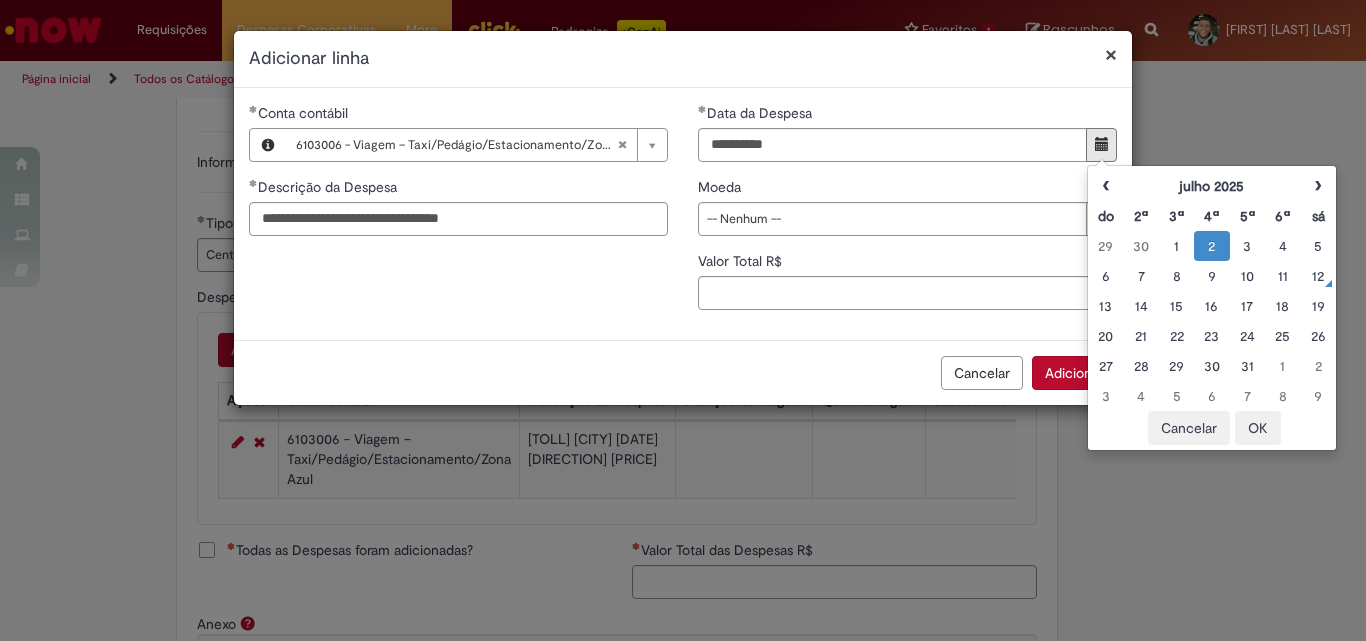 click on "OK" at bounding box center (1258, 428) 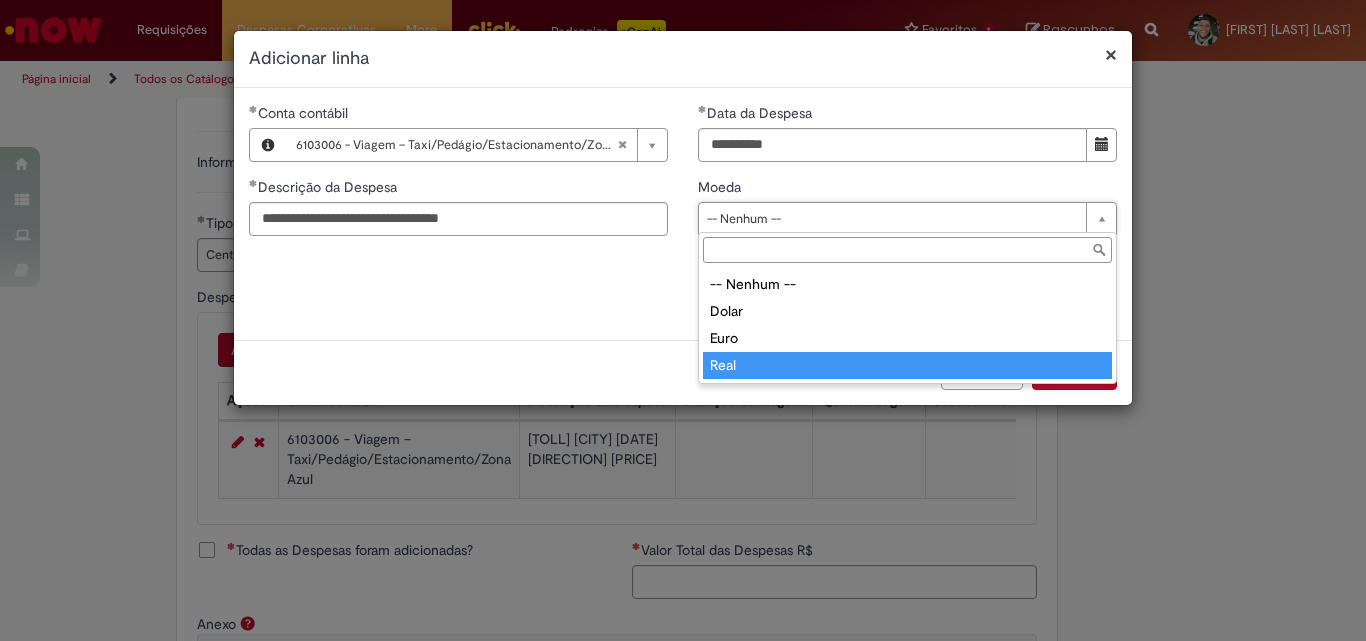 type on "****" 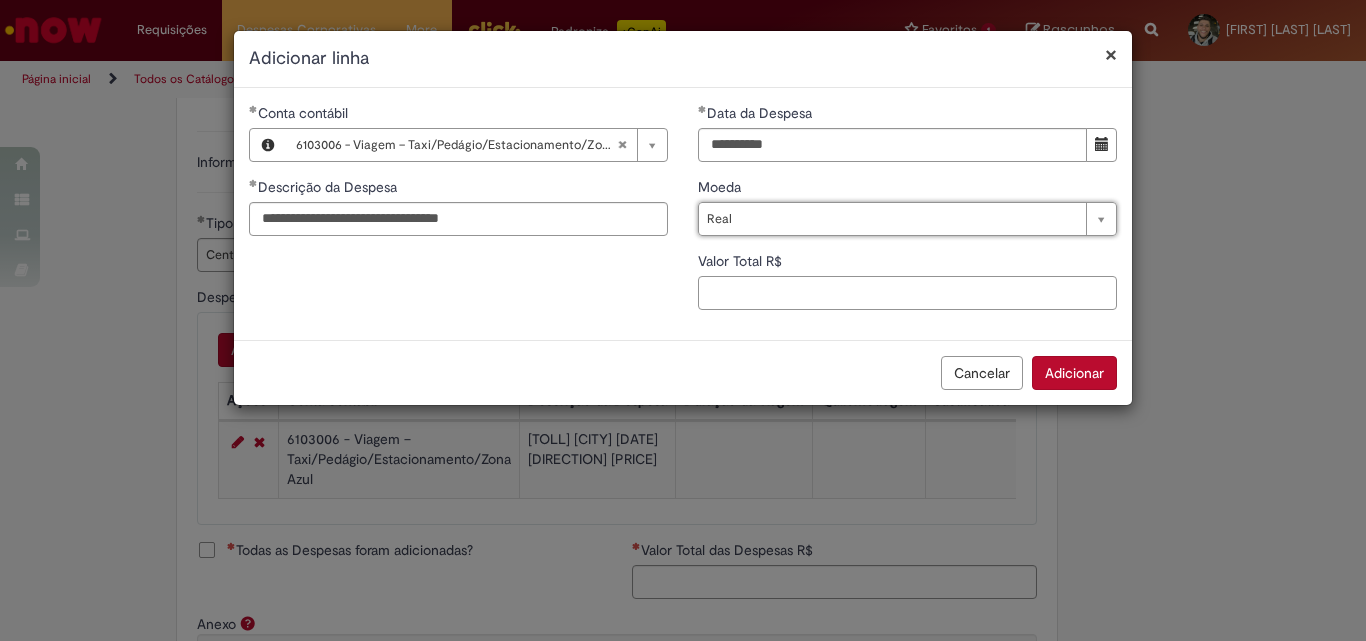 click on "Valor Total R$" at bounding box center (907, 293) 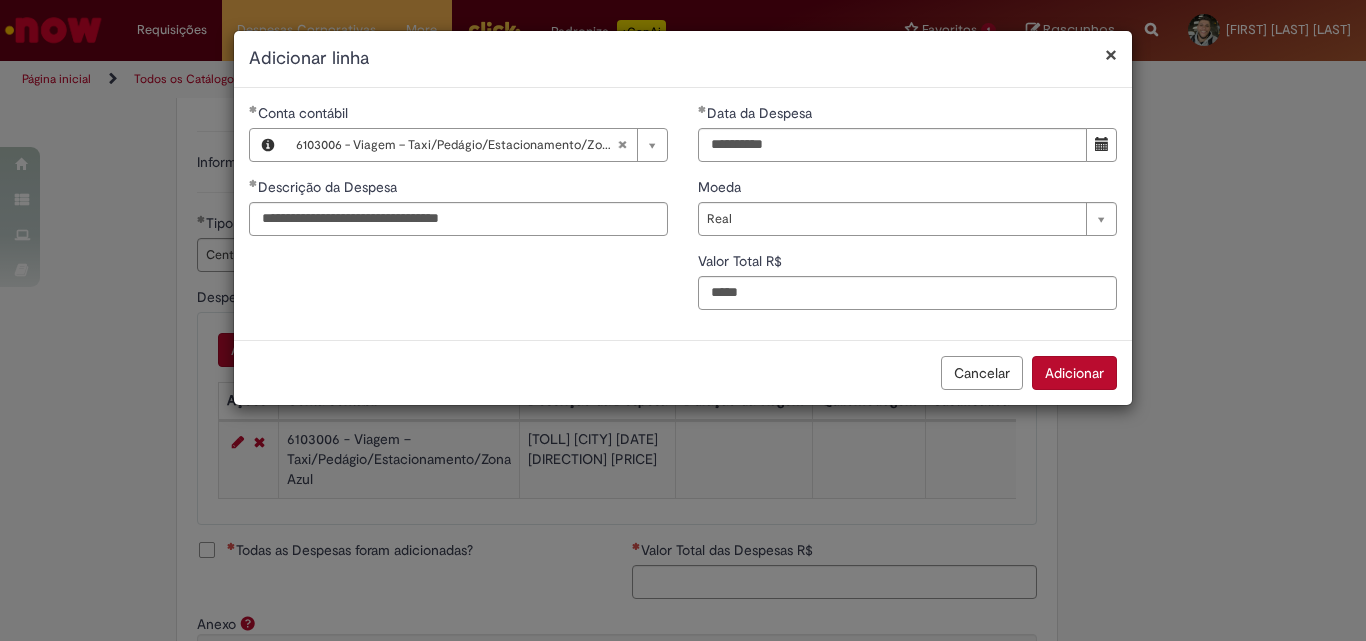 type on "****" 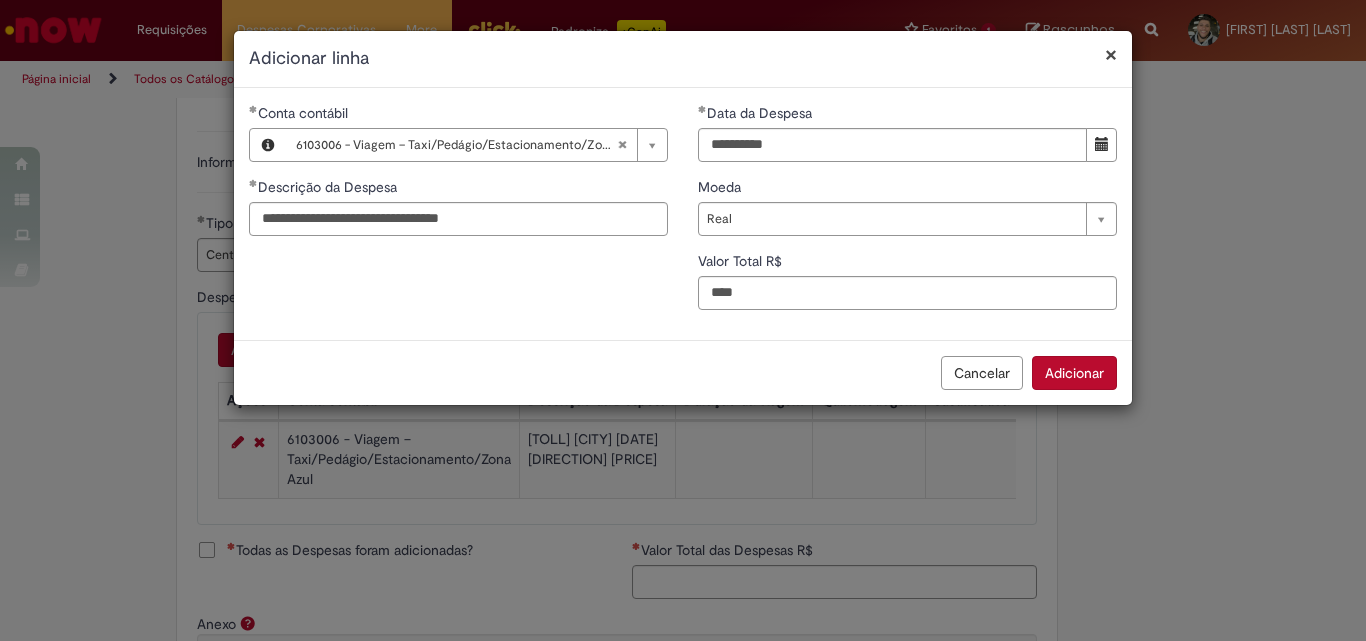 click on "Adicionar" at bounding box center (1074, 373) 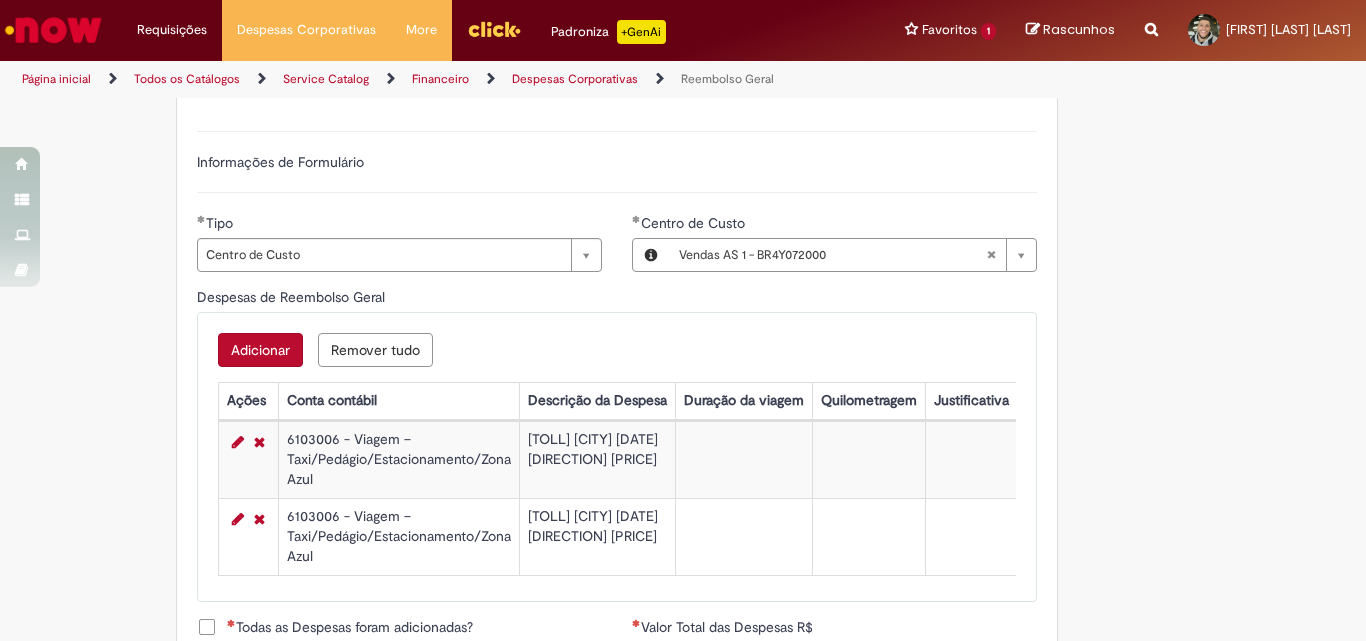 click on "Adicionar" at bounding box center (260, 350) 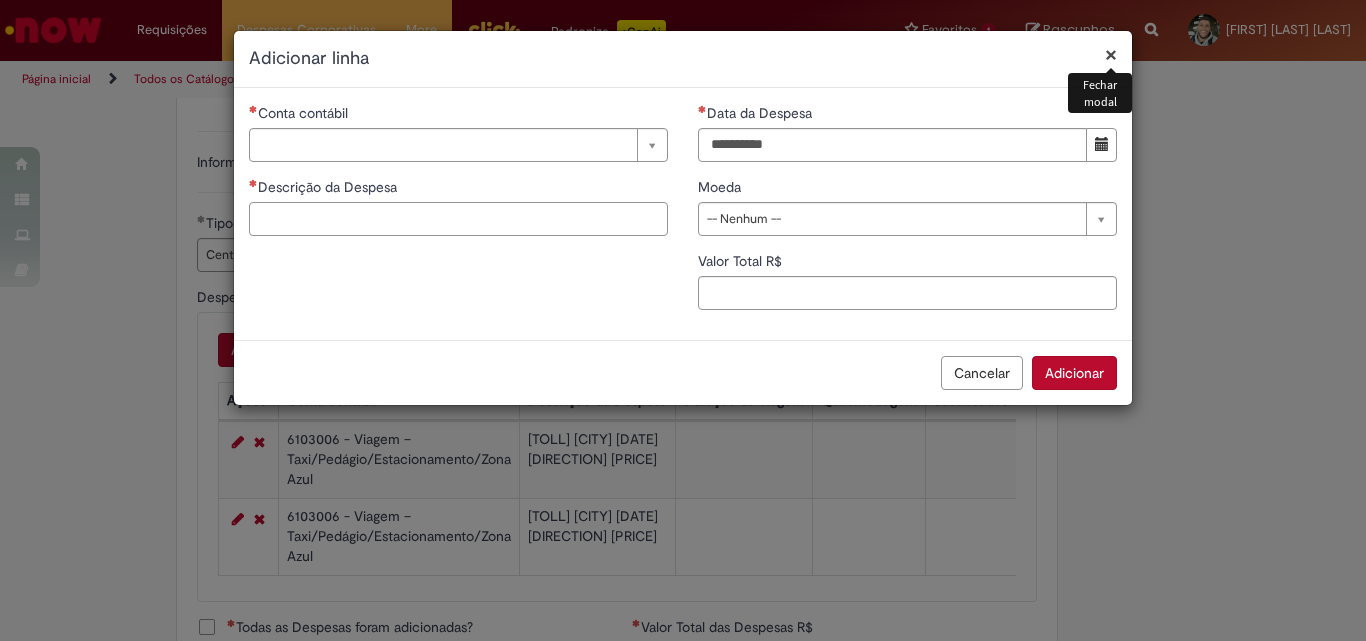 click on "Descrição da Despesa" at bounding box center [458, 219] 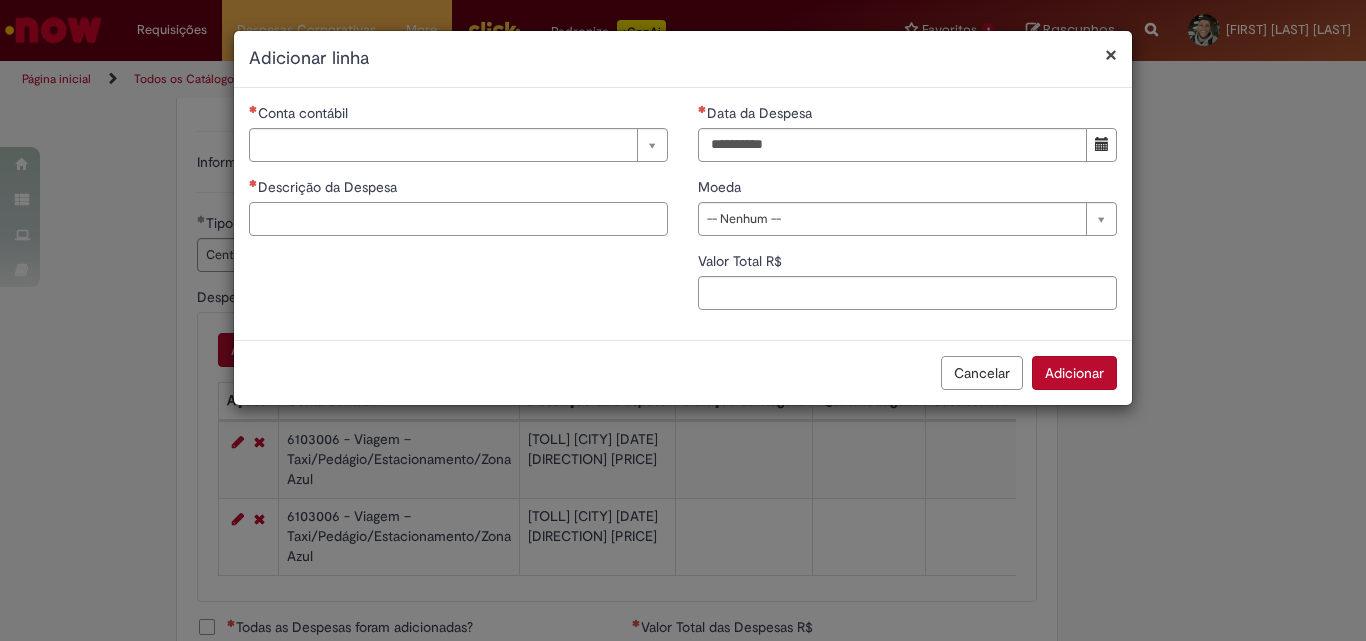 paste on "**********" 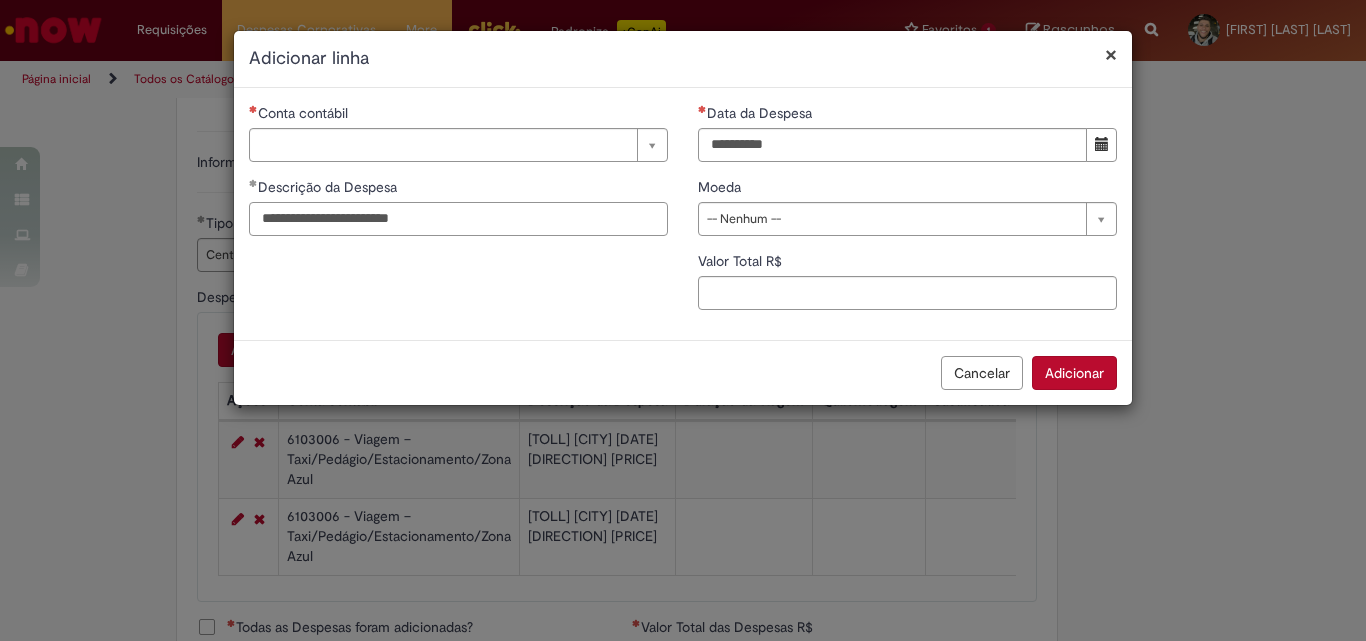 type on "**********" 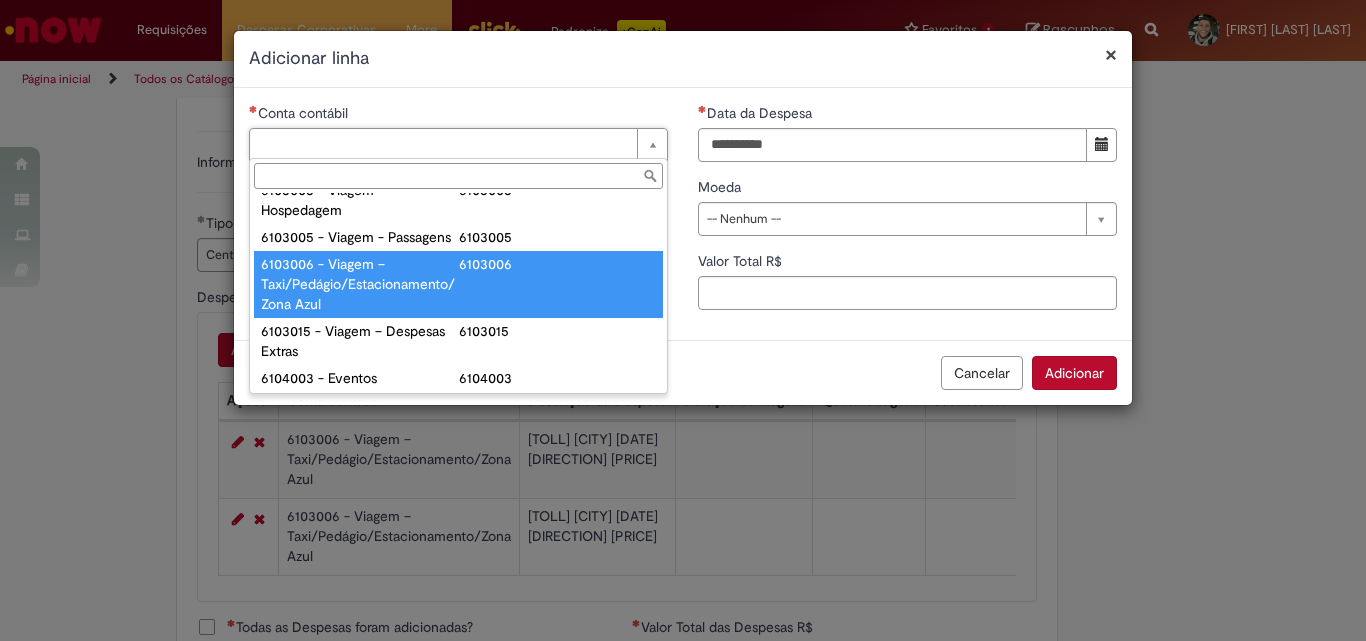 scroll, scrollTop: 700, scrollLeft: 0, axis: vertical 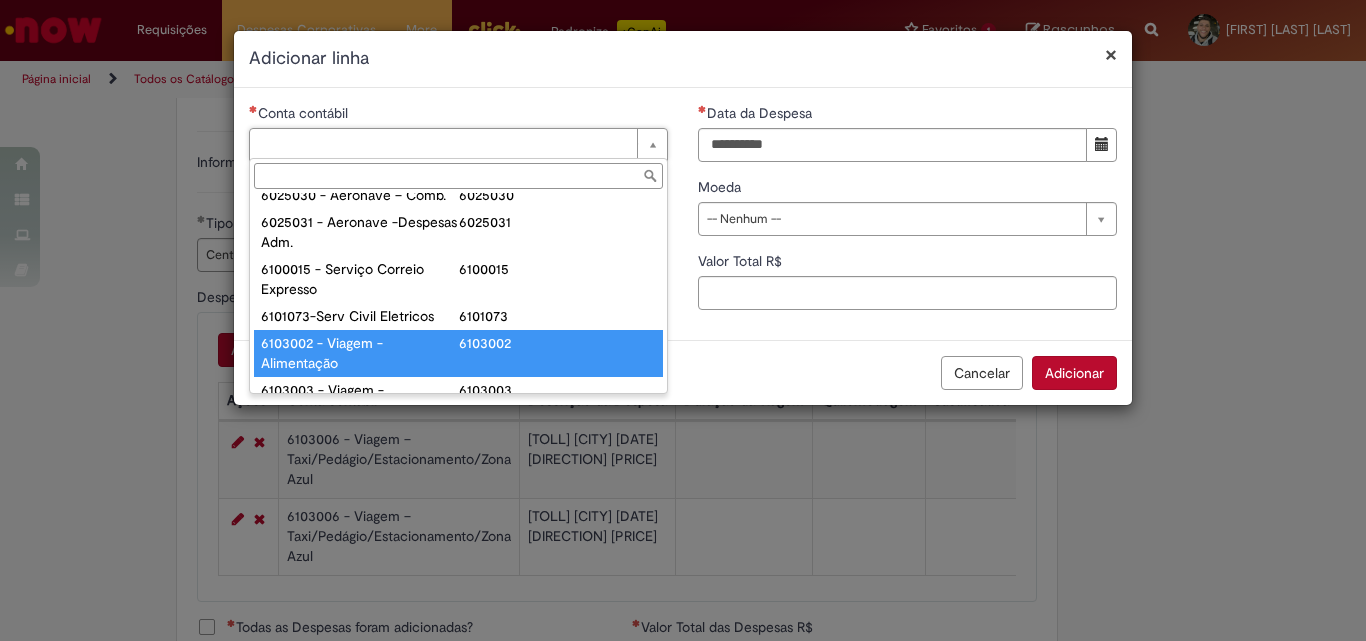 type on "**********" 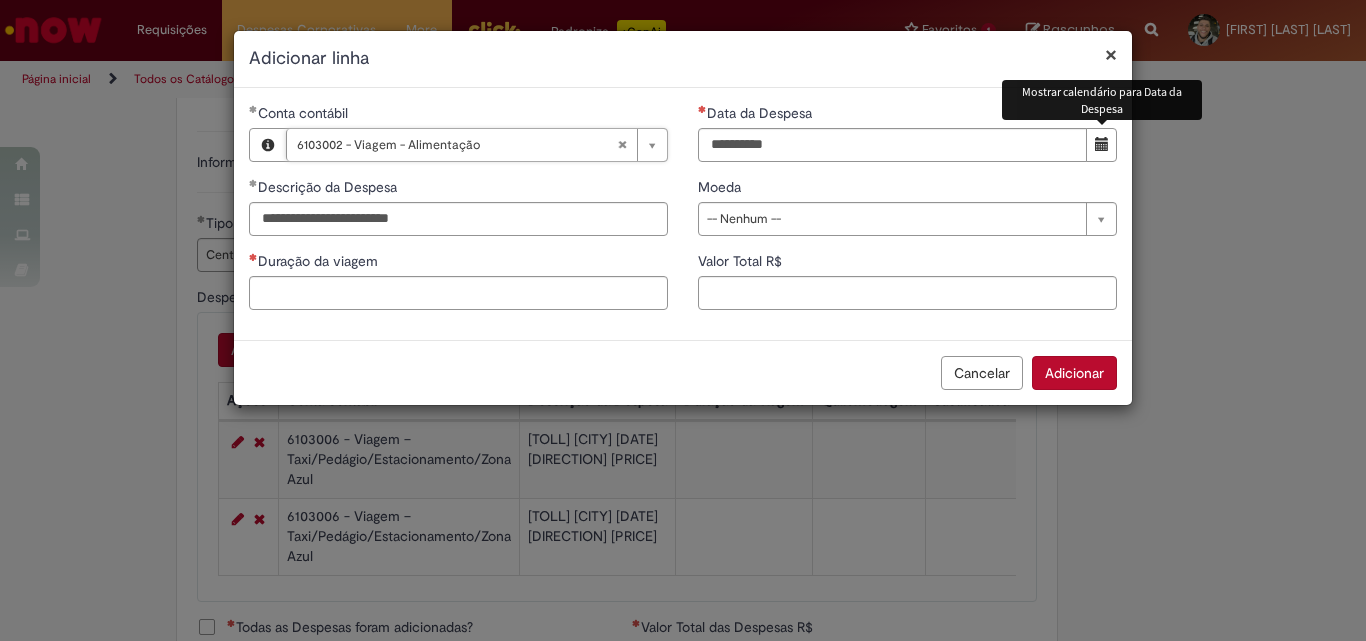 click at bounding box center [1102, 144] 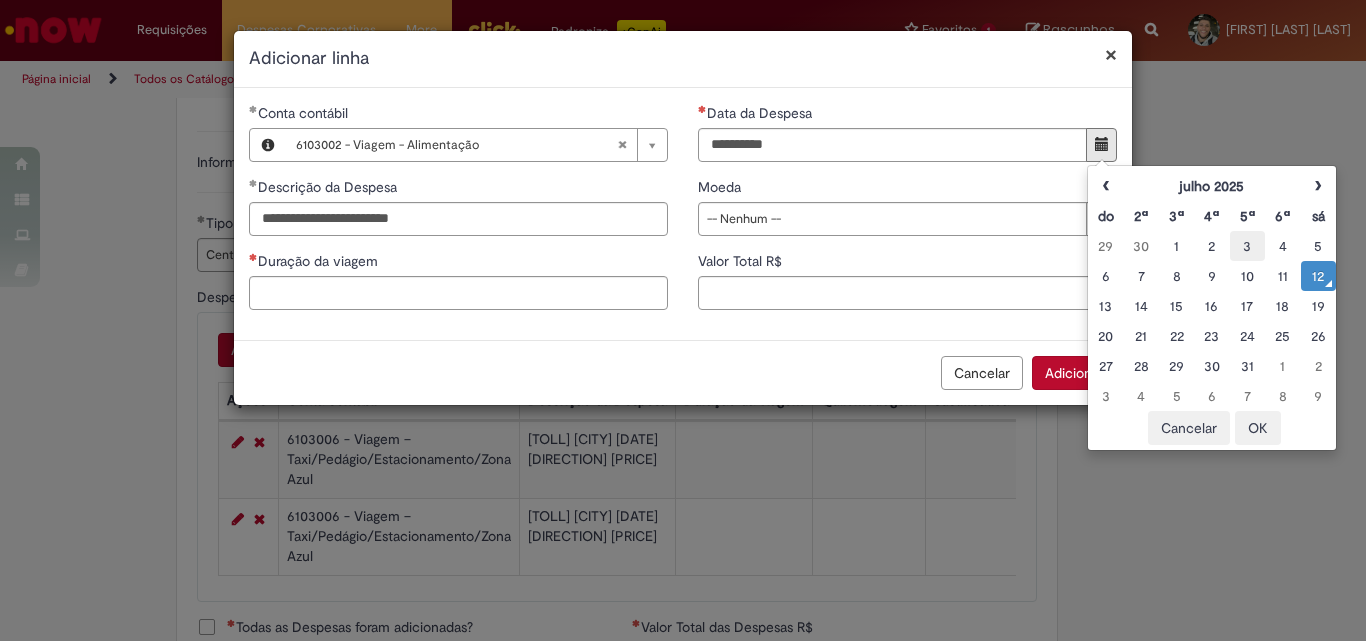click on "3" at bounding box center [1247, 246] 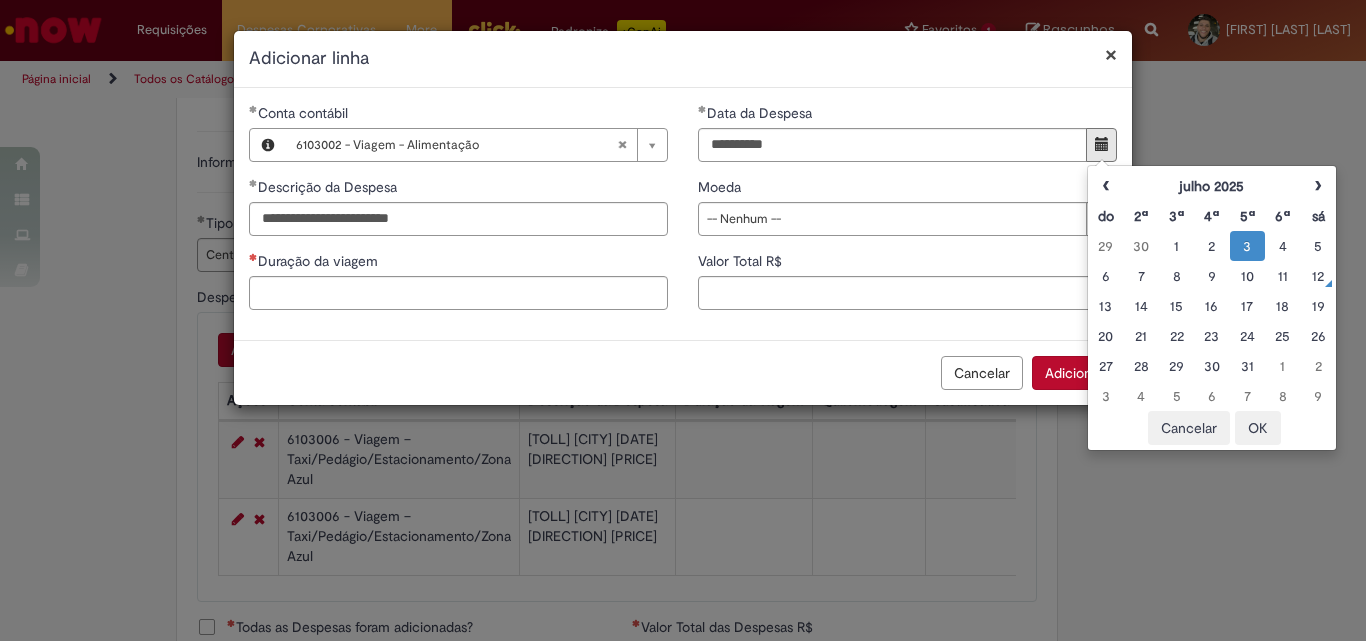 click on "OK" at bounding box center [1258, 428] 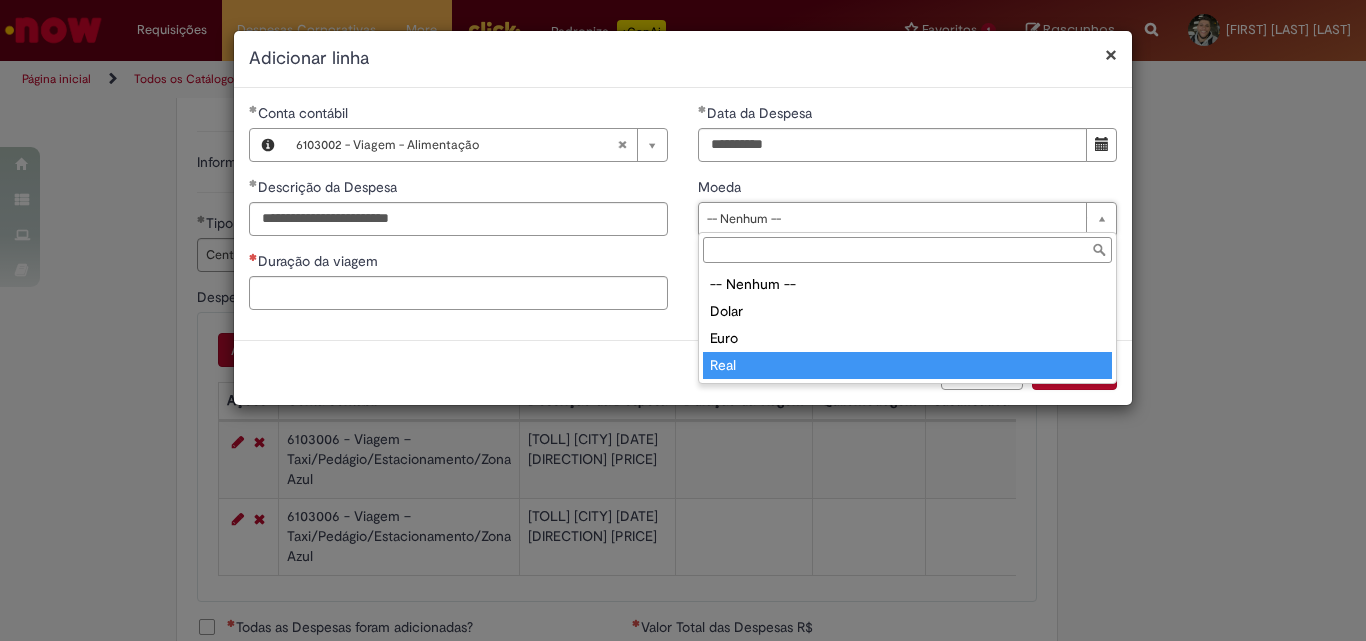 type on "****" 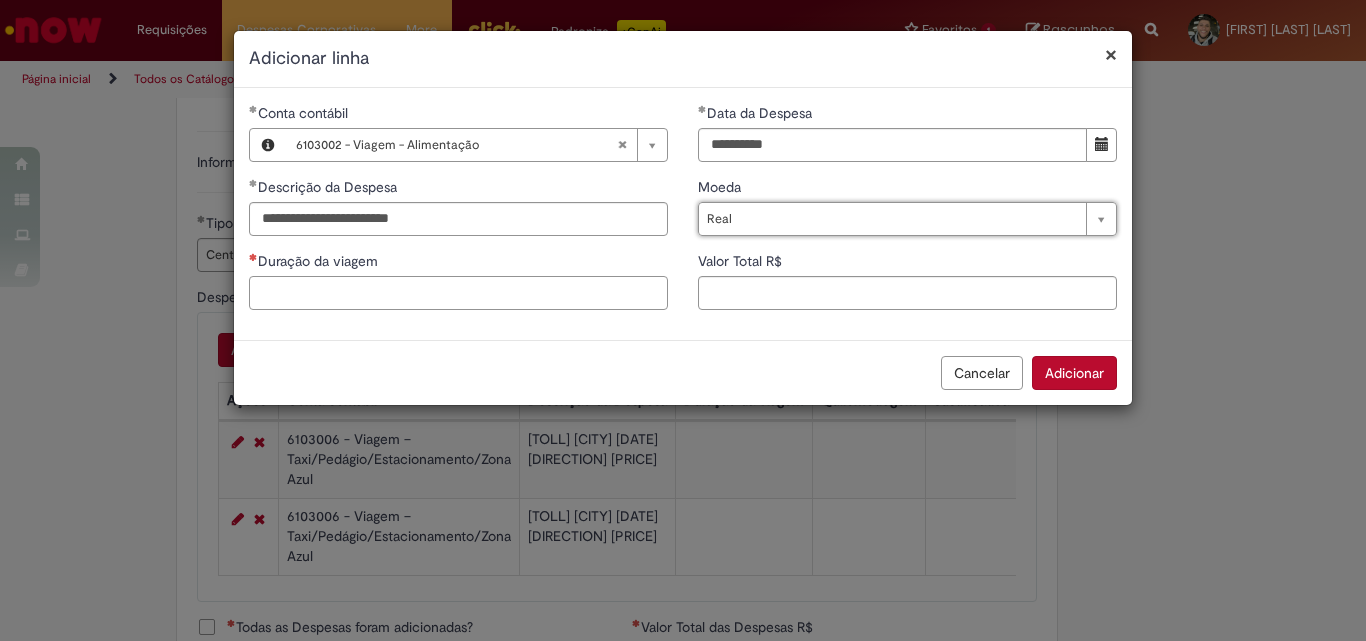 click on "Duração da viagem" at bounding box center (458, 293) 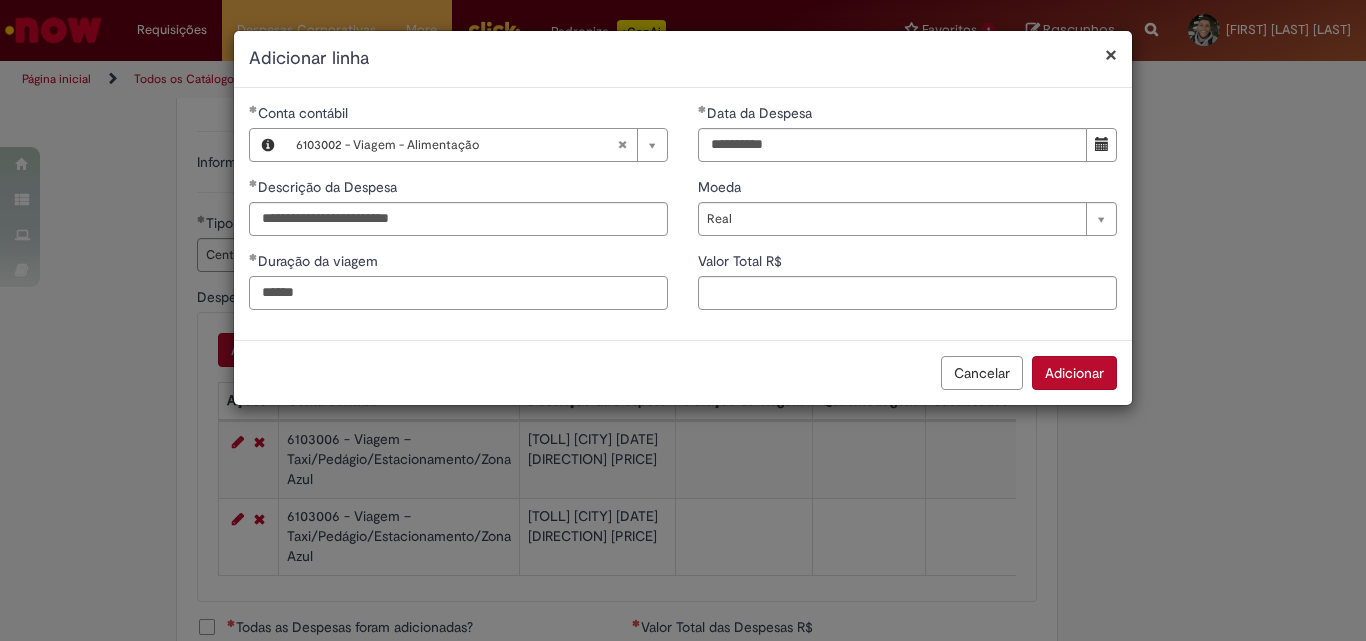 type on "******" 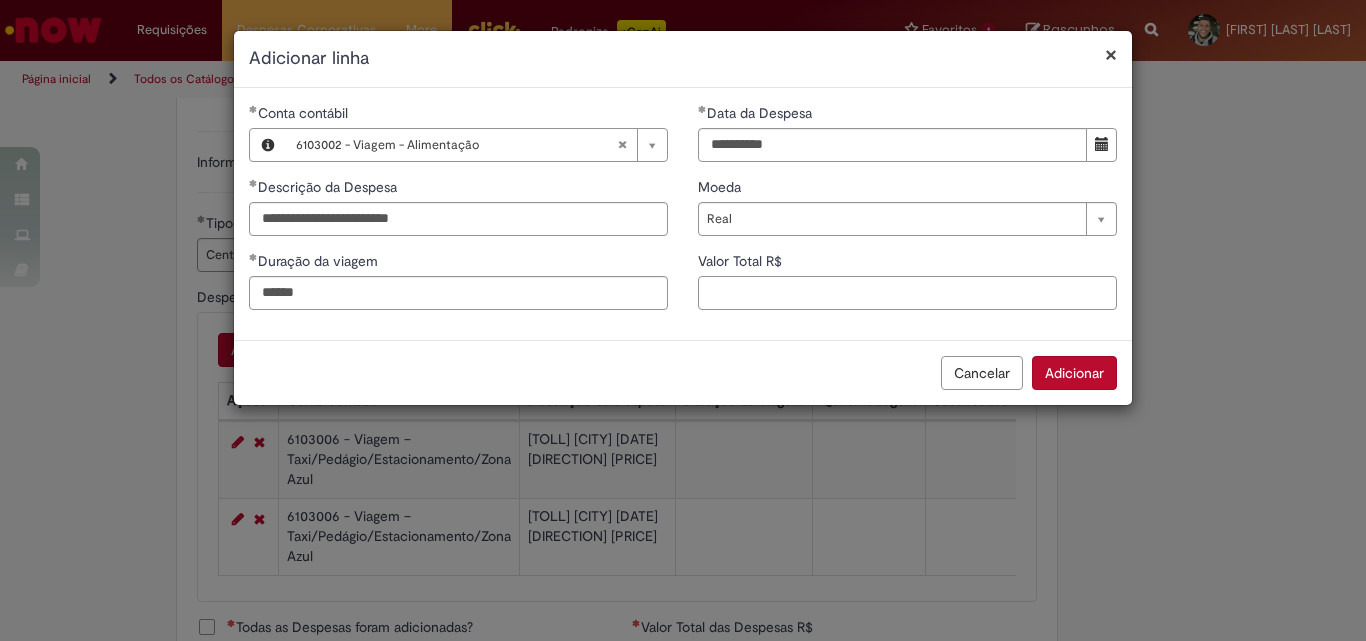click on "Valor Total R$" at bounding box center (907, 293) 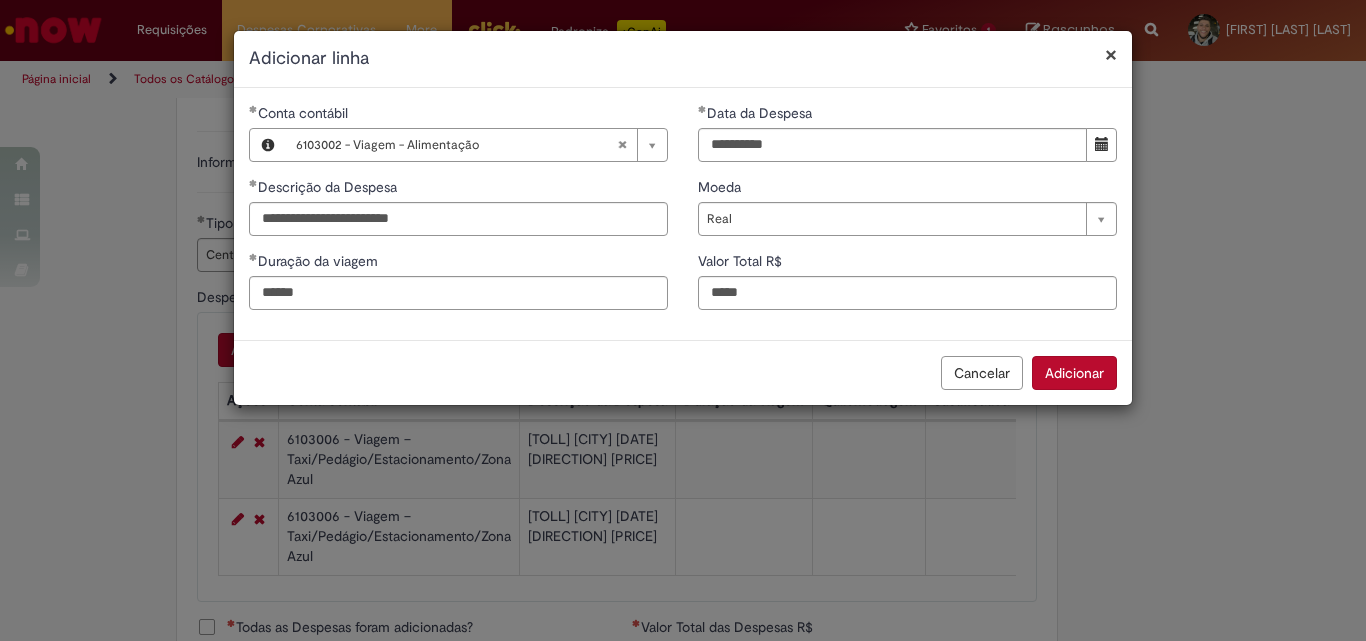 type on "**" 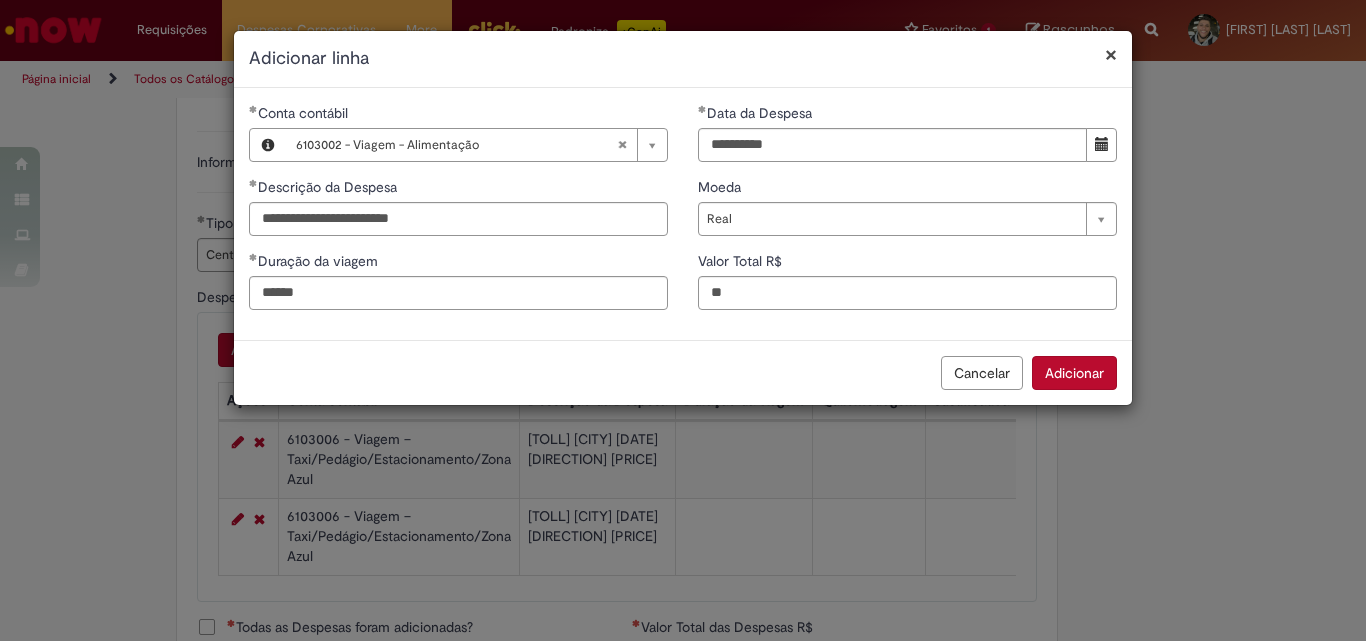 click on "Adicionar" at bounding box center [1074, 373] 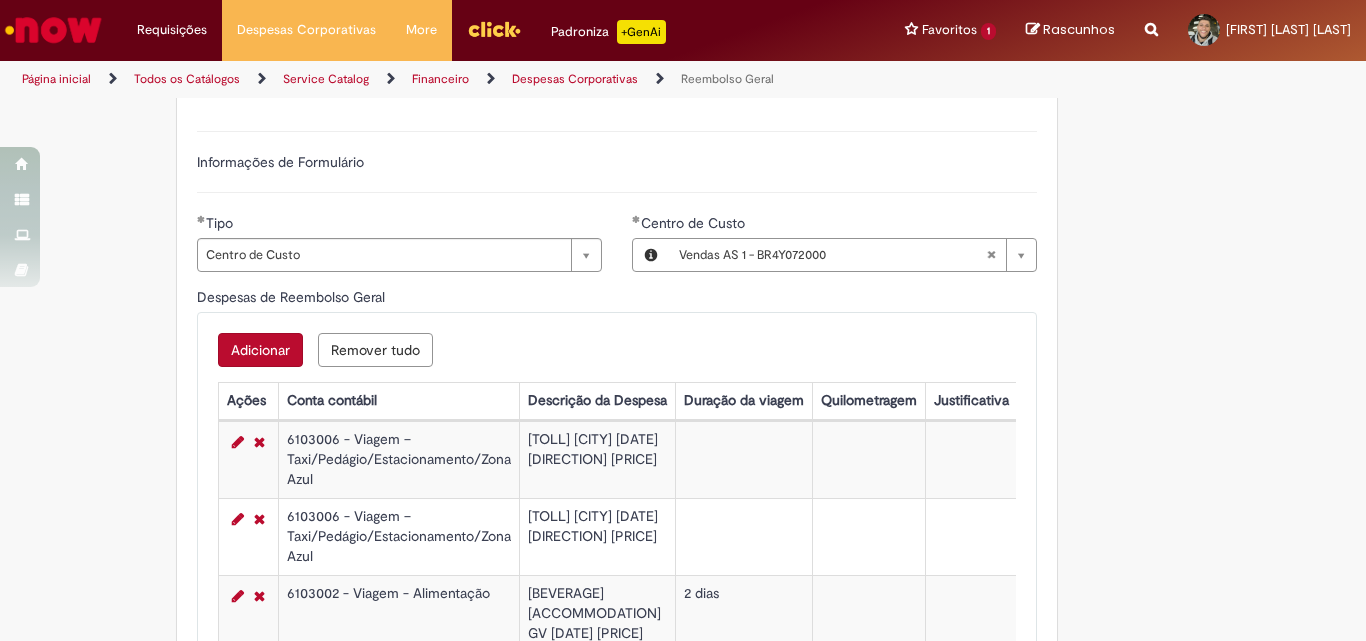 scroll, scrollTop: 755, scrollLeft: 0, axis: vertical 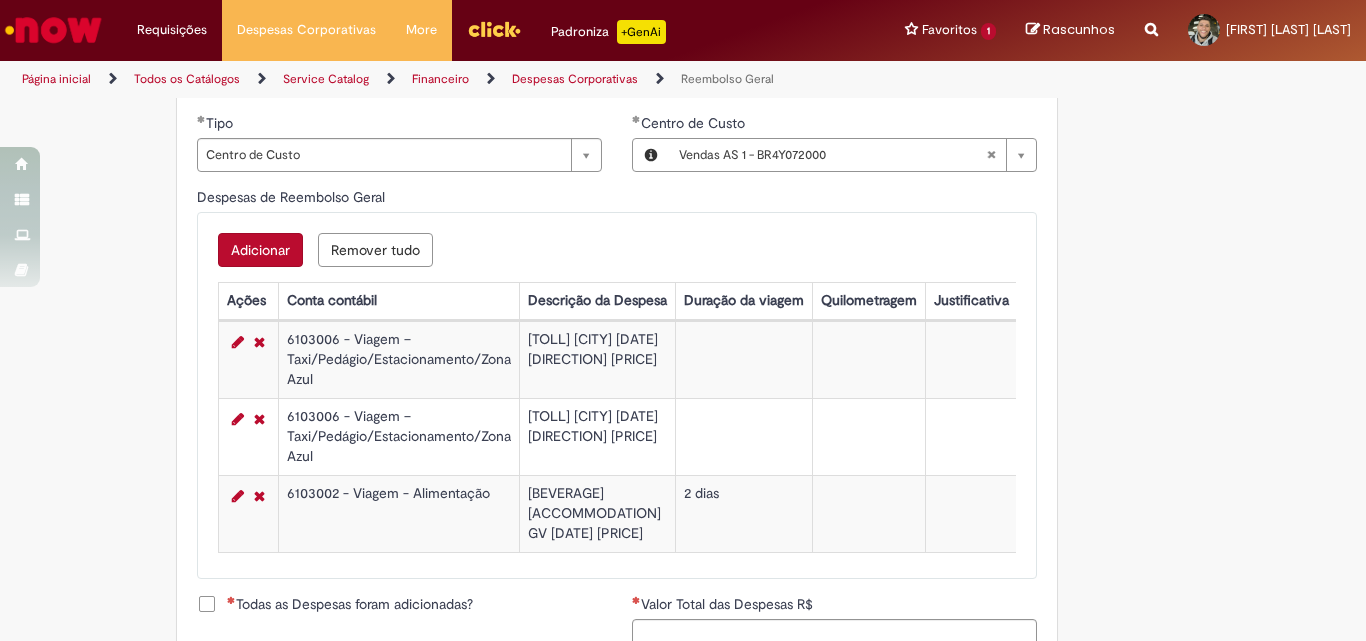 click on "Adicionar" at bounding box center [260, 250] 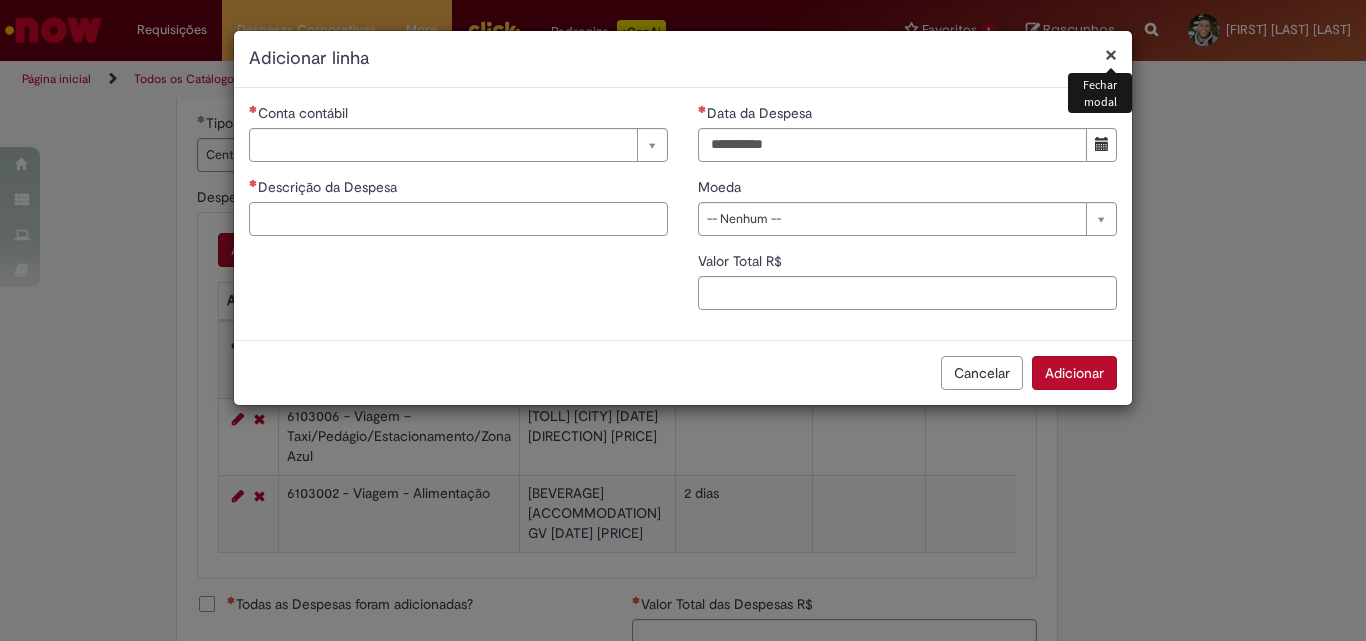 click on "Descrição da Despesa" at bounding box center [458, 219] 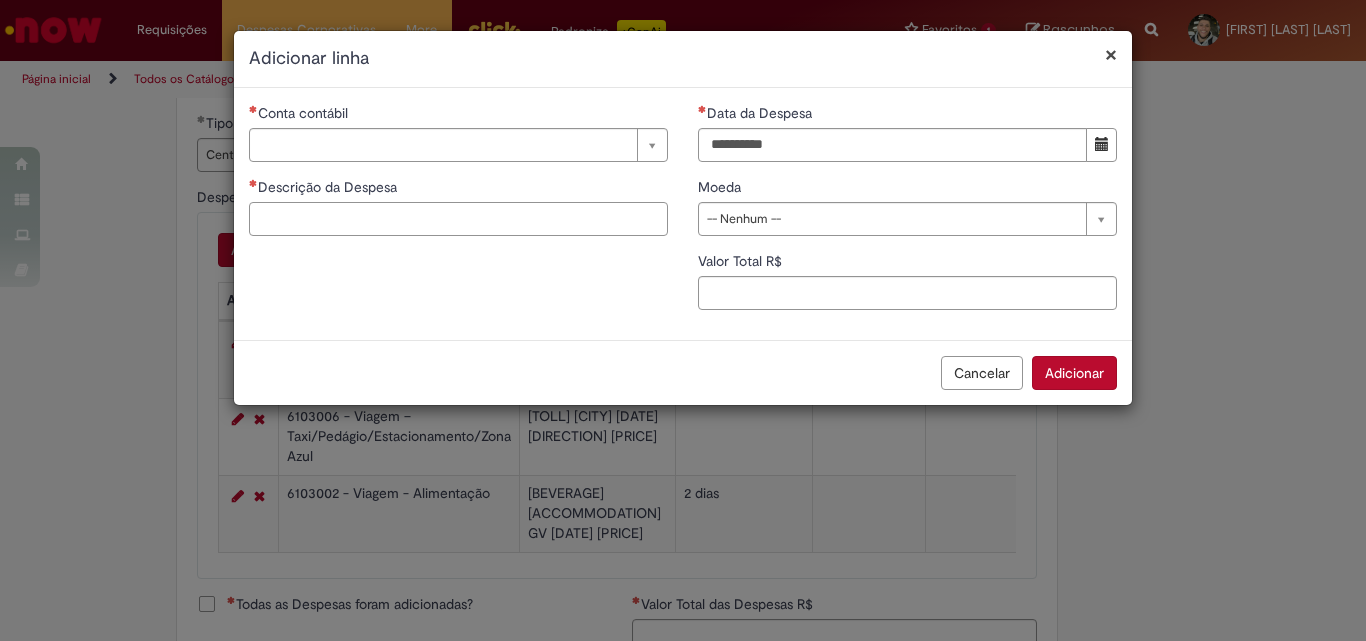 paste on "**********" 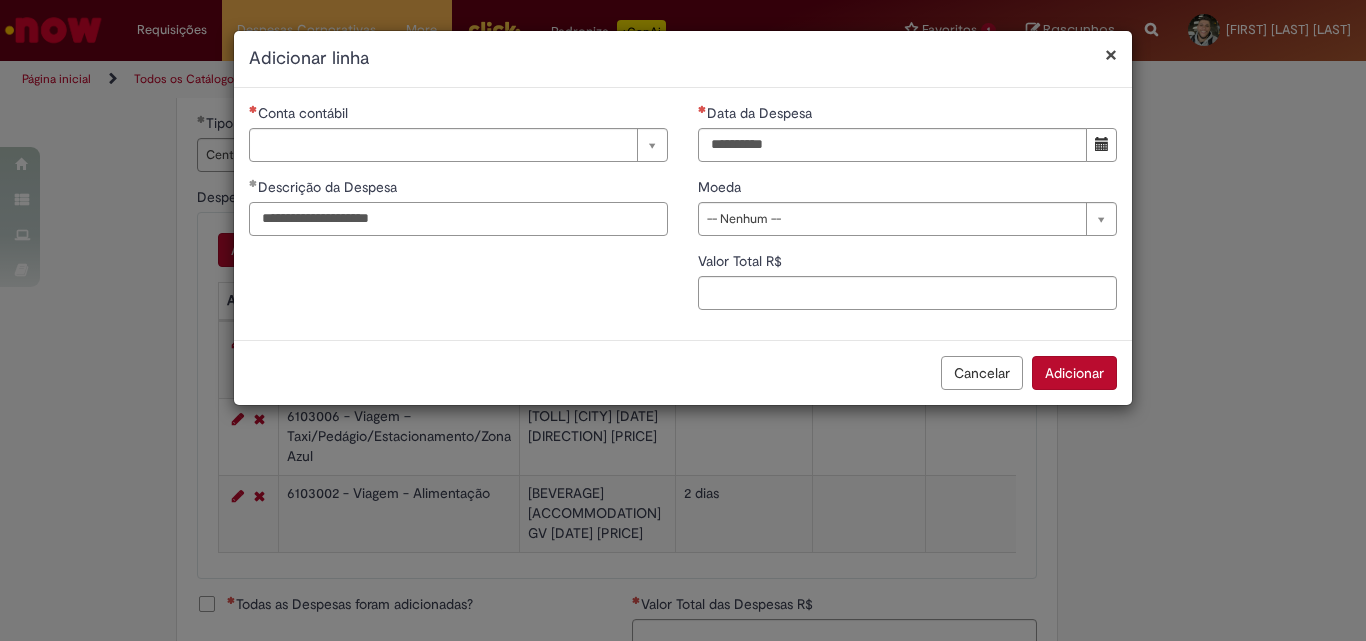 type on "**********" 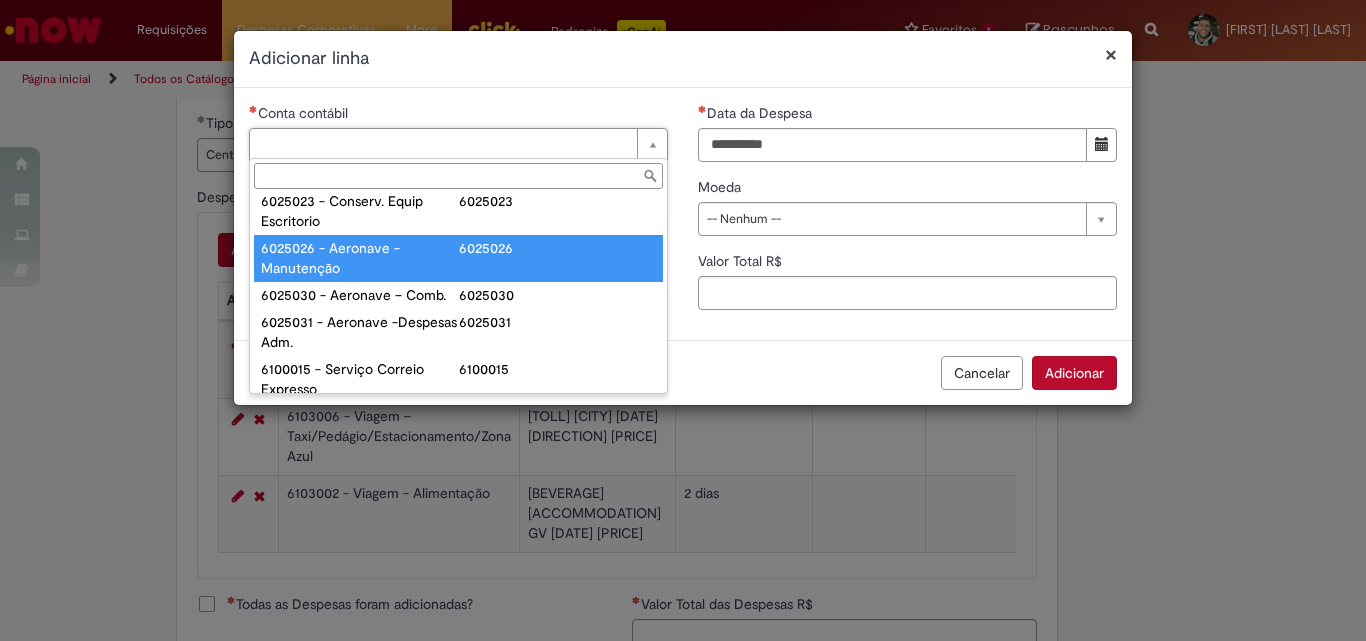 scroll, scrollTop: 700, scrollLeft: 0, axis: vertical 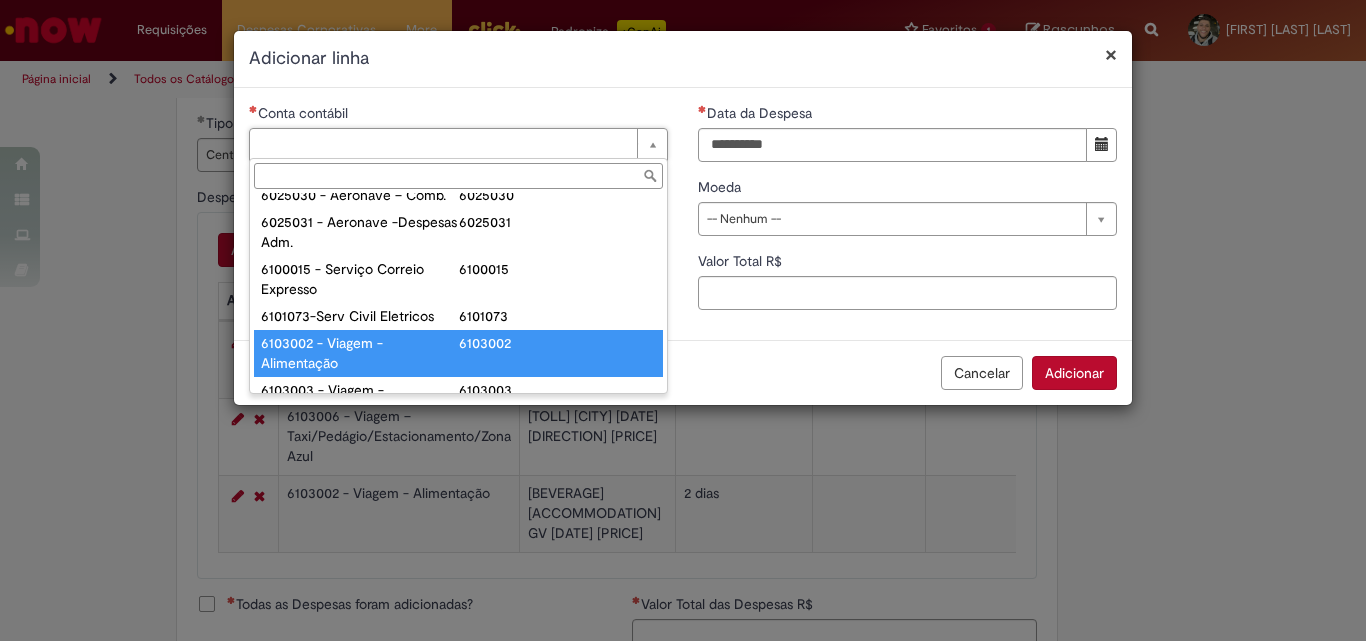 type on "**********" 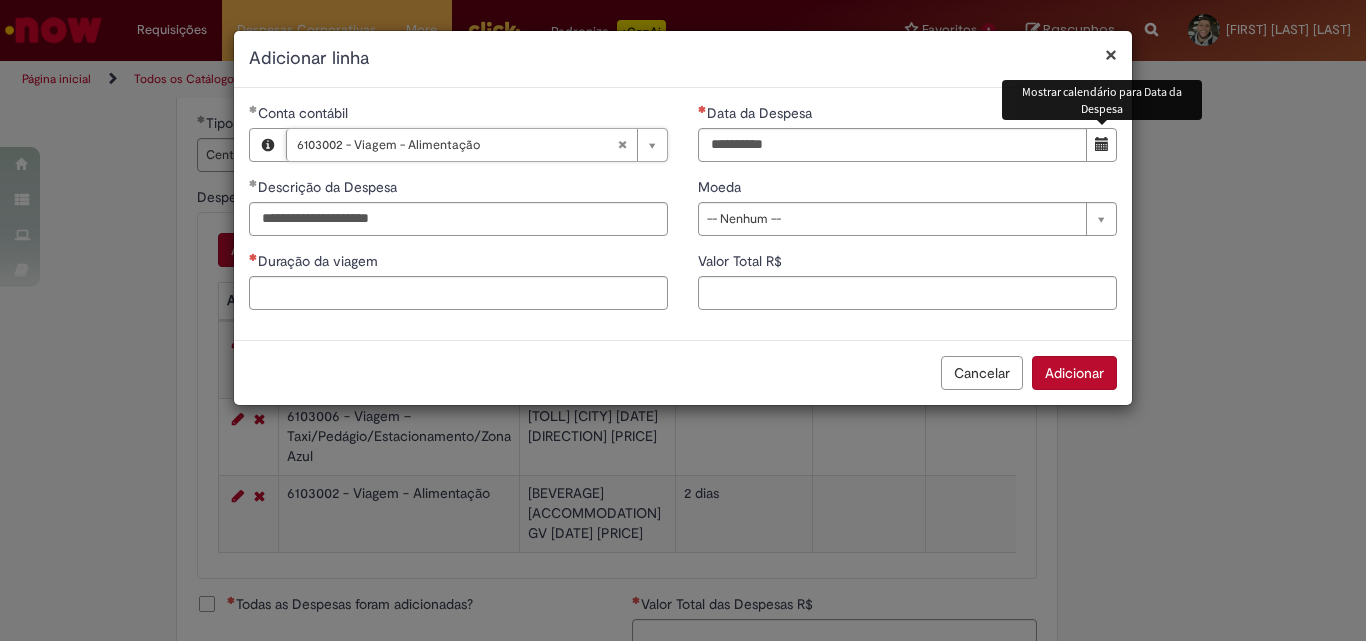 click at bounding box center (1102, 144) 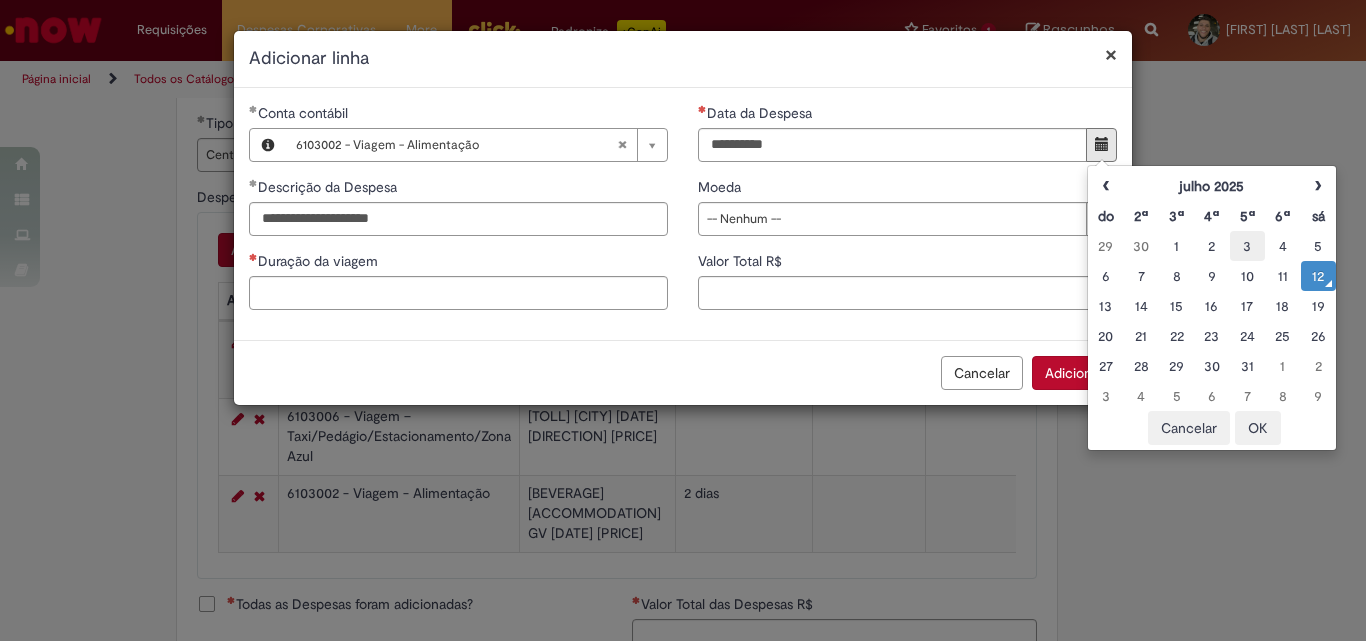 click on "3" at bounding box center (1247, 246) 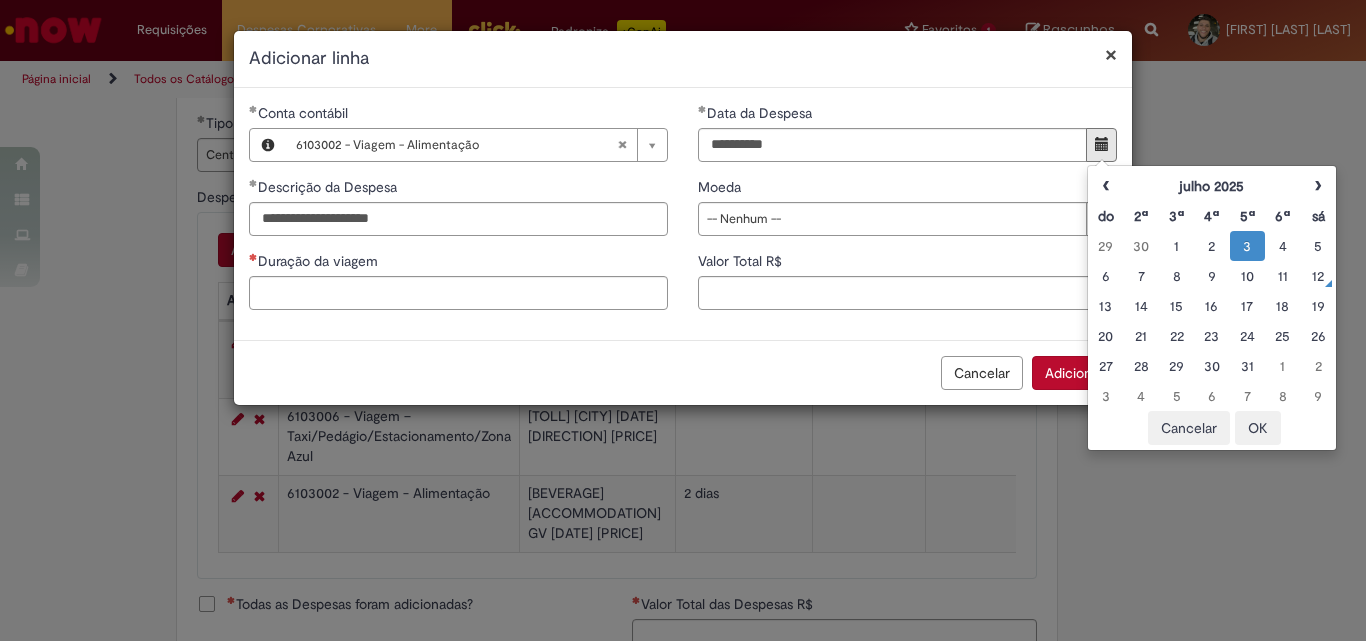 click on "OK" at bounding box center [1258, 428] 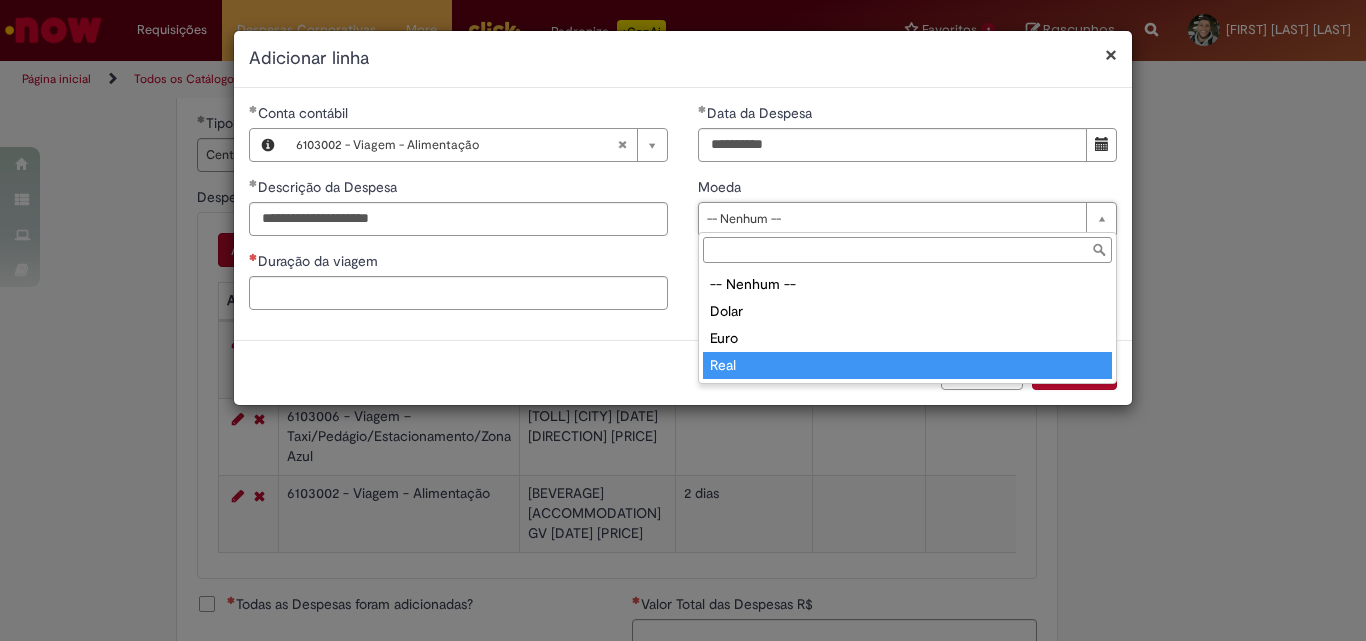type on "****" 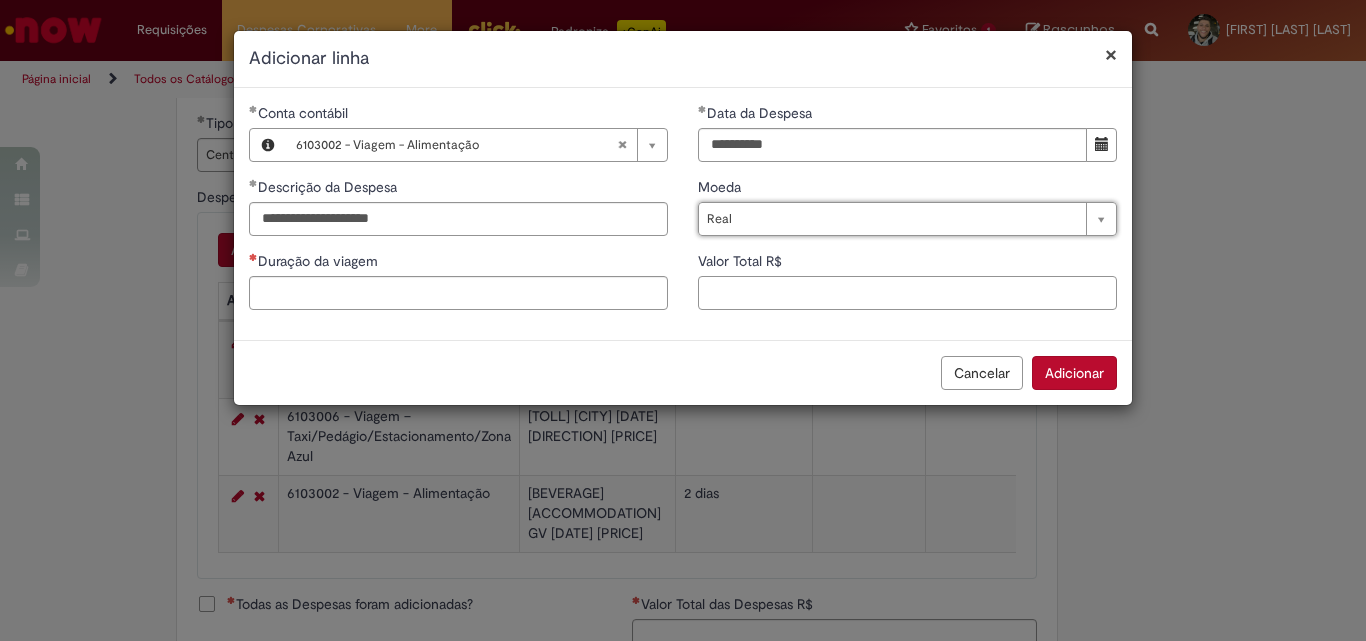 click on "Valor Total R$" at bounding box center [907, 293] 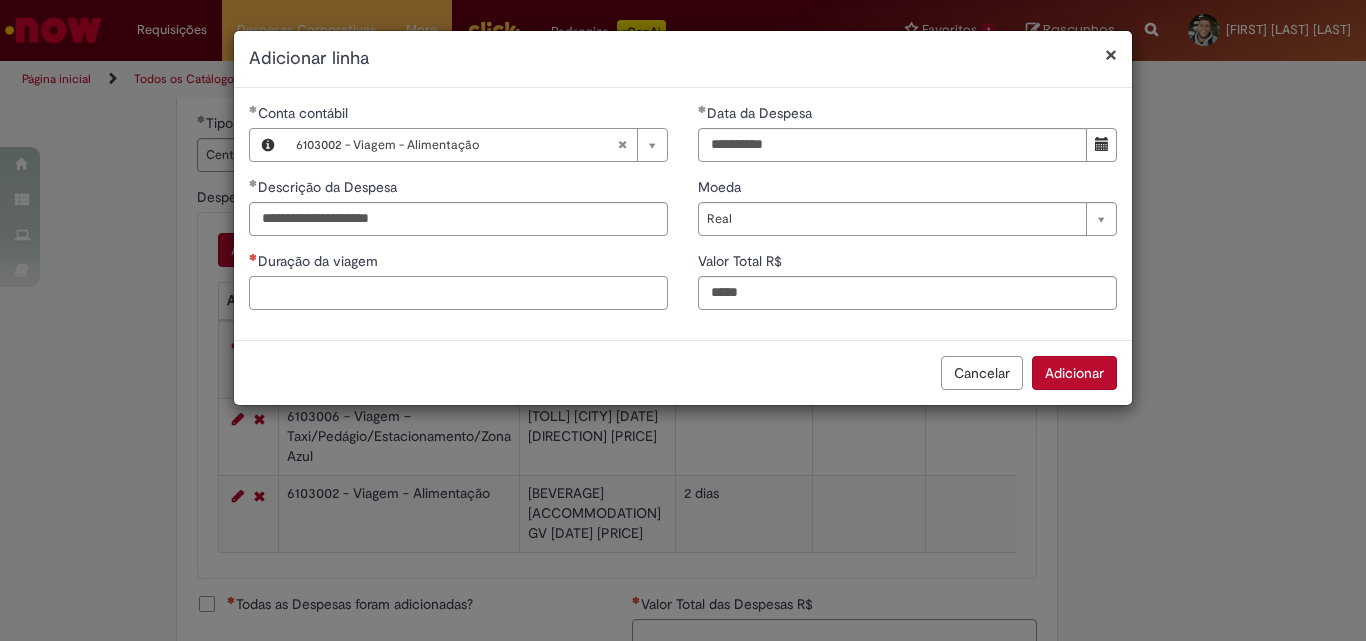 click on "Duração da viagem" at bounding box center (458, 293) 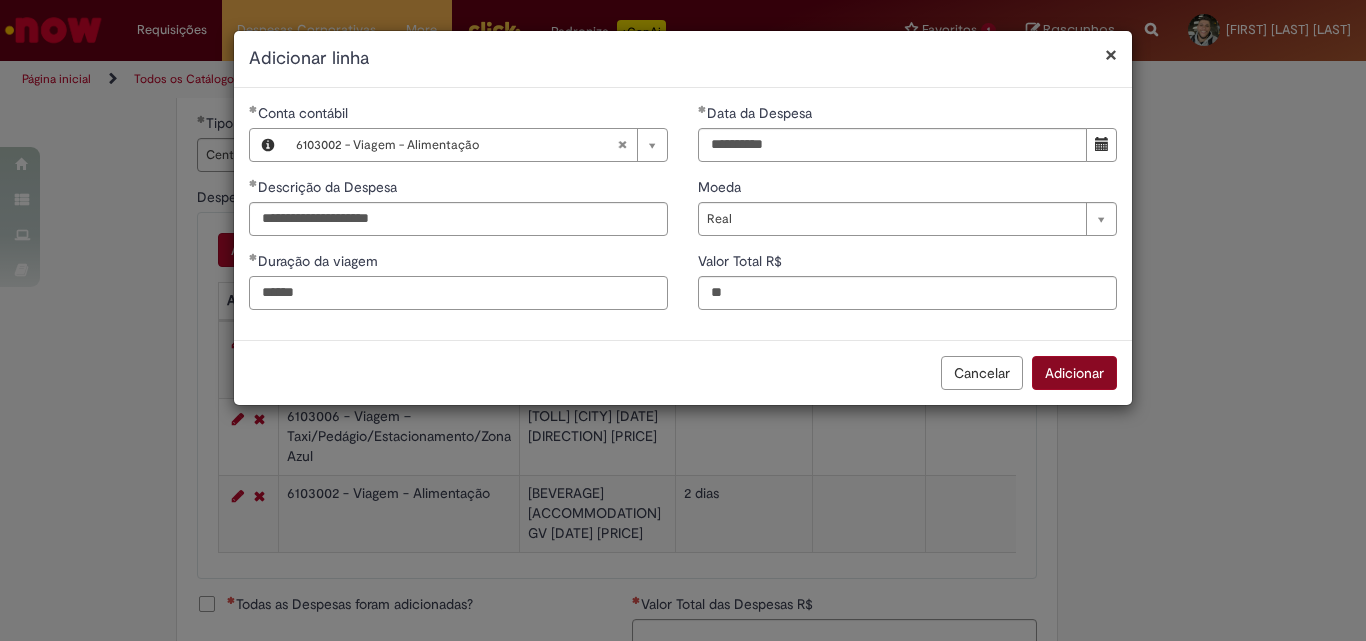 type on "******" 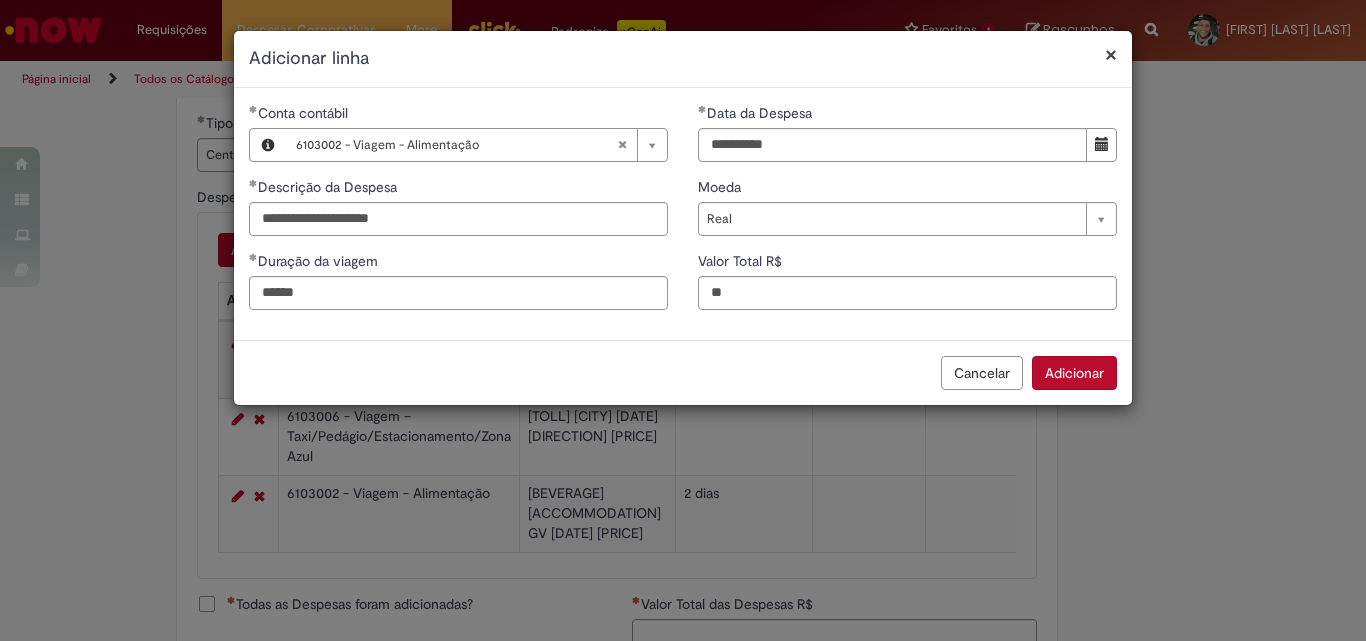 click on "Adicionar" at bounding box center [1074, 373] 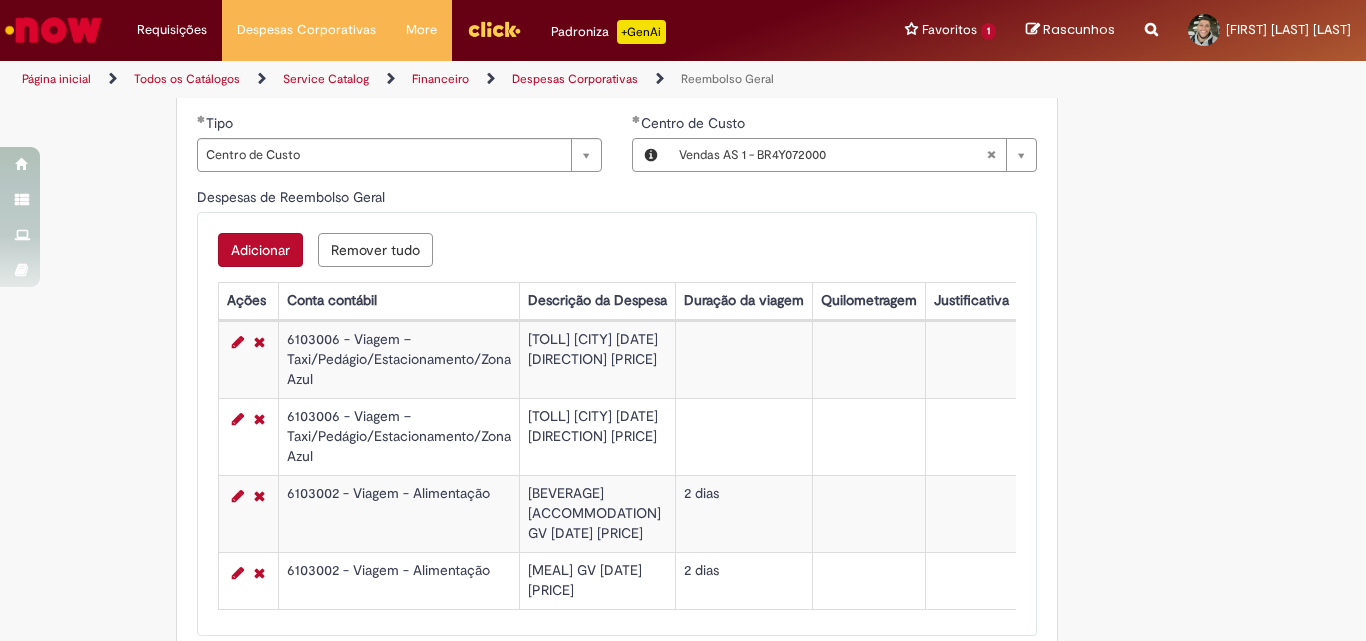 click on "Adicionar" at bounding box center [260, 250] 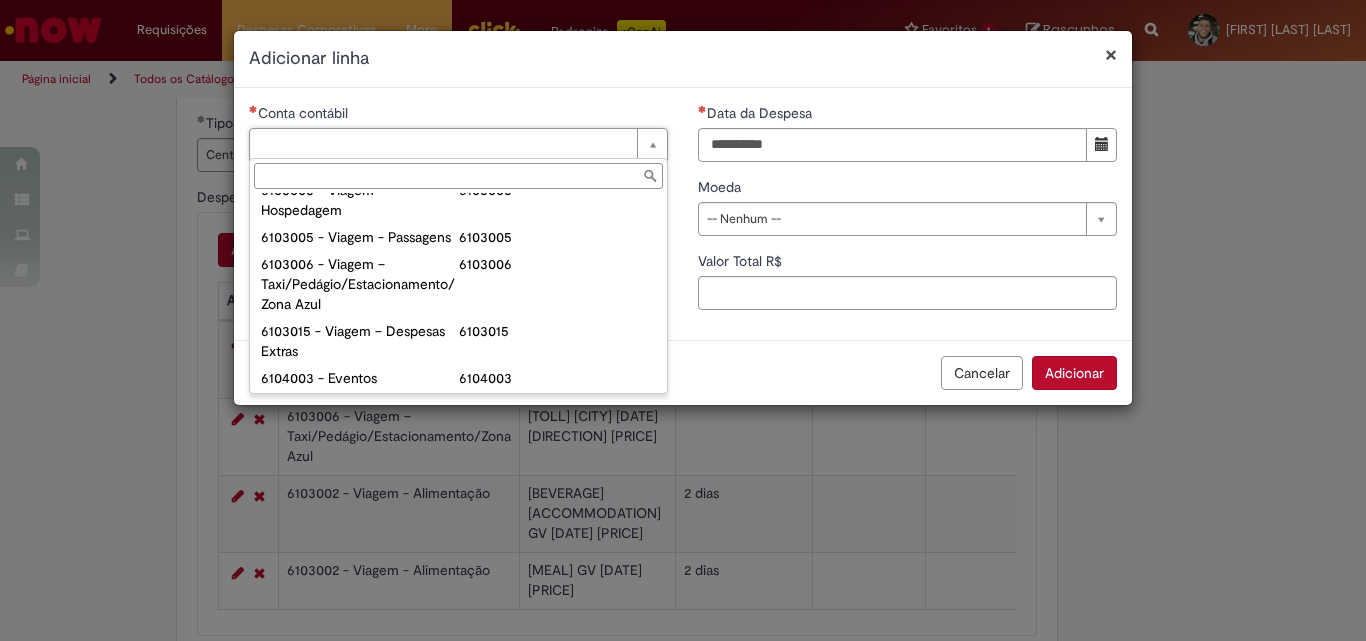 scroll, scrollTop: 800, scrollLeft: 0, axis: vertical 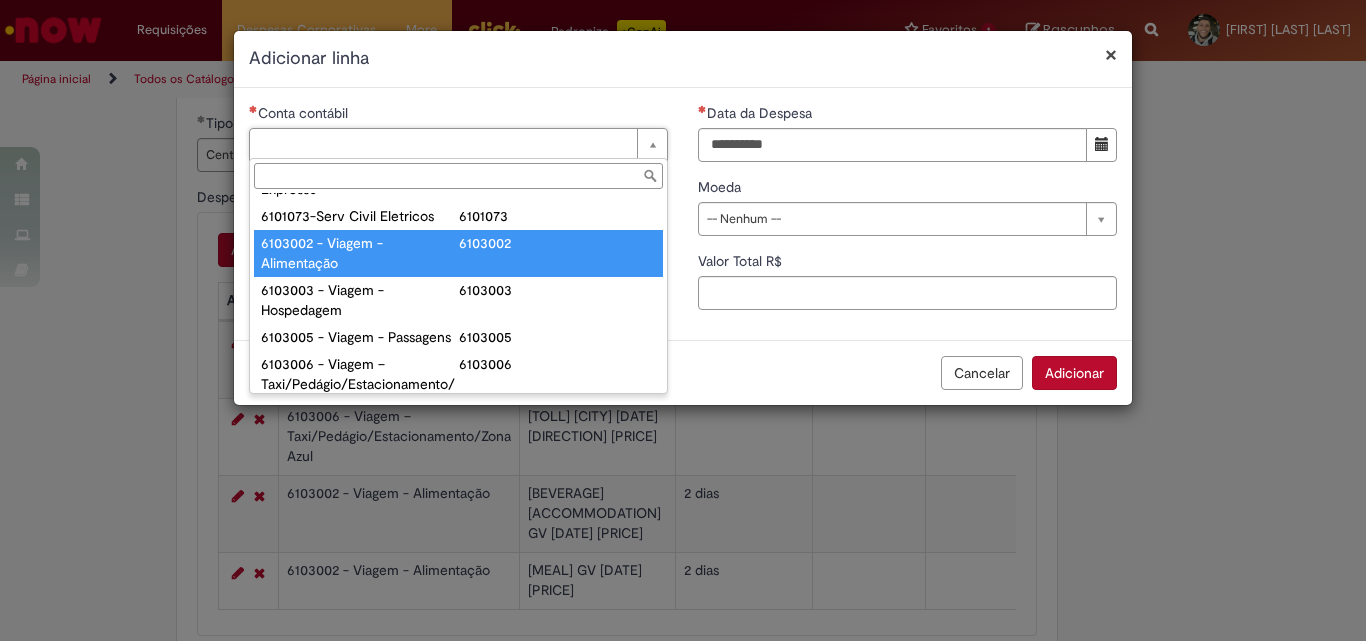 type on "**********" 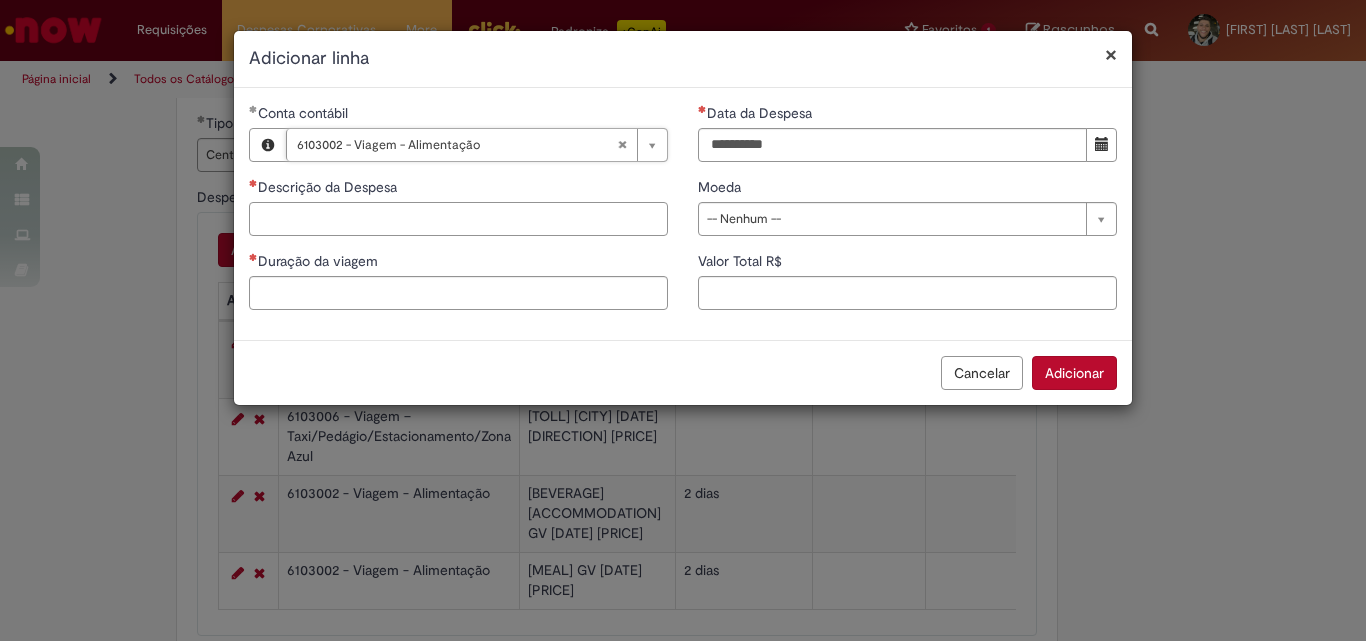 click on "Descrição da Despesa" at bounding box center (458, 219) 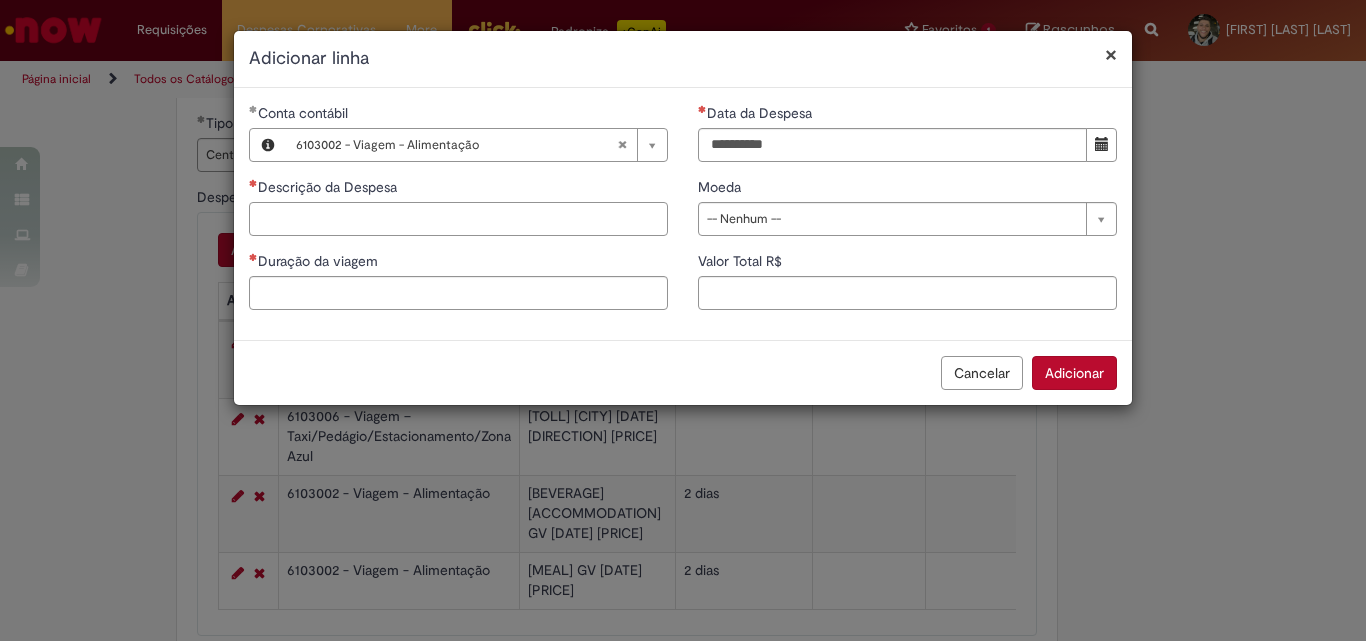 paste on "**********" 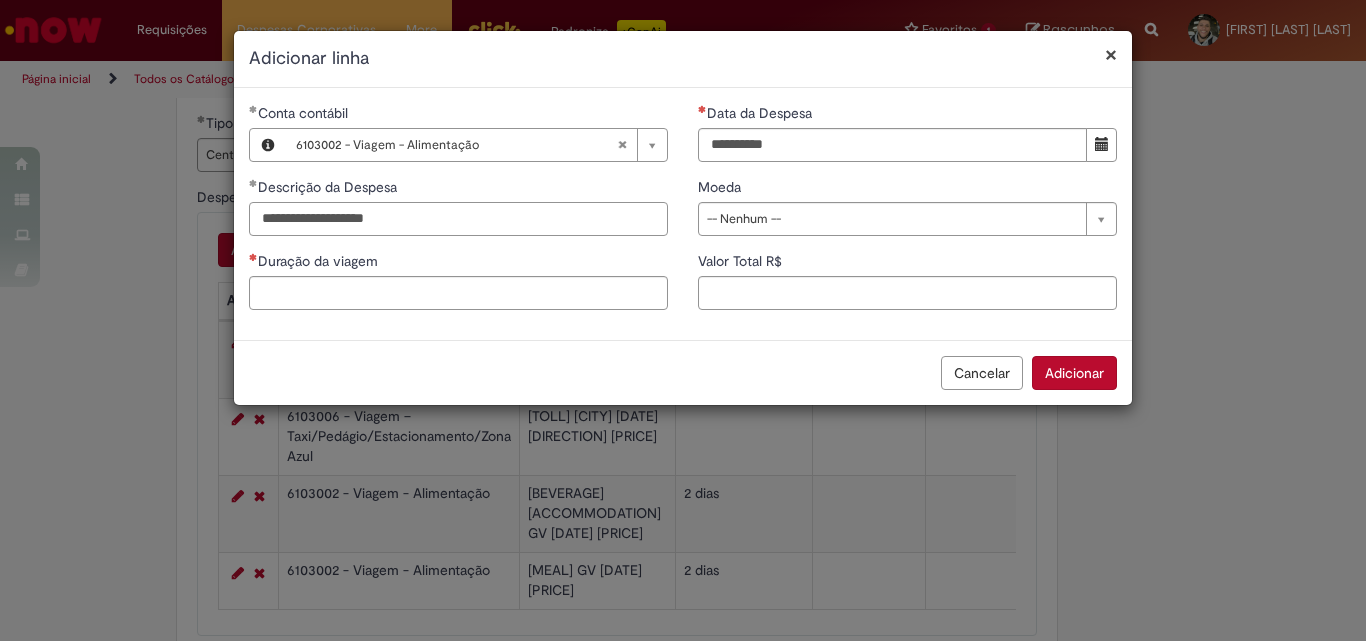 type on "**********" 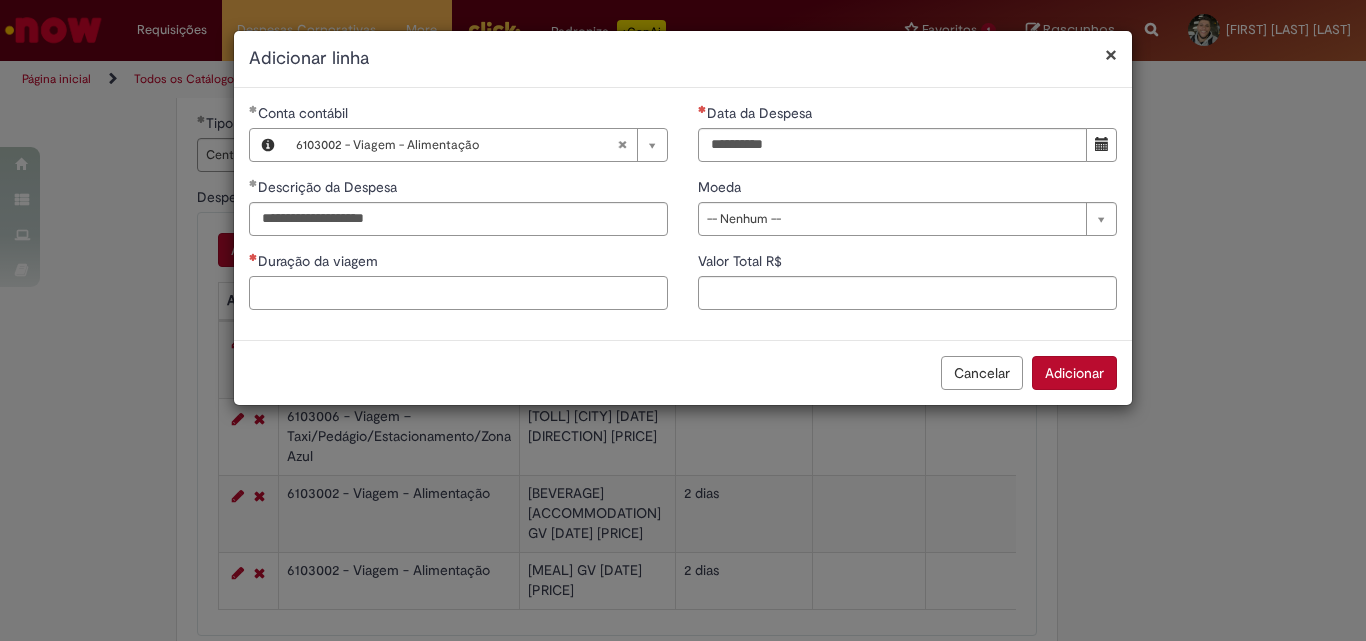 click on "Duração da viagem" at bounding box center [458, 293] 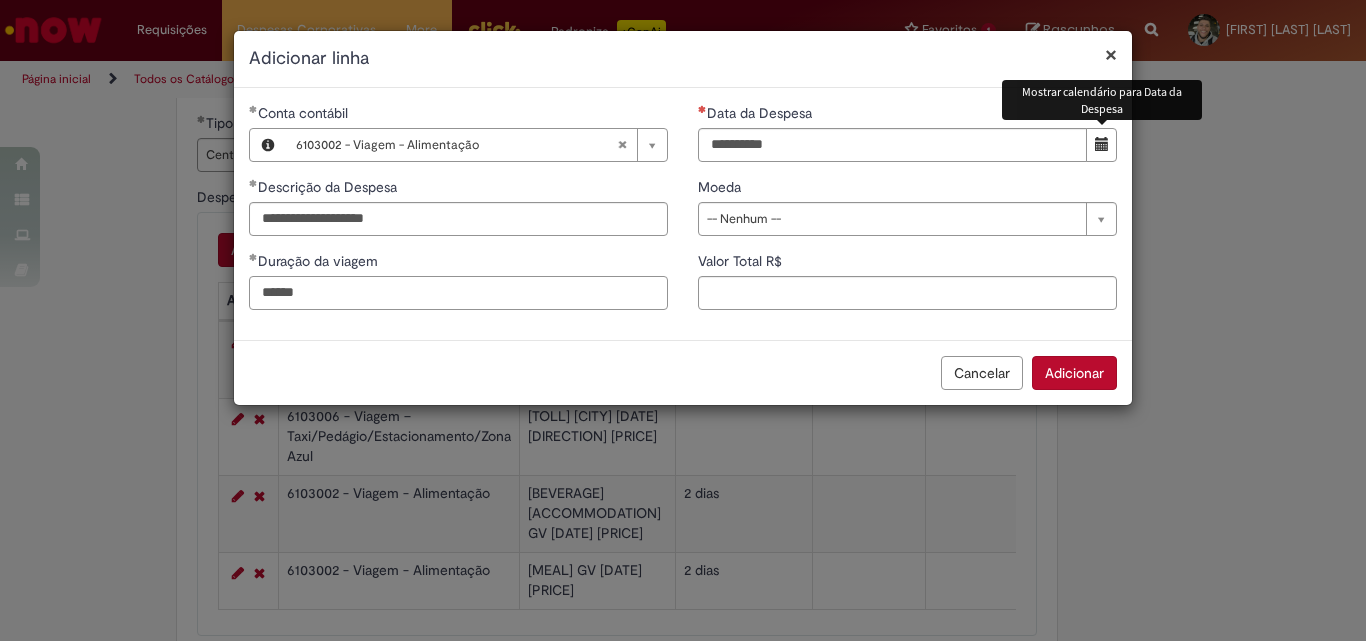 type on "******" 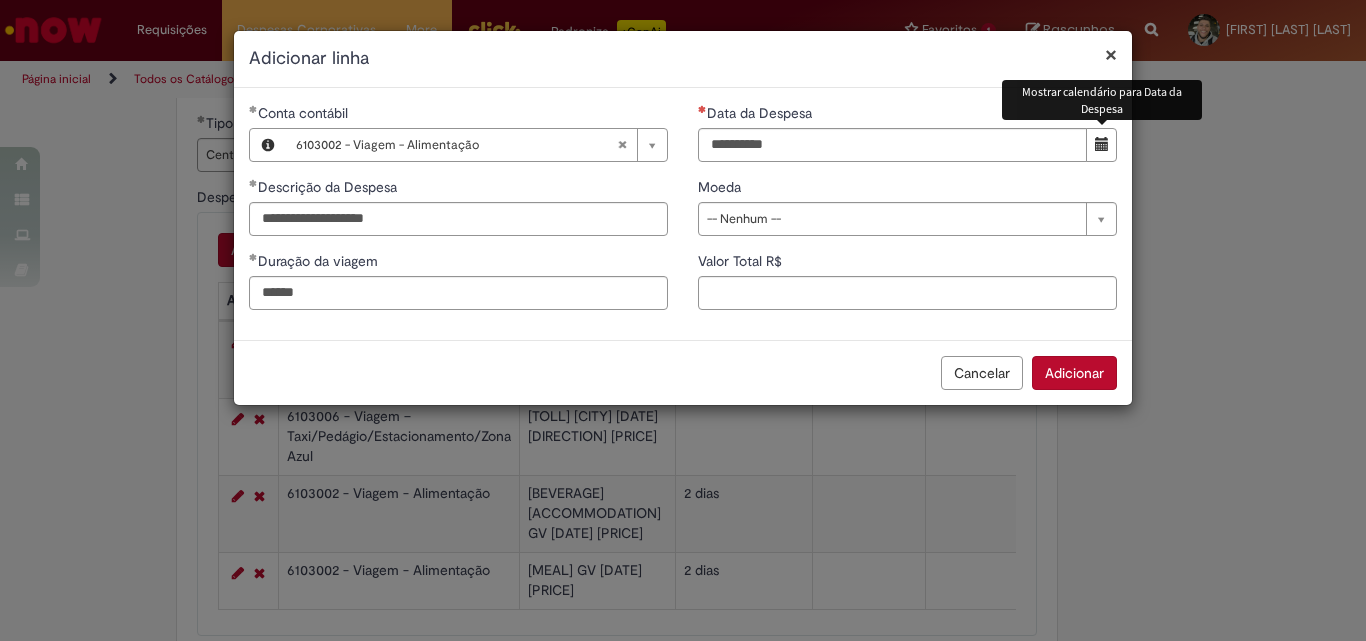 click at bounding box center [1102, 144] 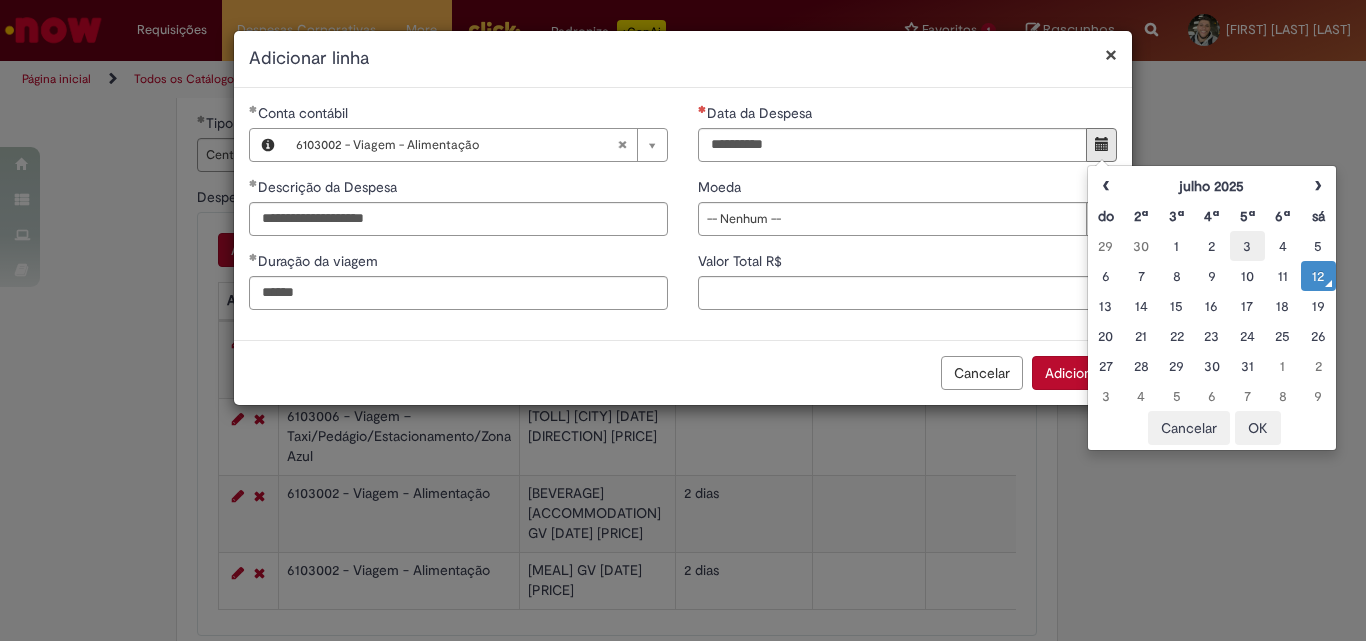 click on "3" at bounding box center [1247, 246] 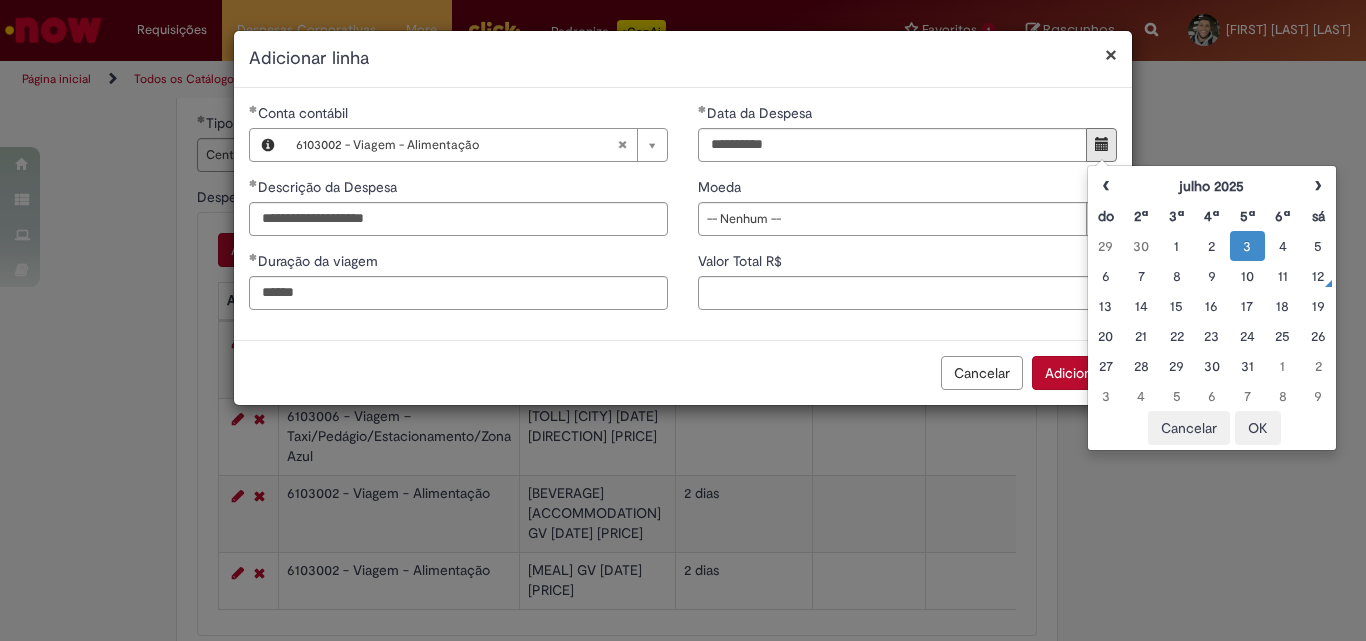 click on "OK" at bounding box center (1258, 428) 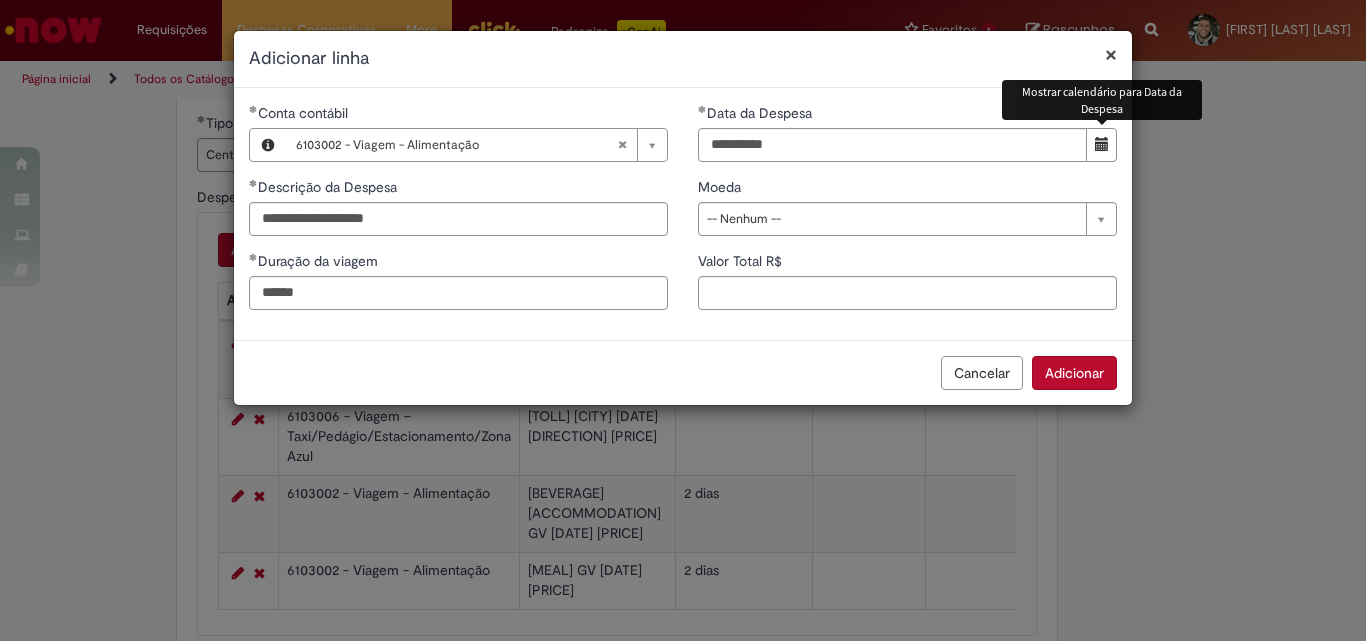 click on "**********" at bounding box center (907, 214) 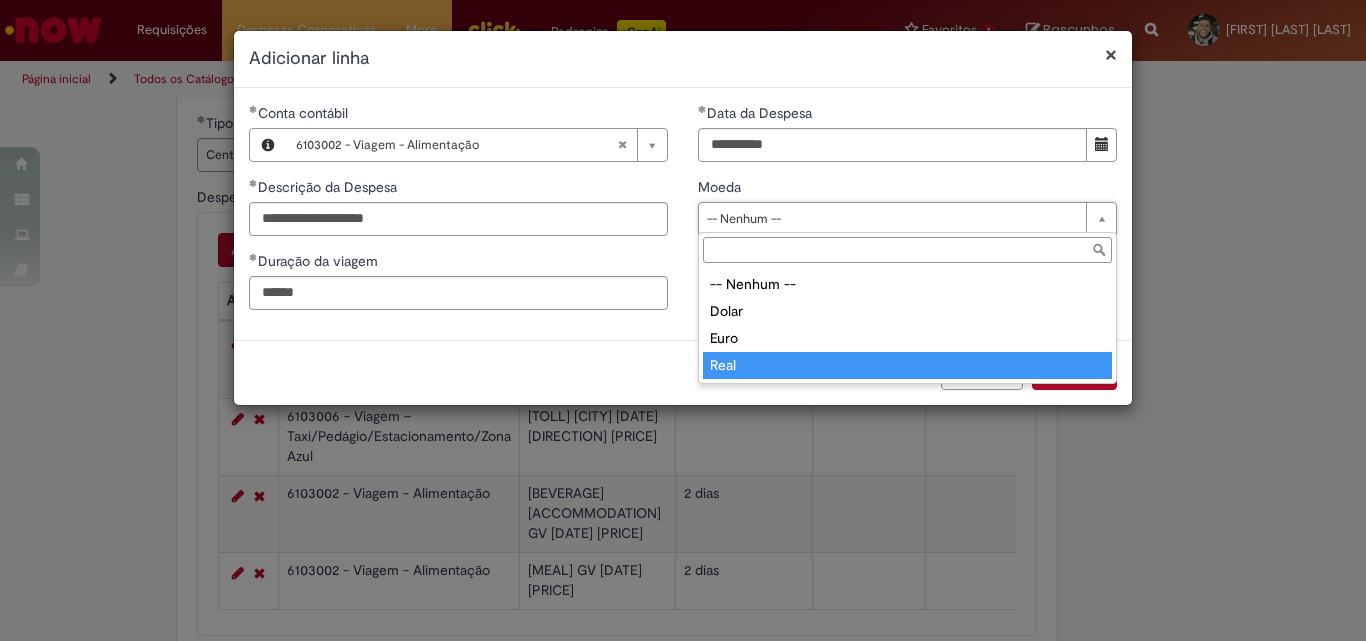 type on "****" 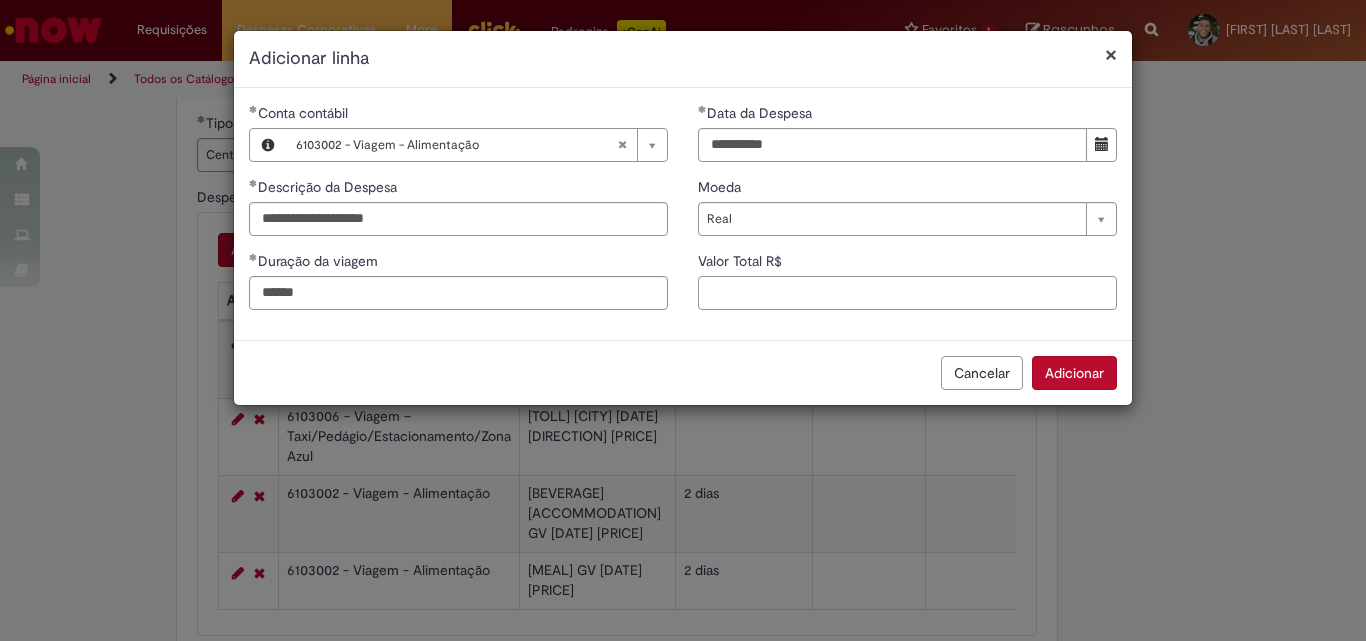 click on "Valor Total R$" at bounding box center [907, 293] 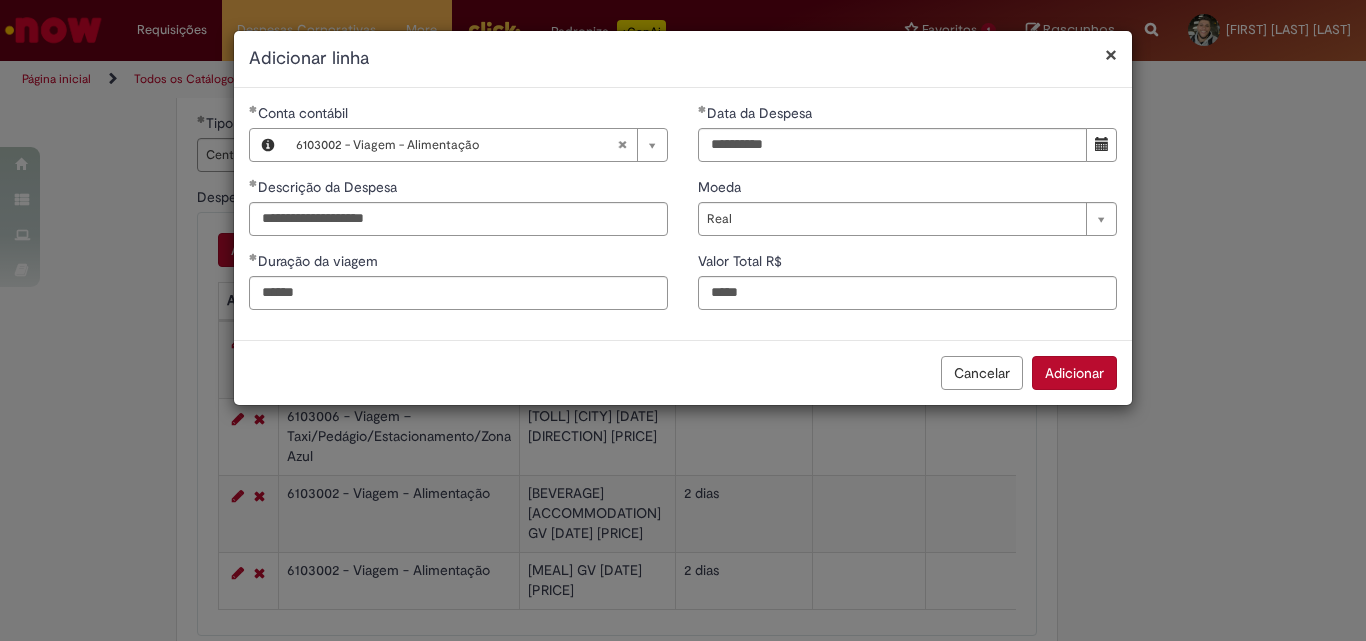 type on "**" 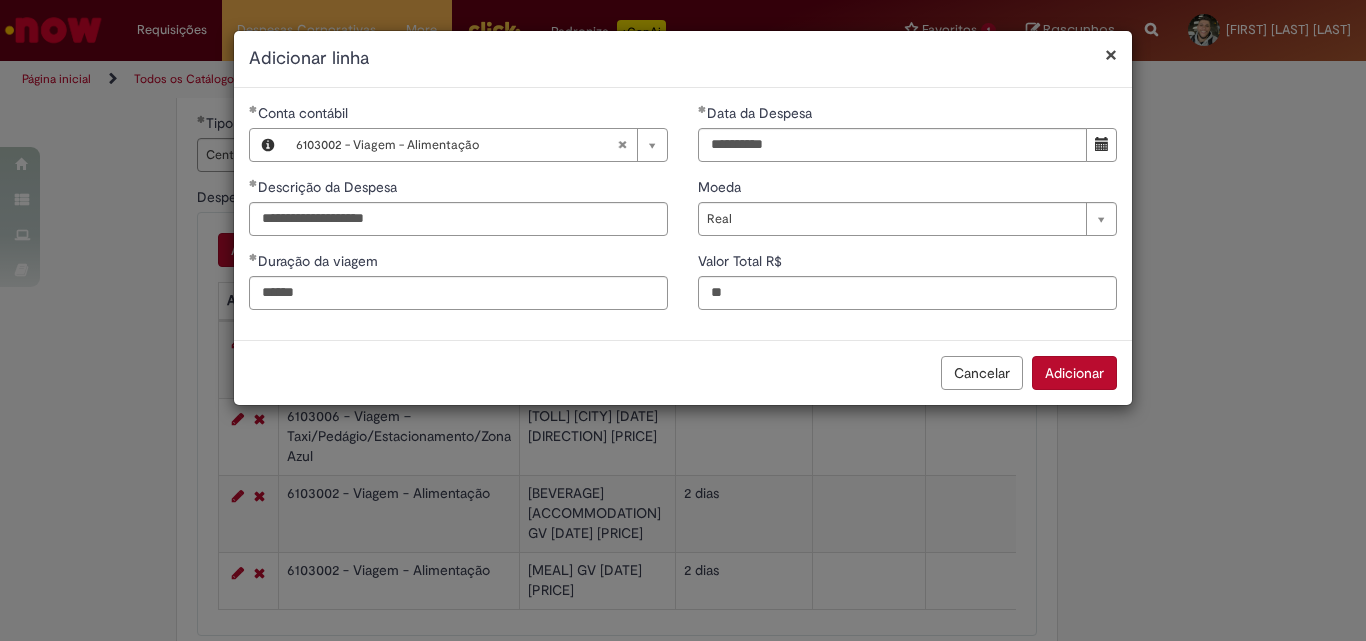 click on "Adicionar" at bounding box center [1074, 373] 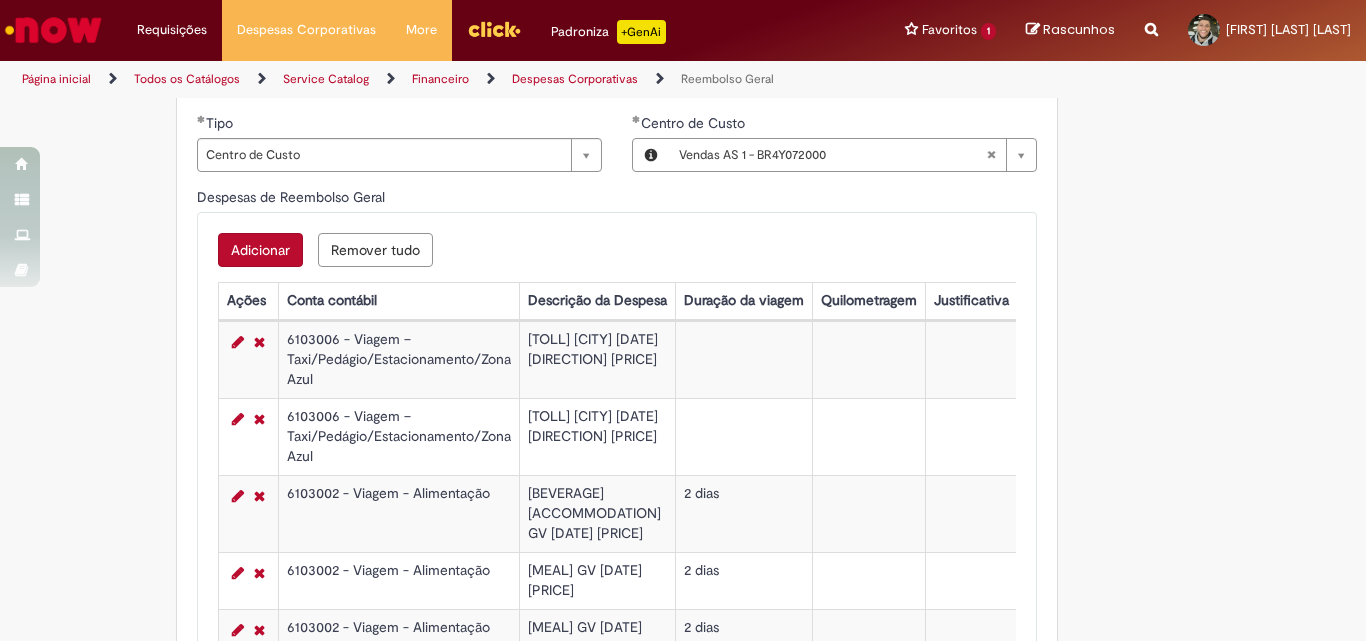 click on "Adicionar" at bounding box center (260, 250) 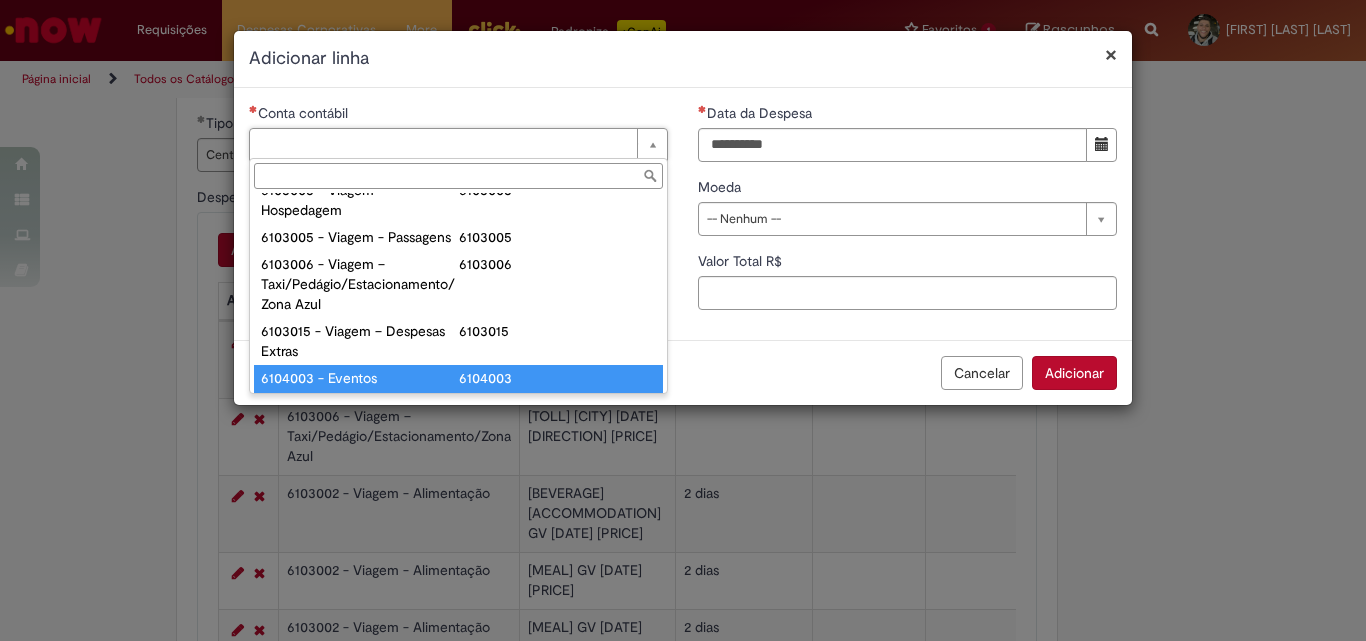 scroll, scrollTop: 800, scrollLeft: 0, axis: vertical 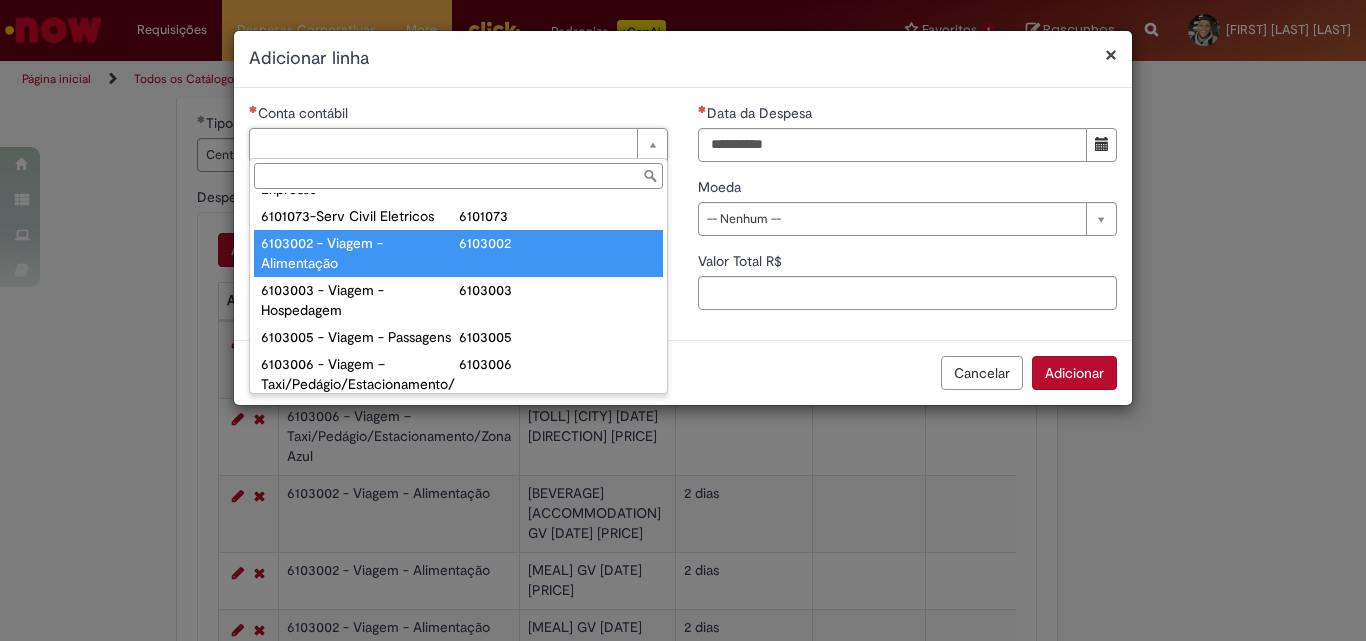 type on "**********" 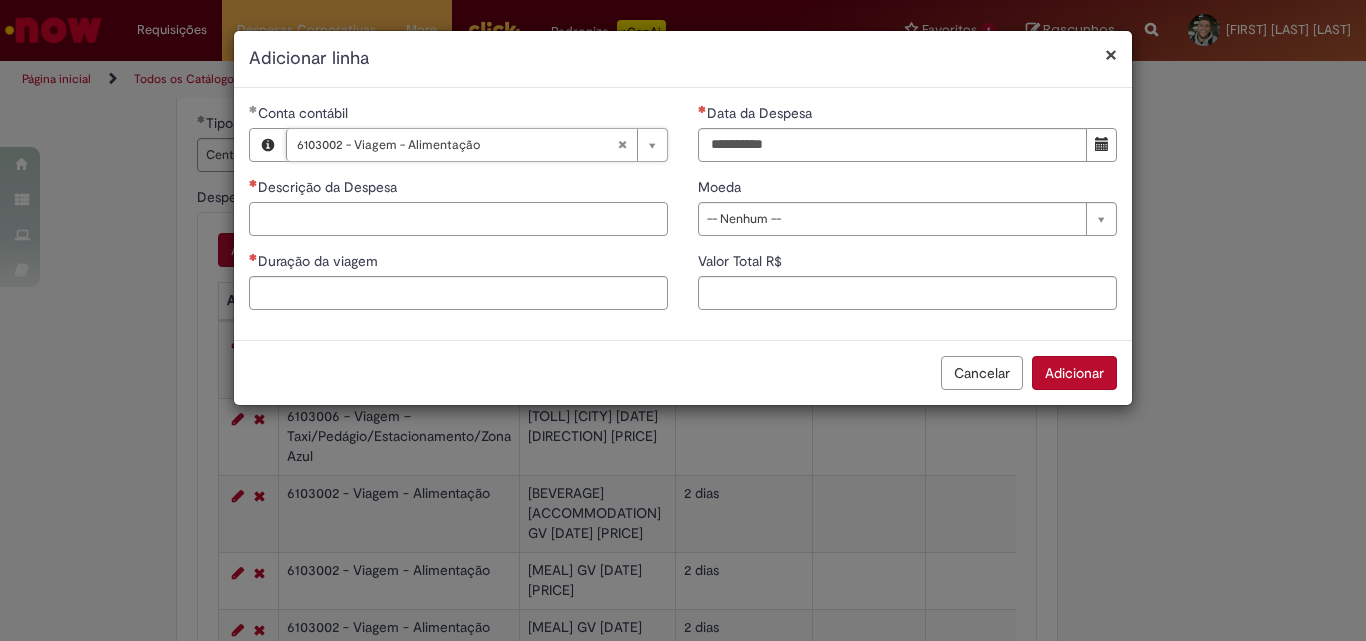 click on "Descrição da Despesa" at bounding box center (458, 219) 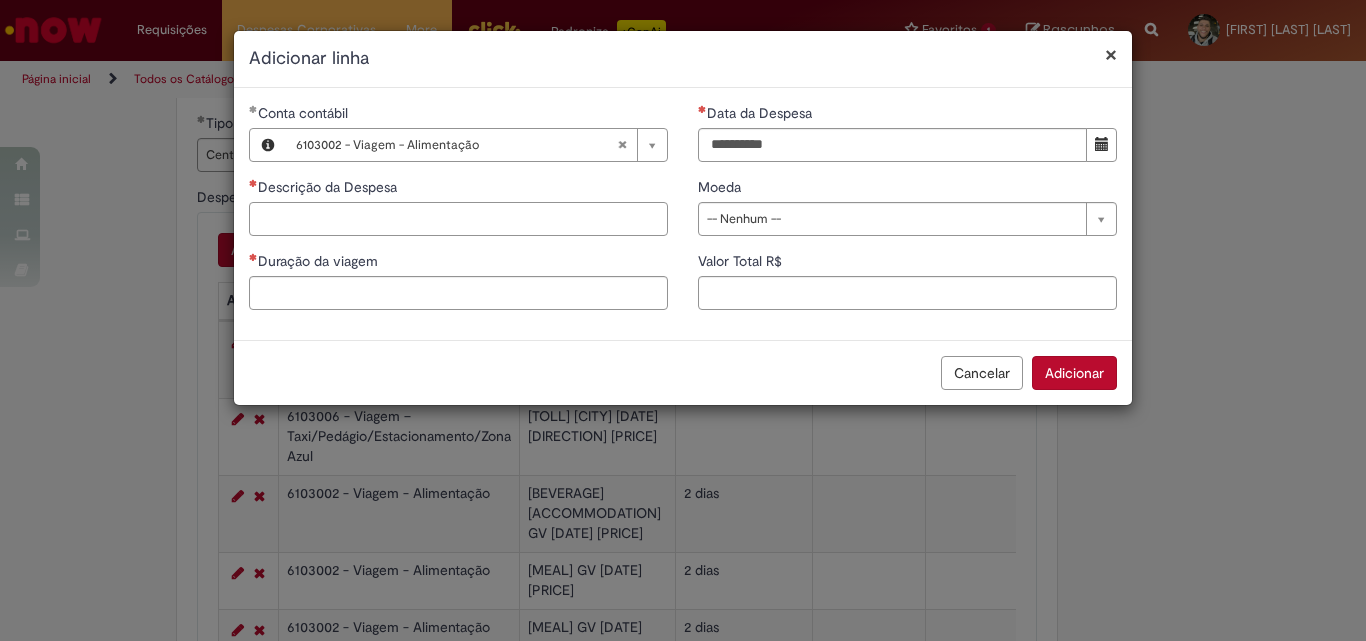 paste on "**********" 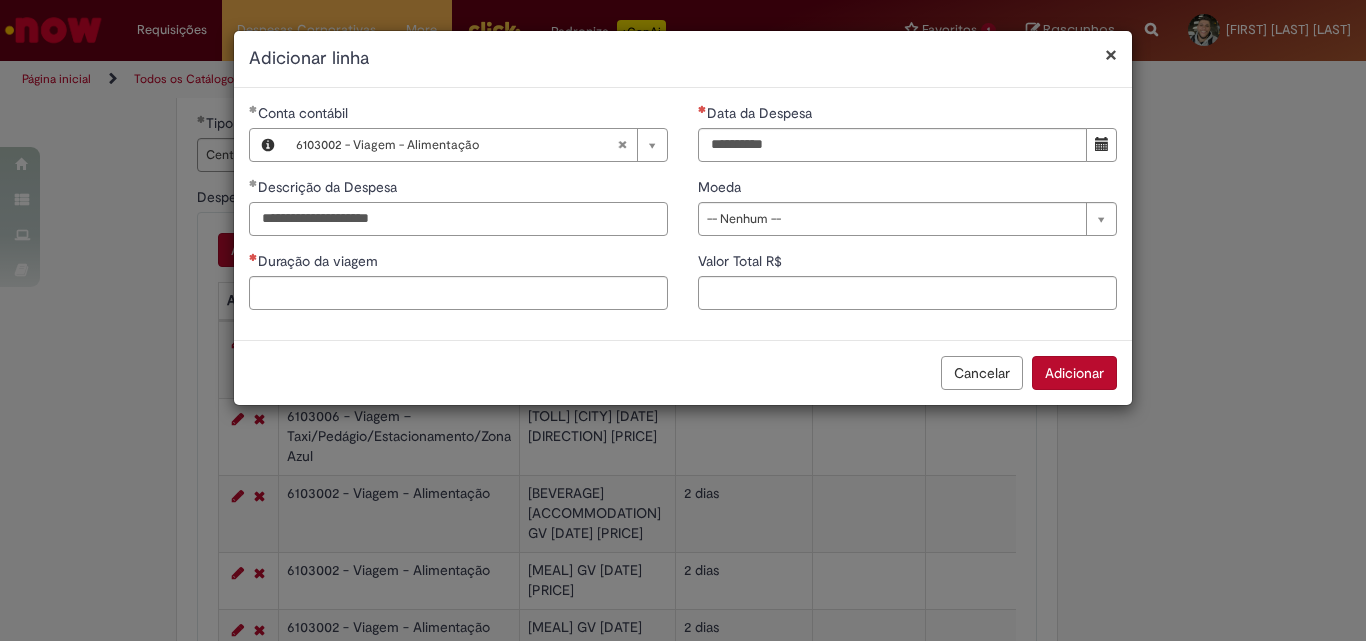 type on "**********" 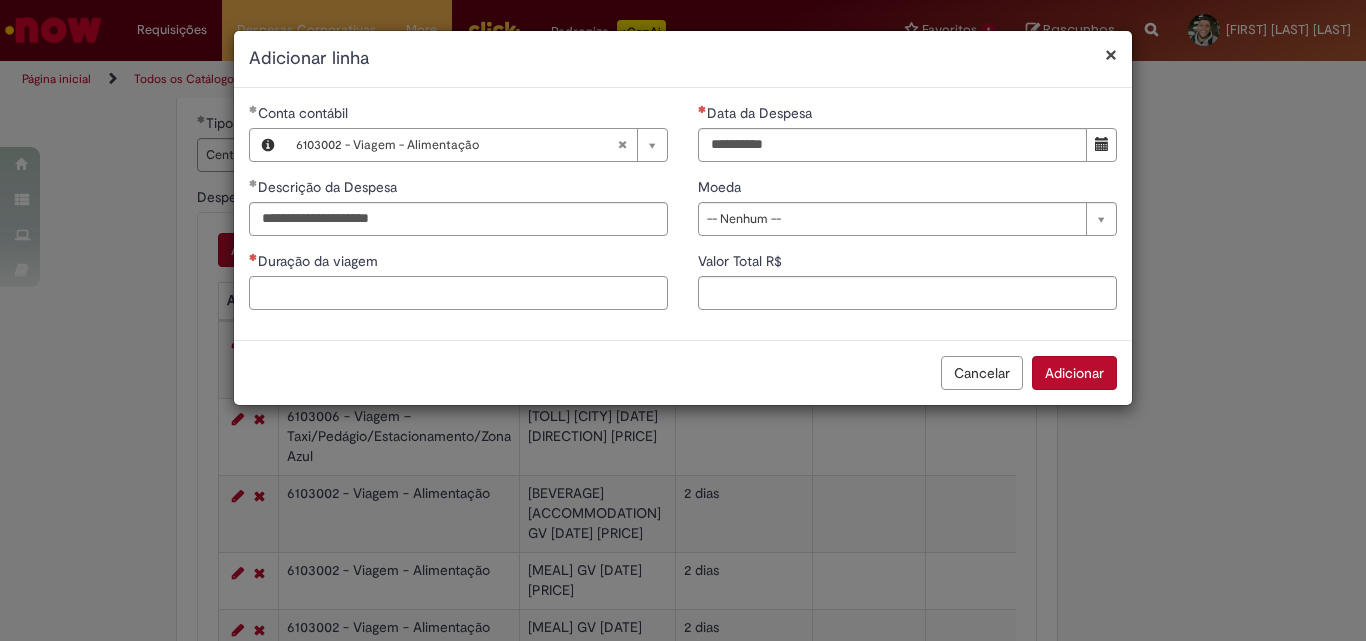 click on "Duração da viagem" at bounding box center [458, 293] 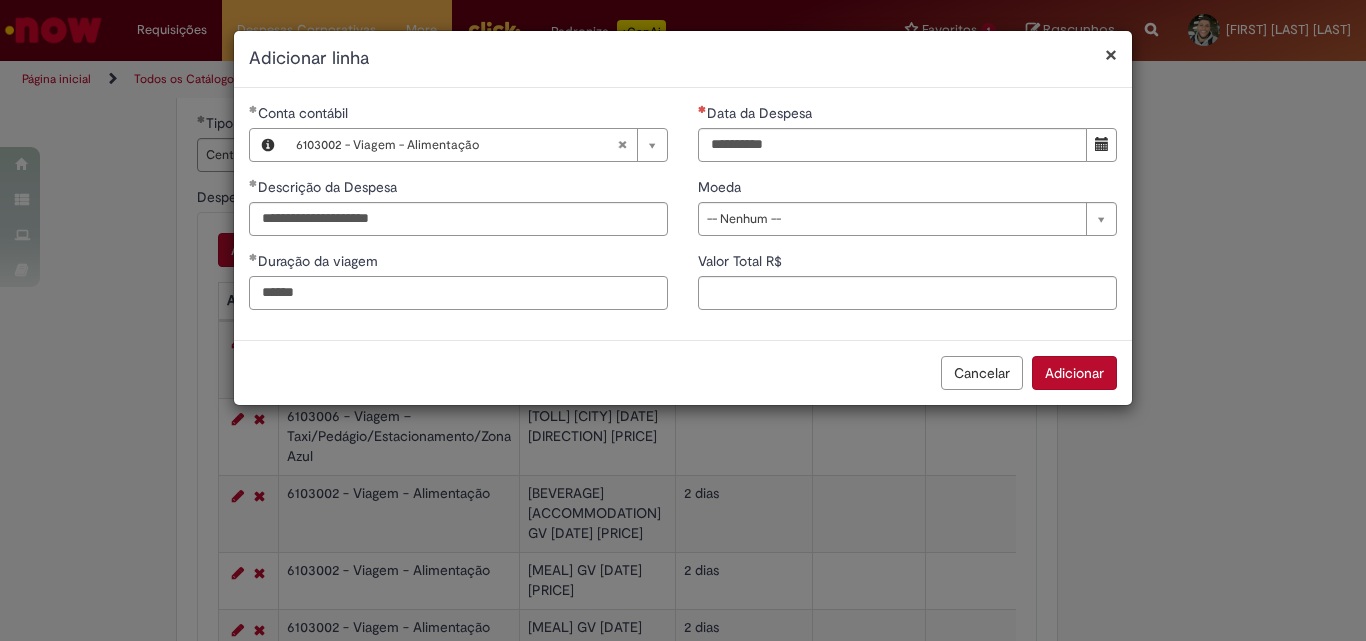 type on "******" 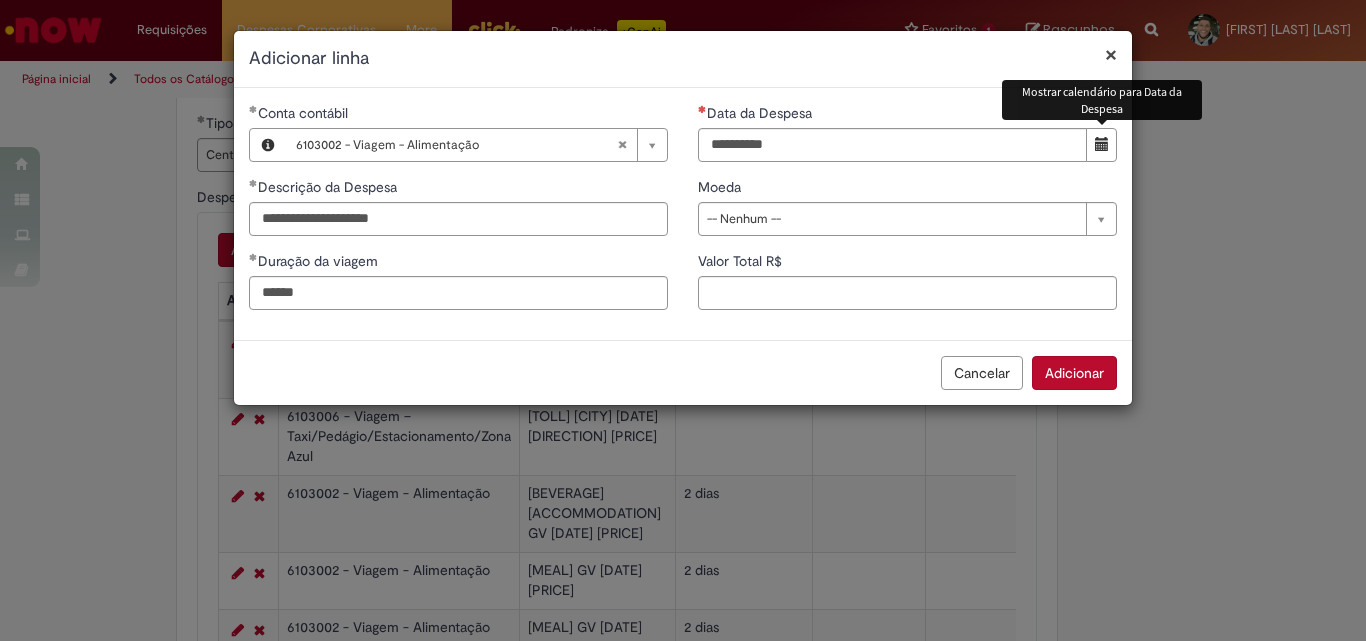 click at bounding box center [1102, 144] 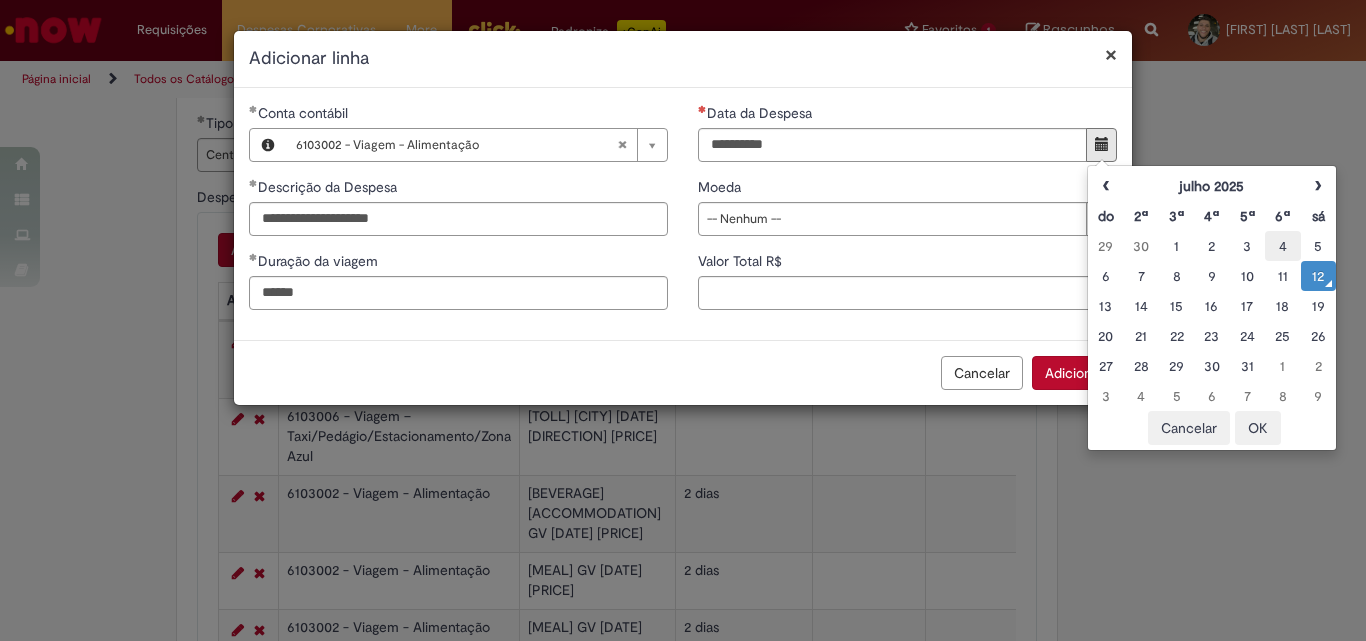 click on "4" at bounding box center (1282, 246) 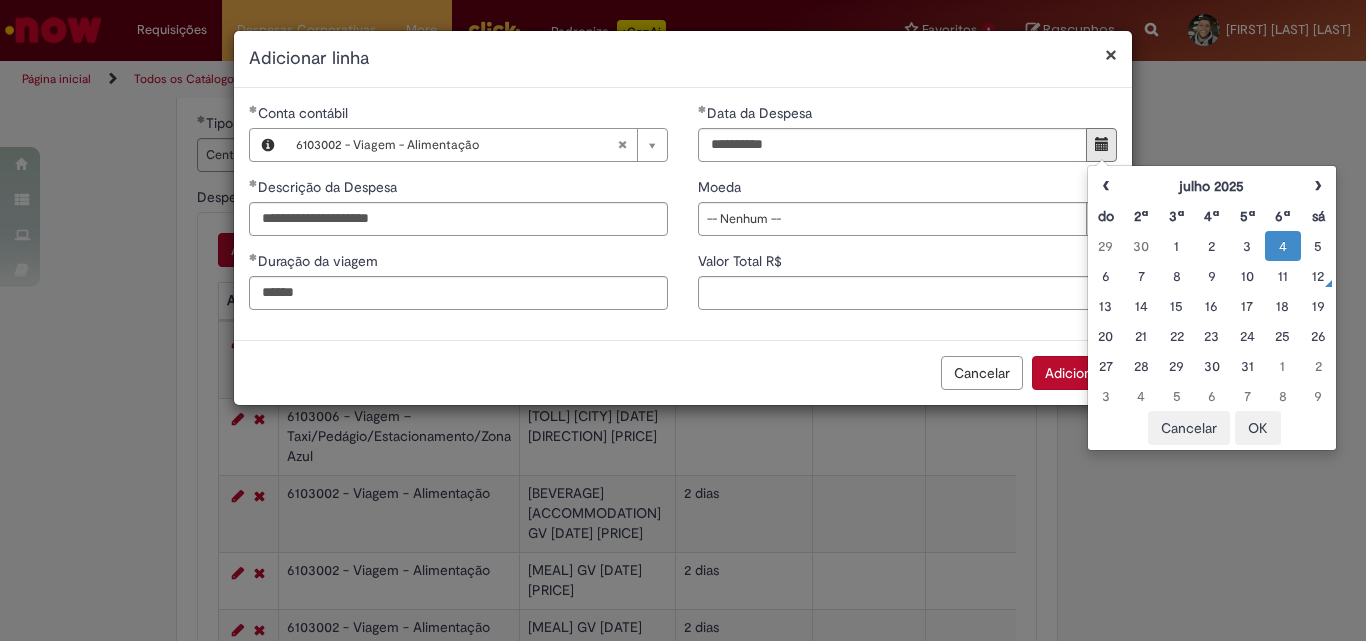 click on "OK" at bounding box center (1258, 428) 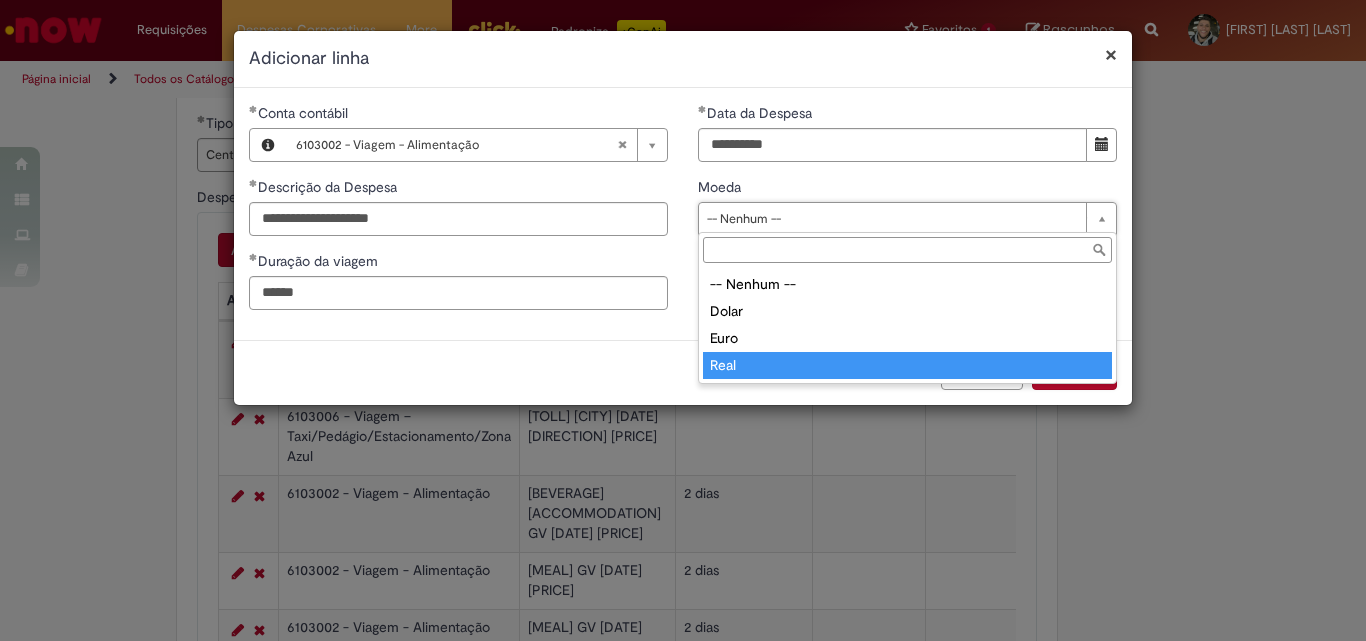 type on "****" 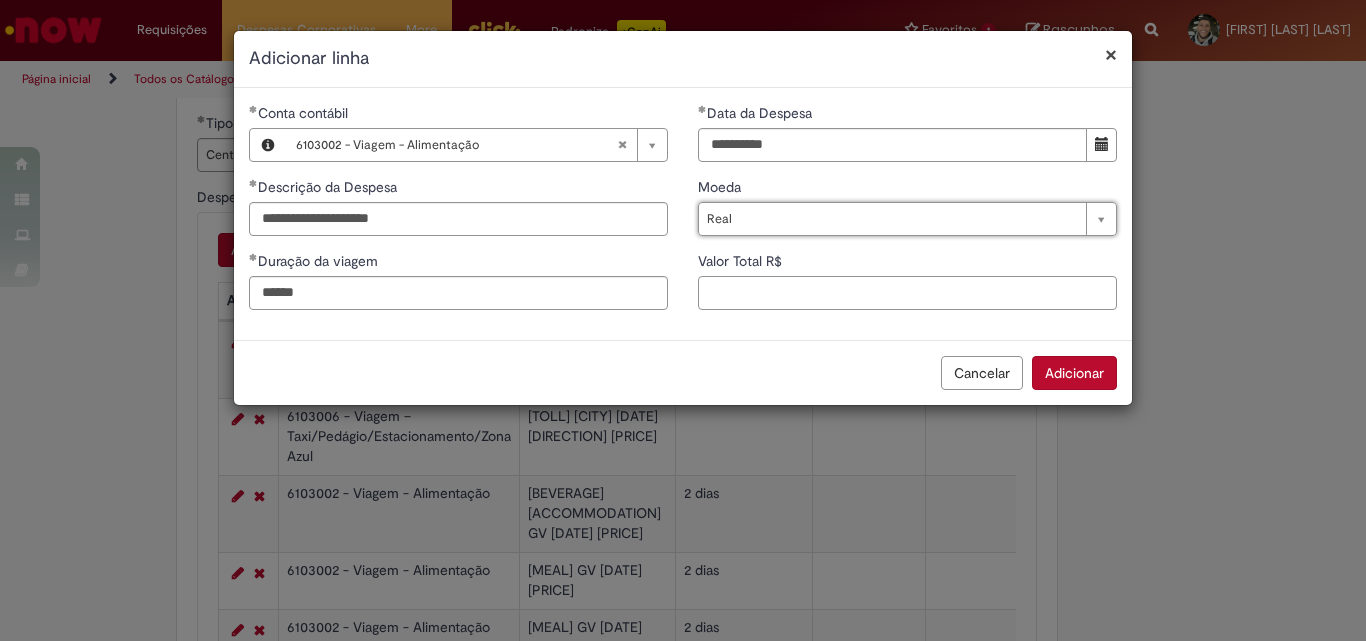 click on "Valor Total R$" at bounding box center [907, 293] 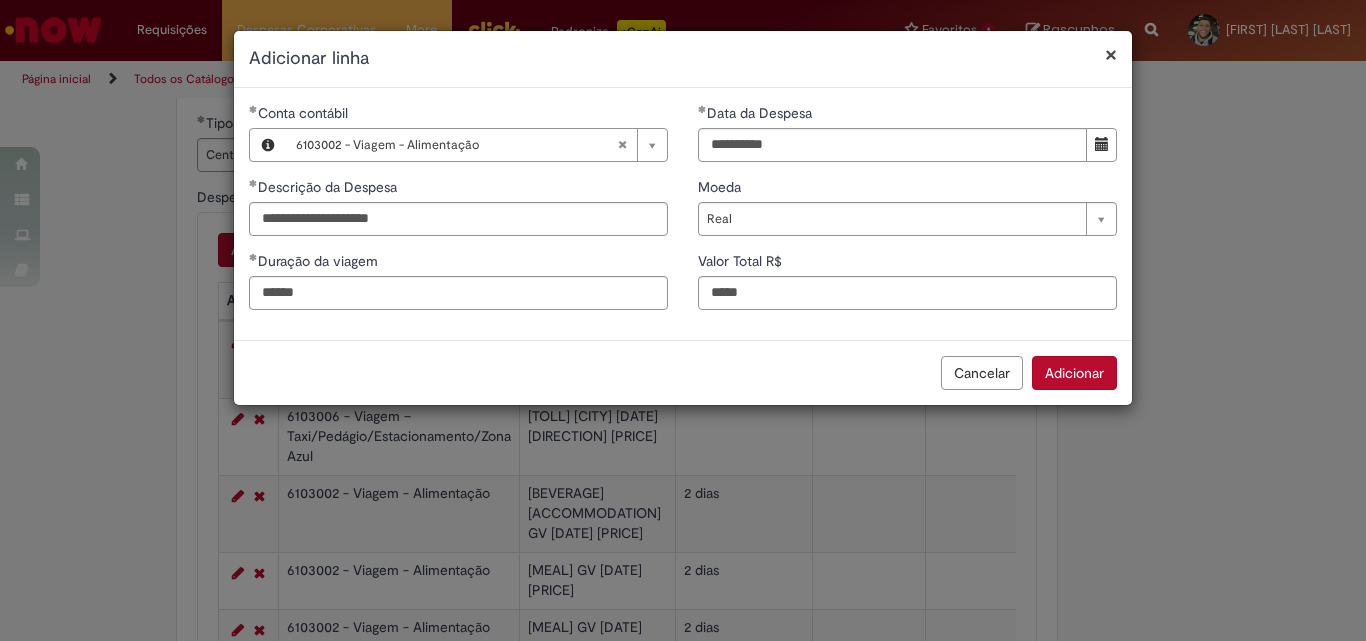 click on "Adicionar" at bounding box center [1074, 373] 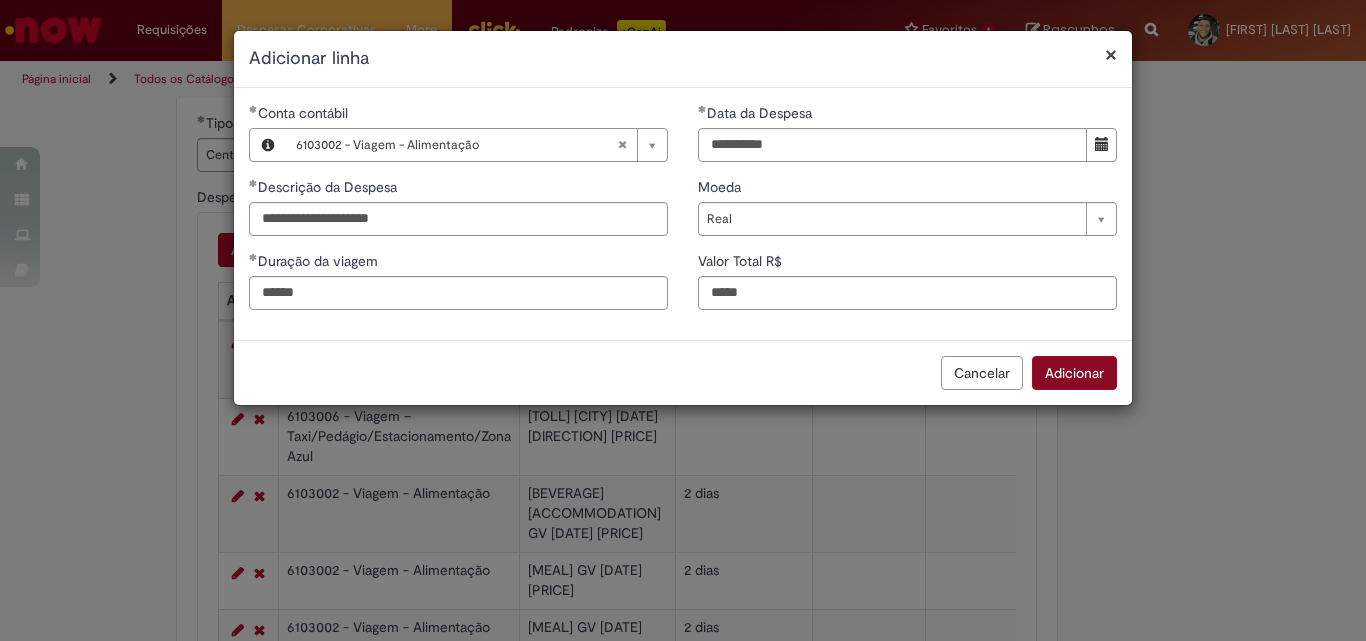 type on "****" 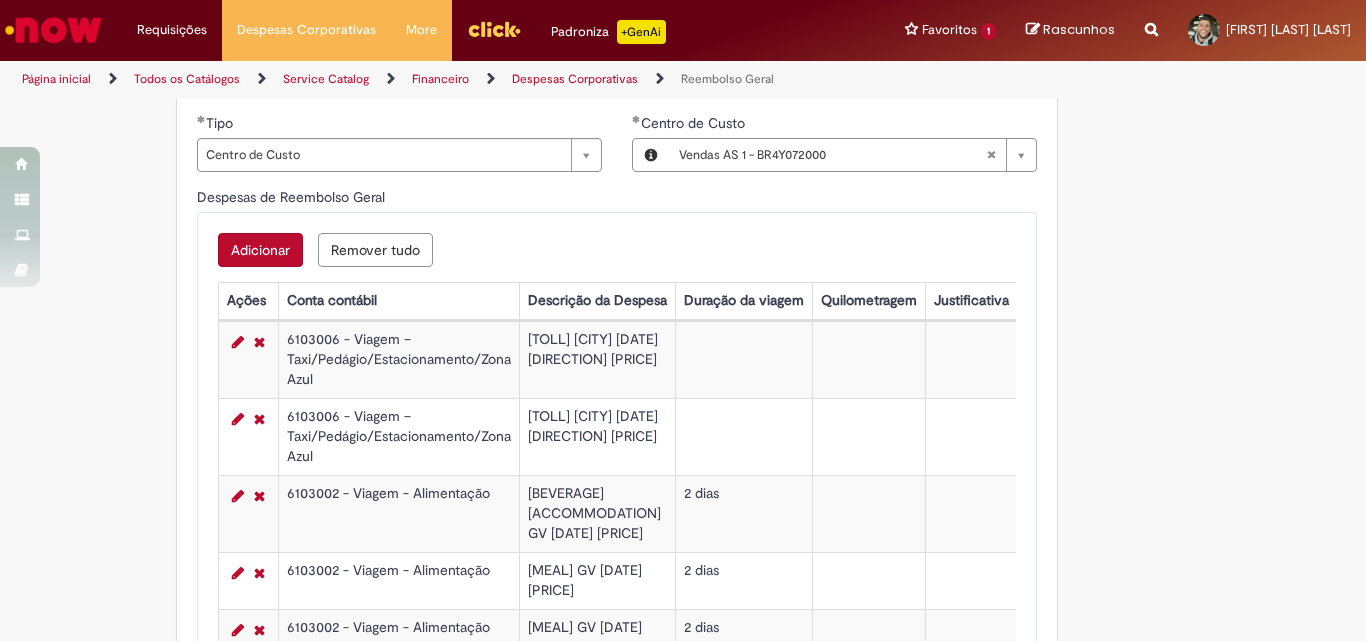 click on "Adicionar" at bounding box center (260, 250) 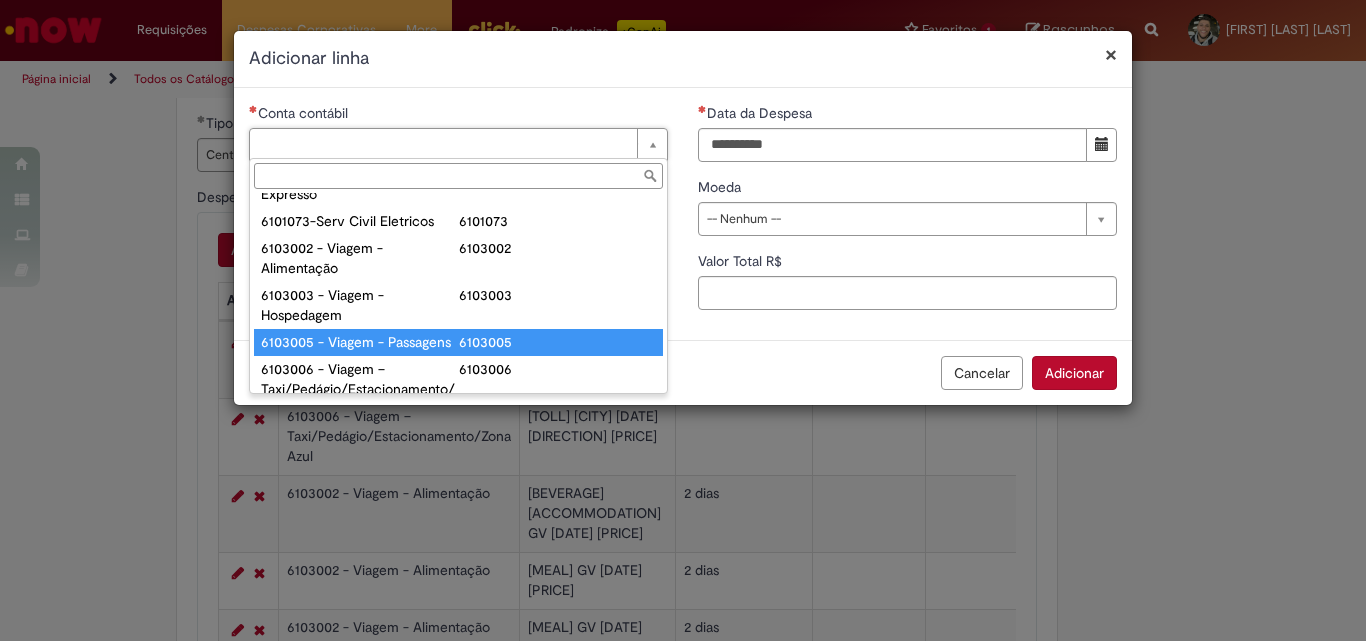 scroll, scrollTop: 821, scrollLeft: 0, axis: vertical 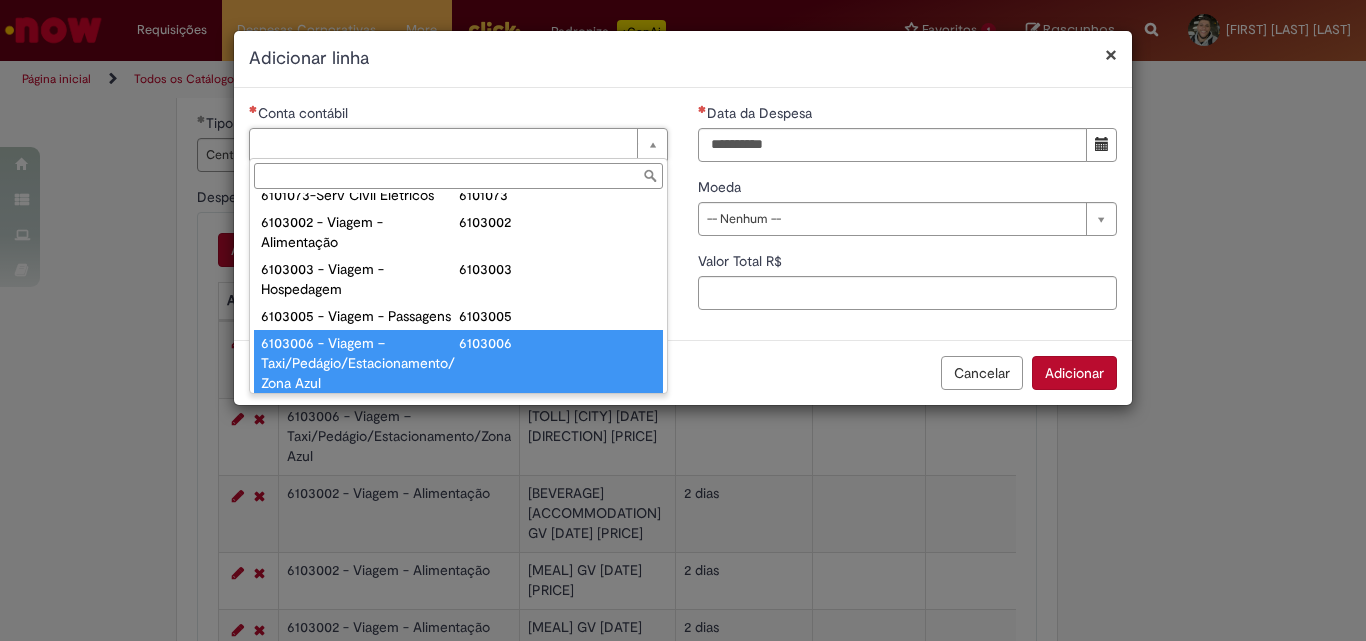 type on "**********" 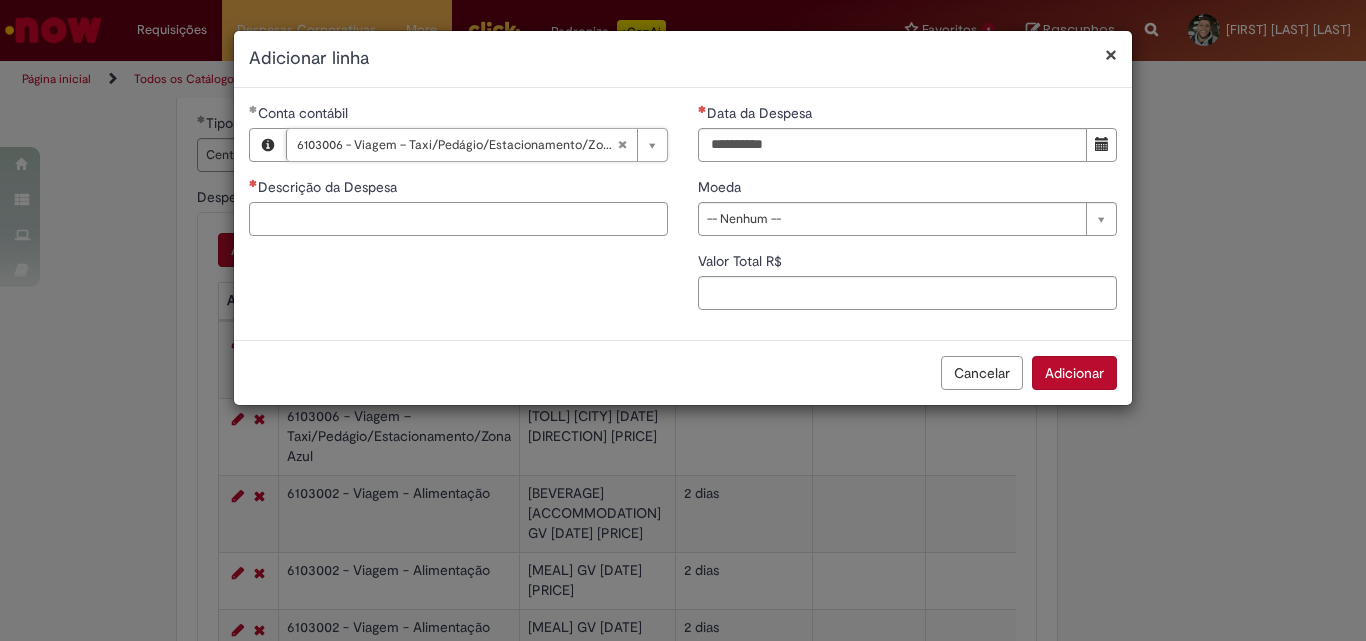 click on "Descrição da Despesa" at bounding box center [458, 219] 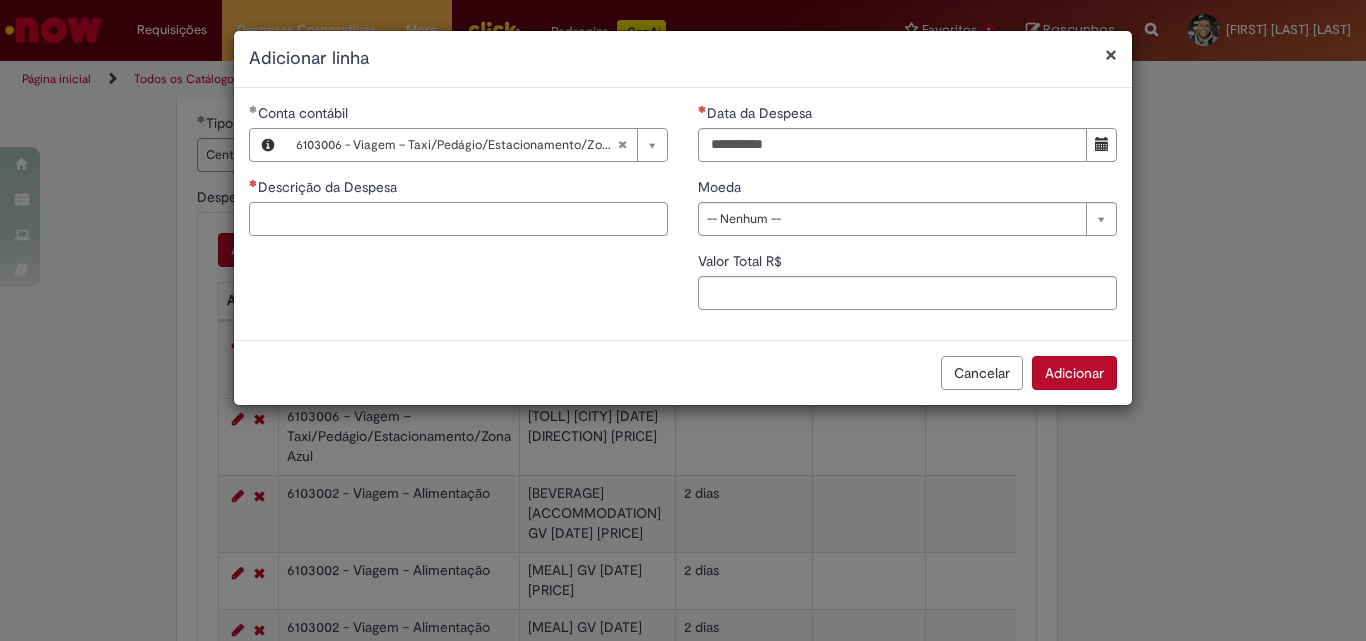 paste on "**********" 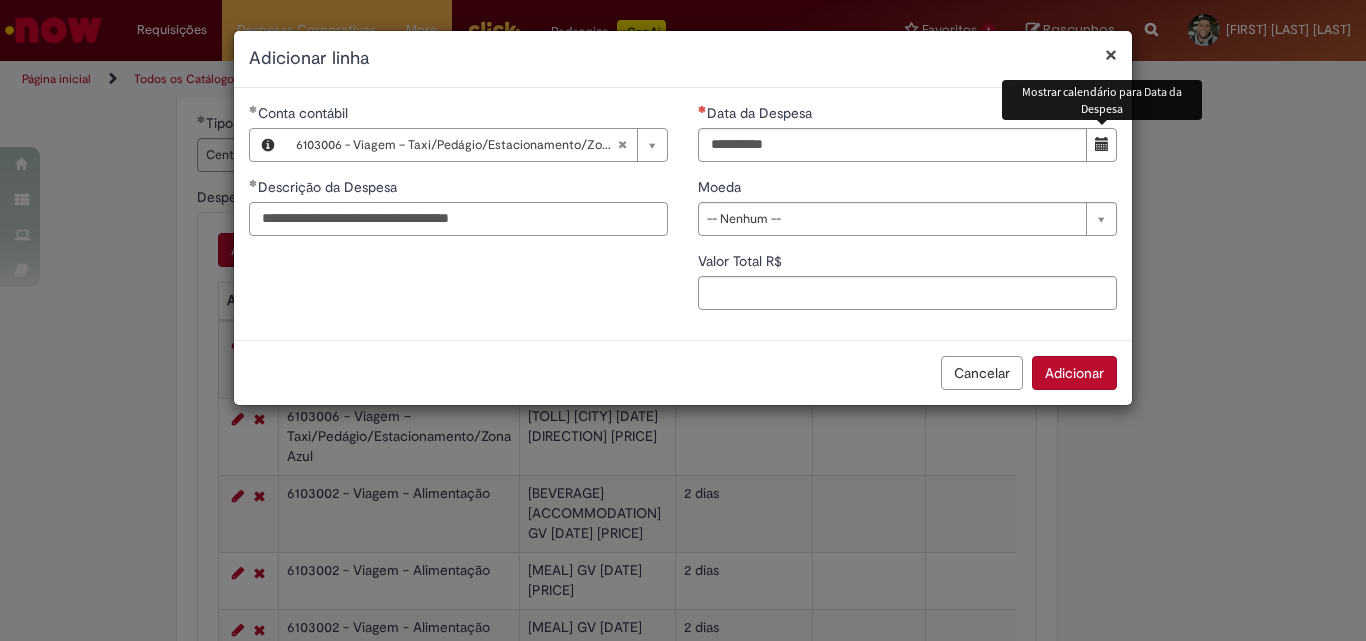 type on "**********" 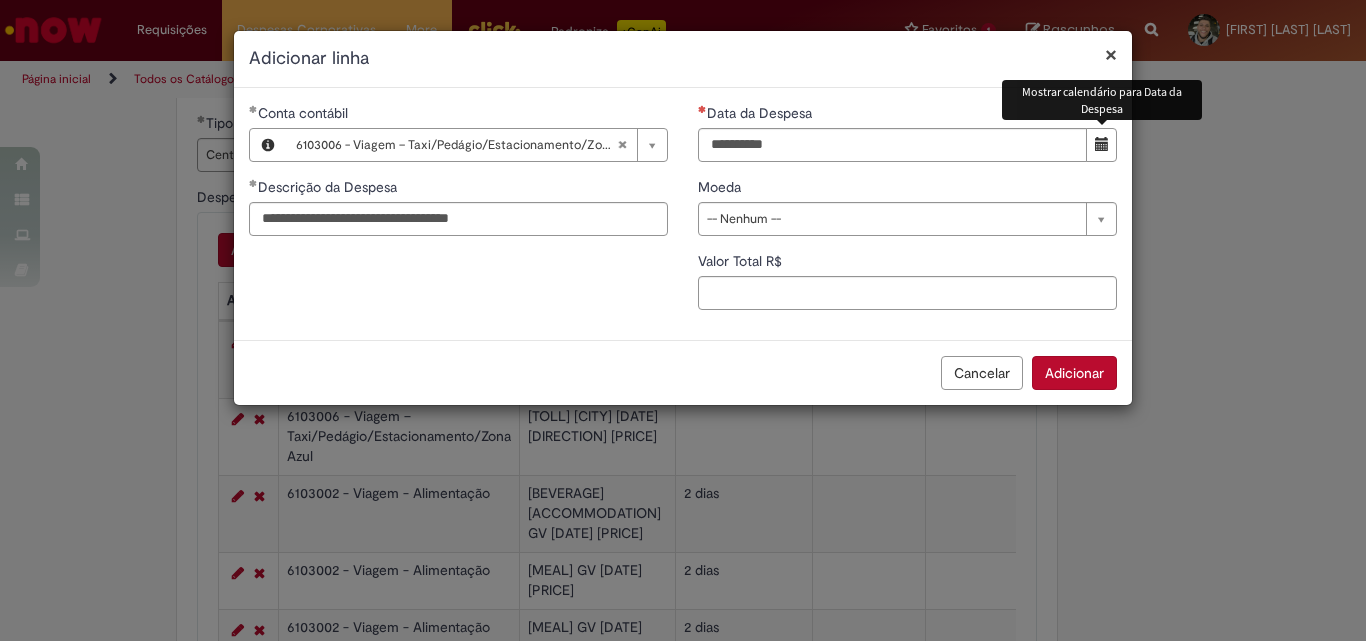 click at bounding box center [1102, 144] 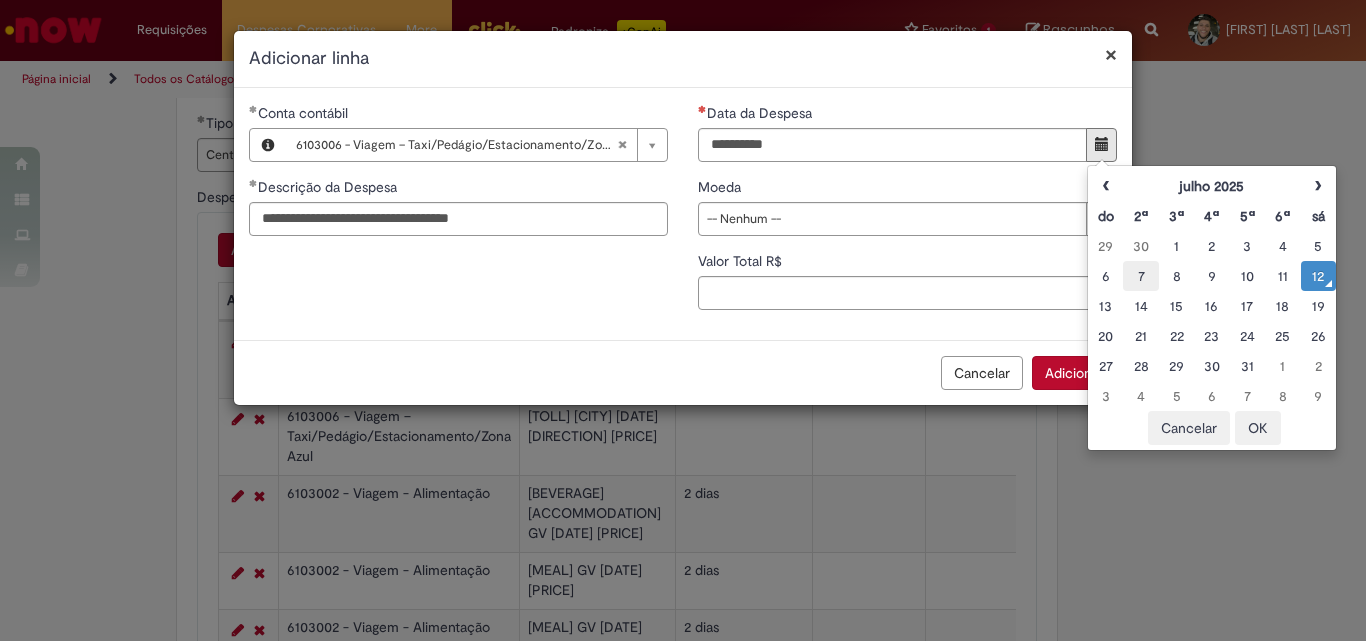 click on "7" at bounding box center (1140, 276) 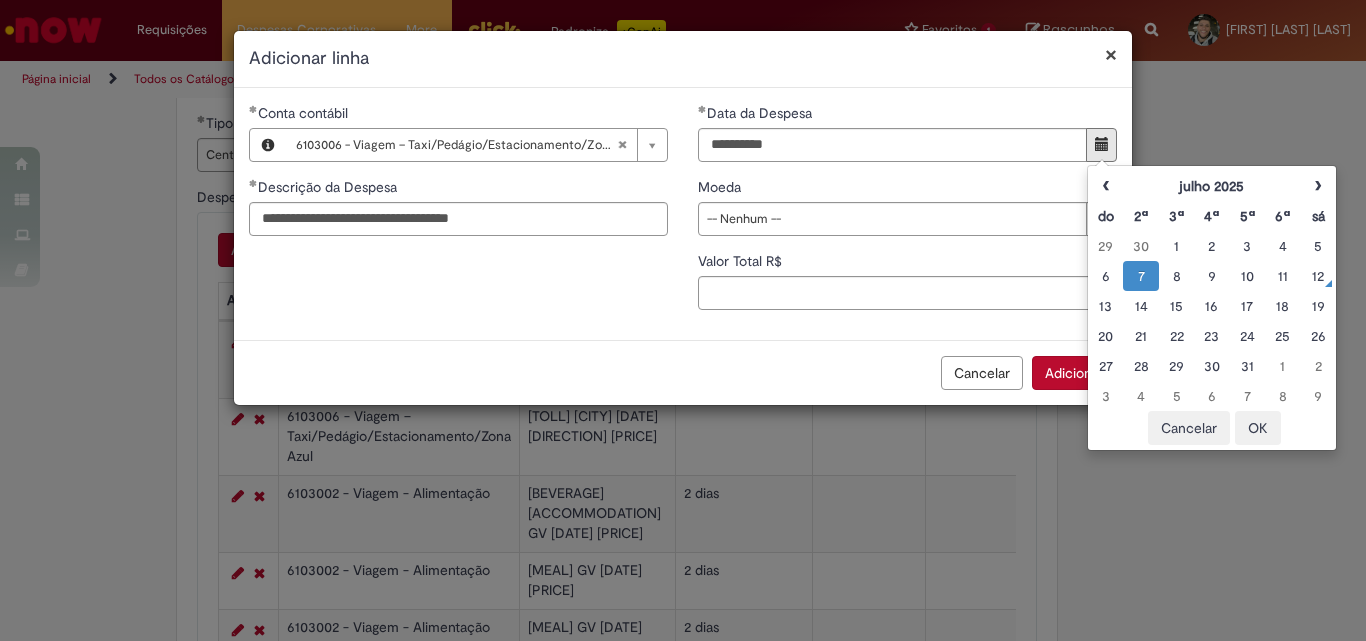 click on "OK" at bounding box center (1258, 428) 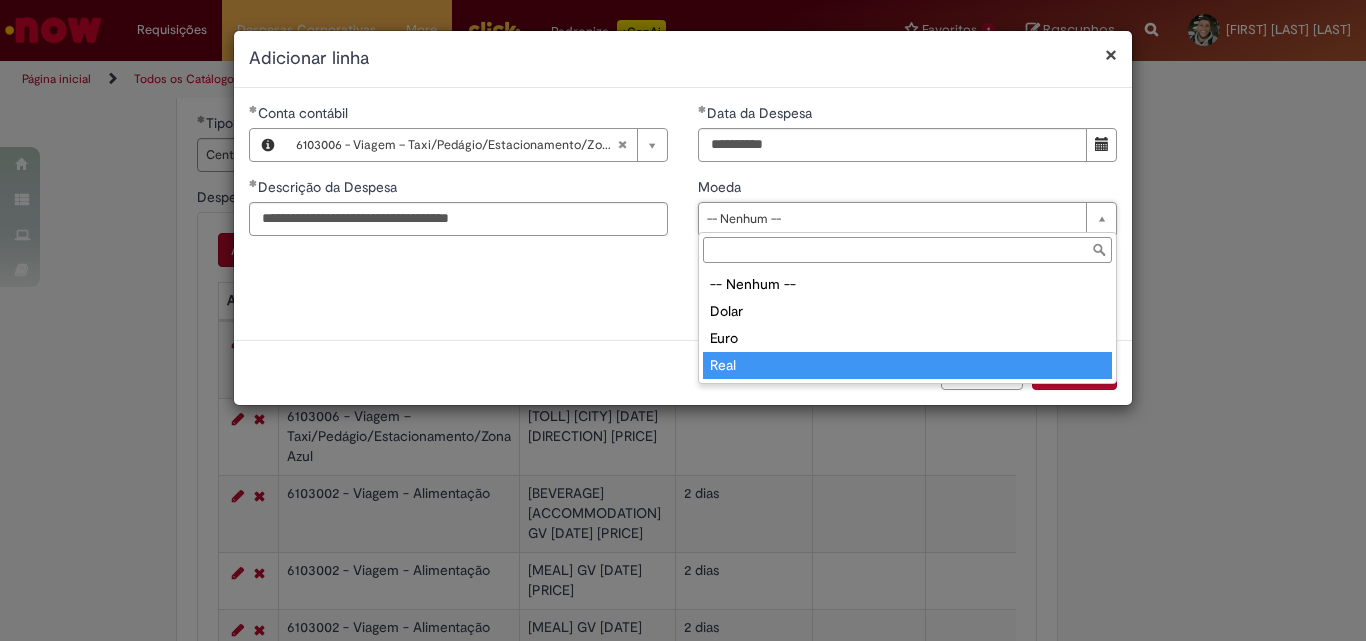 type on "****" 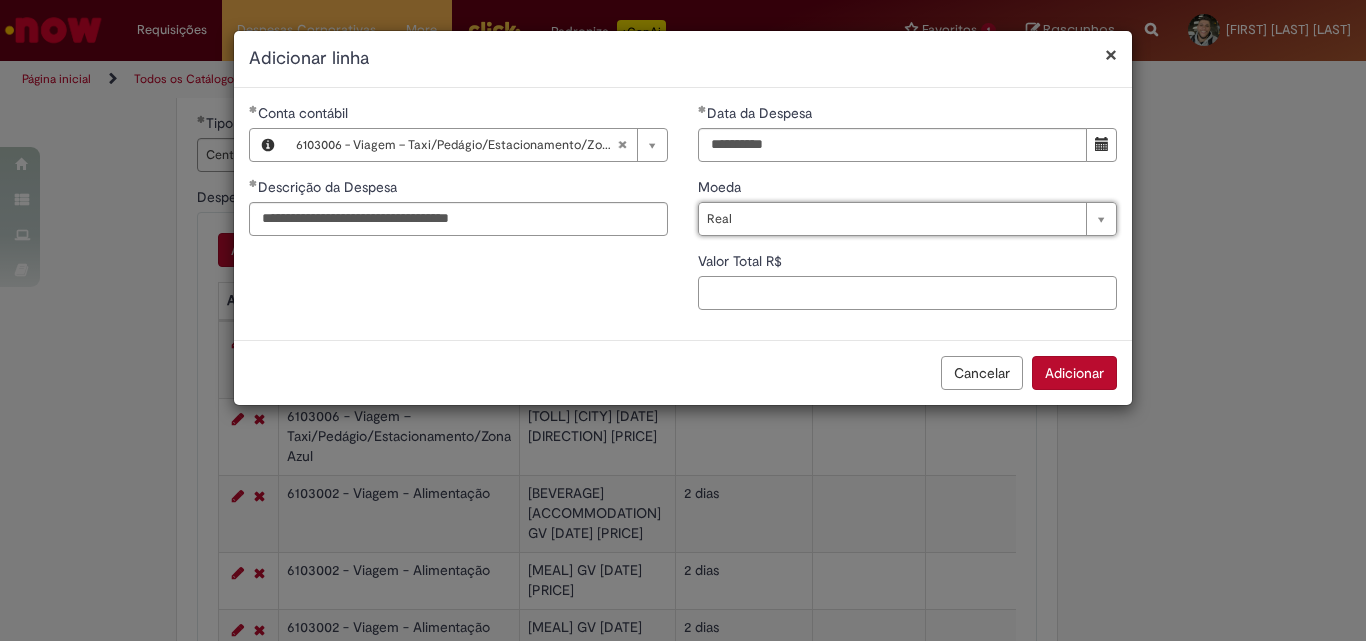 click on "Valor Total R$" at bounding box center [907, 293] 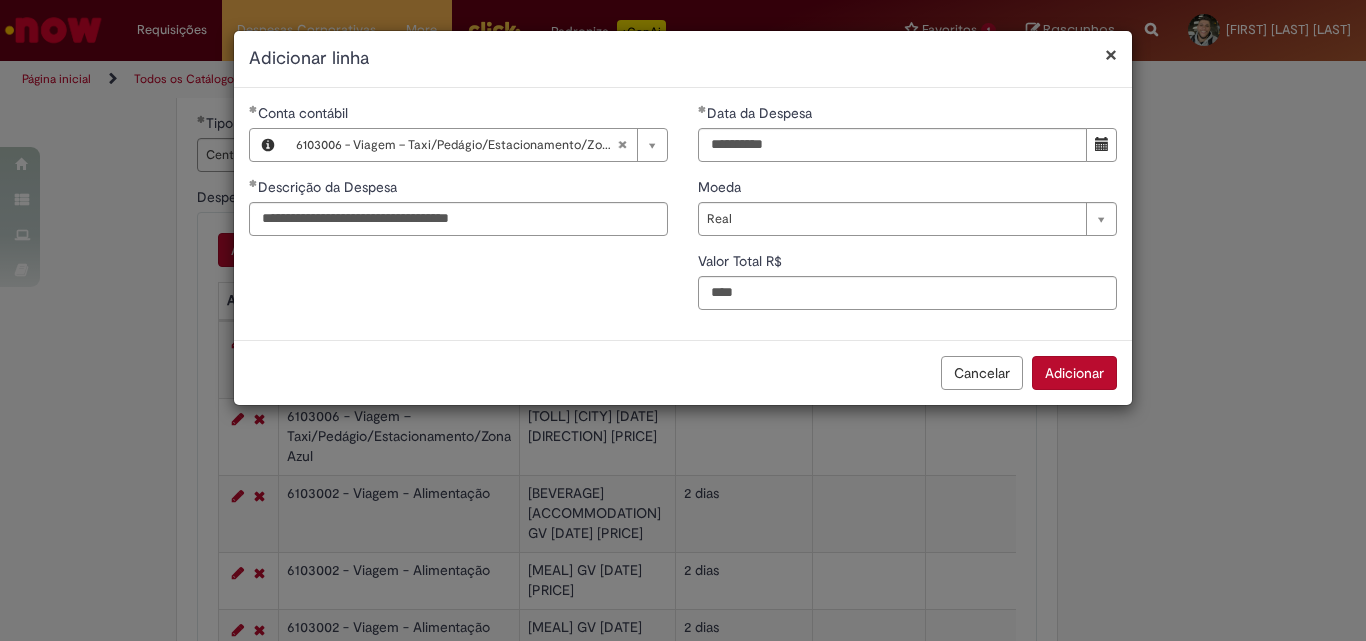 click on "Adicionar" at bounding box center (1074, 373) 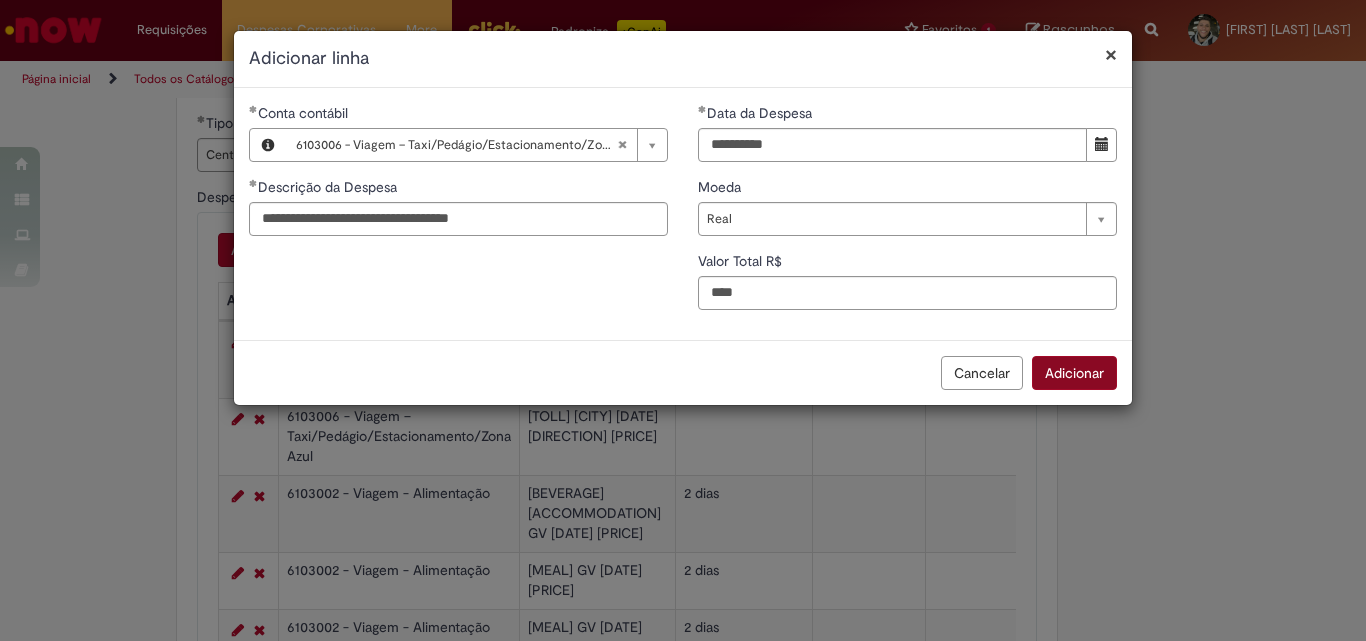 type on "*" 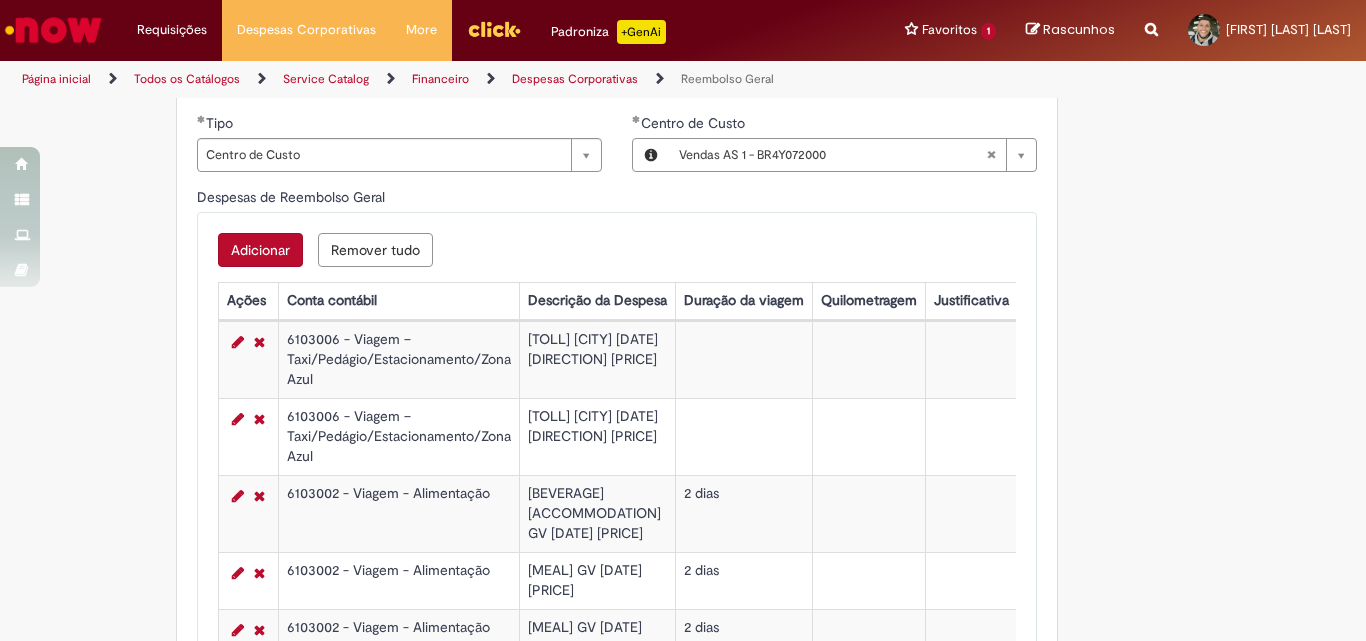 click on "Adicionar" at bounding box center [260, 250] 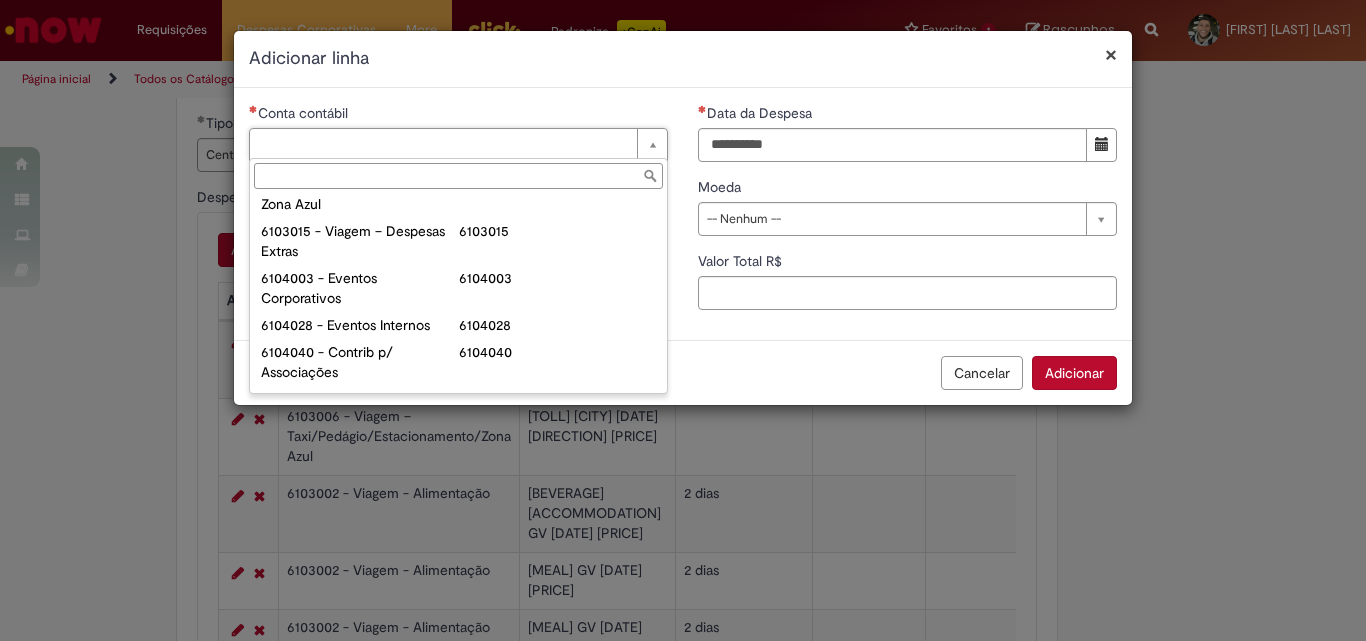 scroll, scrollTop: 900, scrollLeft: 0, axis: vertical 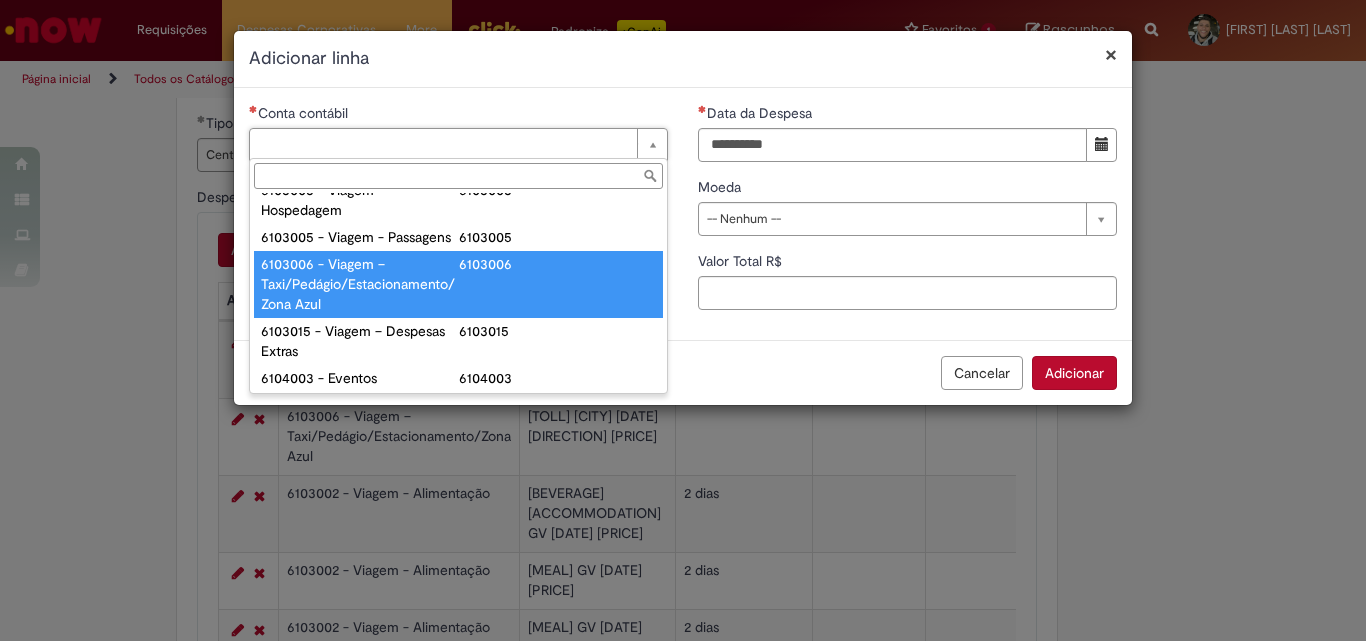type on "**********" 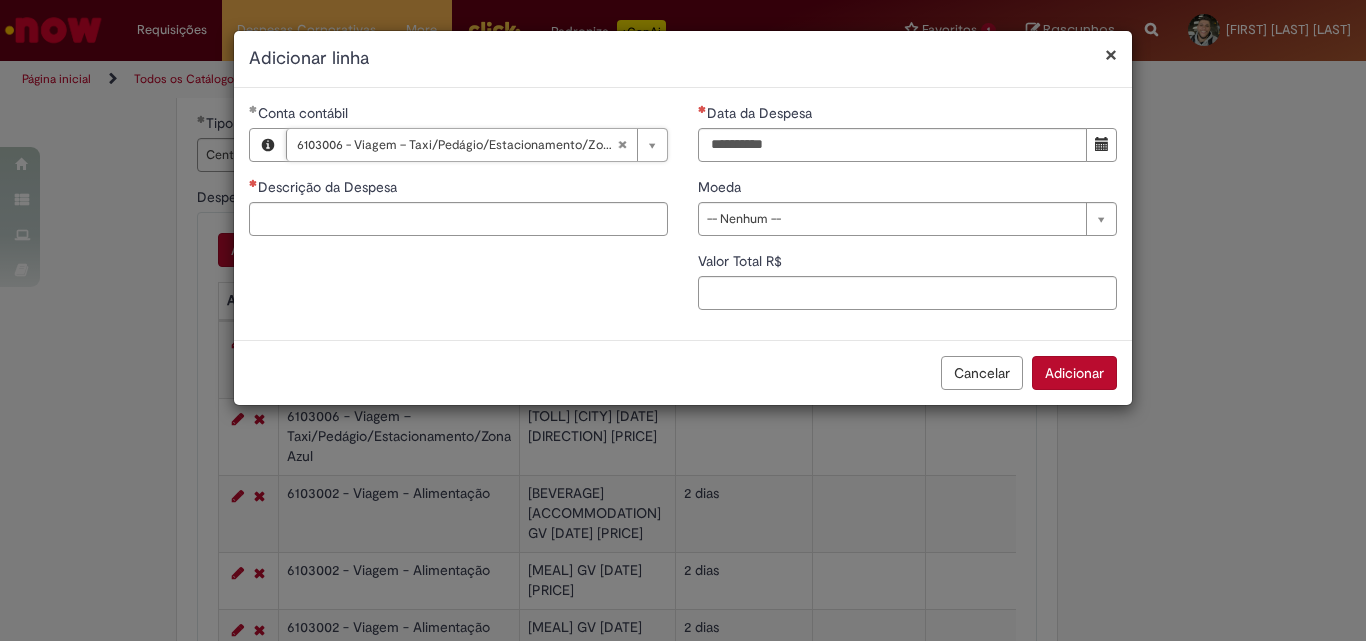 type 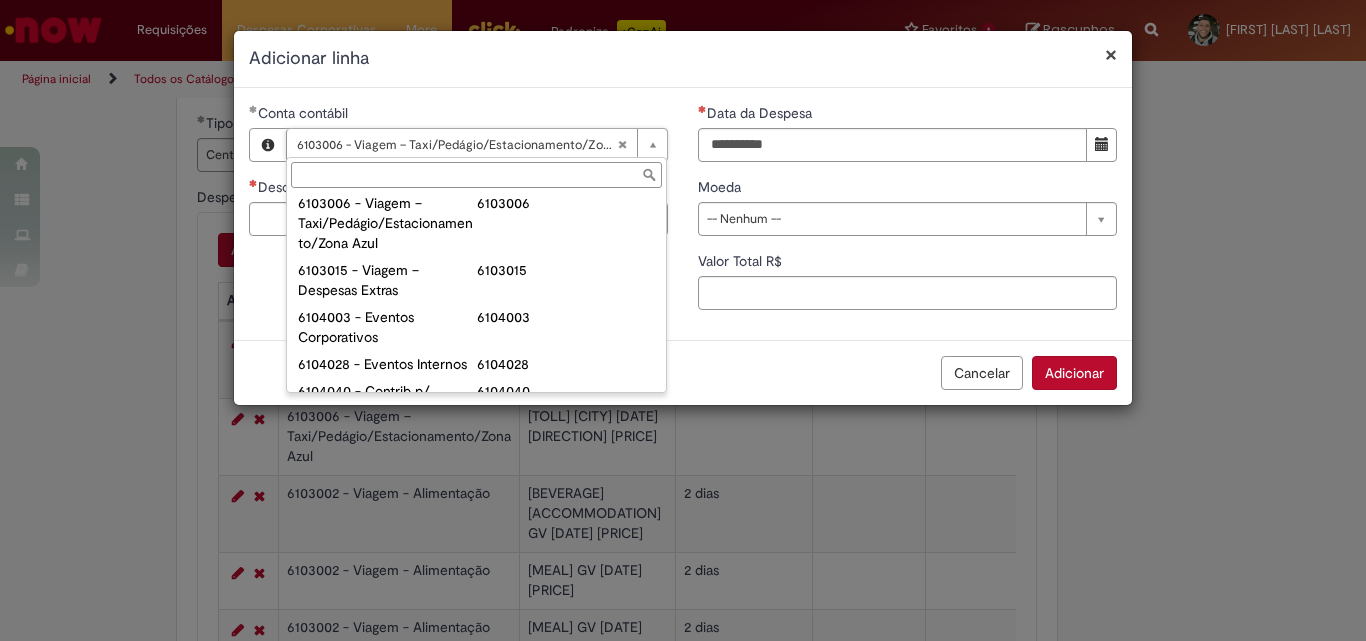 scroll, scrollTop: 900, scrollLeft: 0, axis: vertical 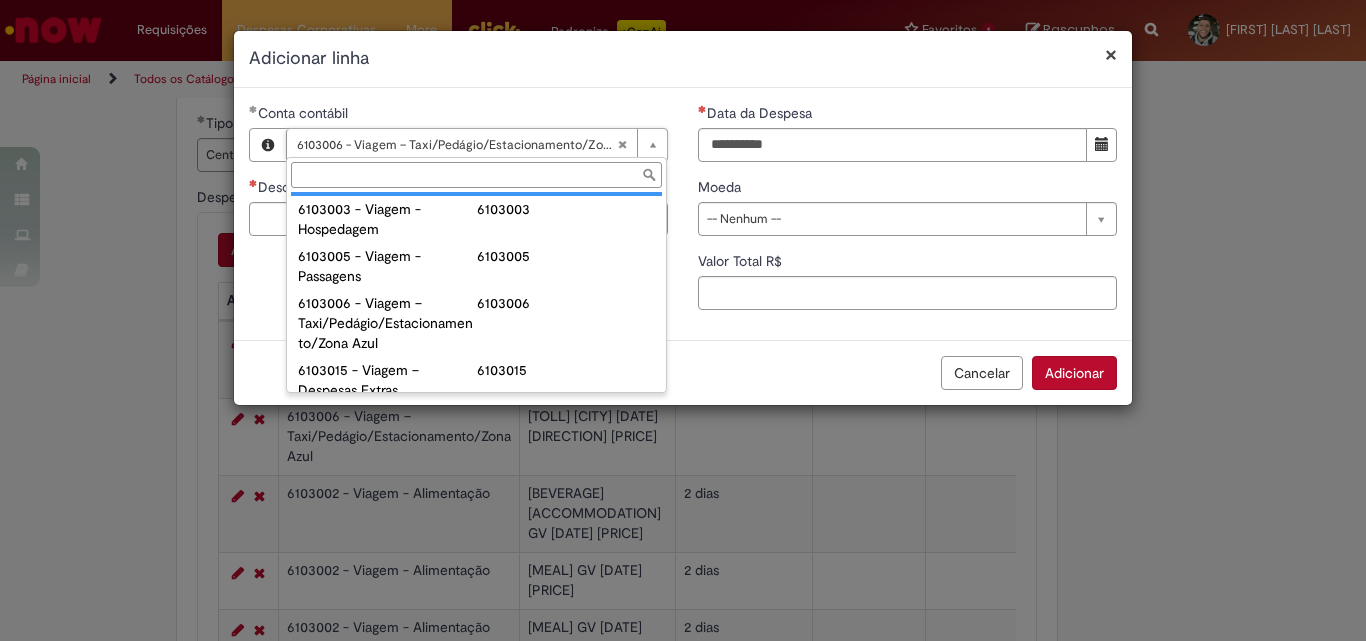 type on "**********" 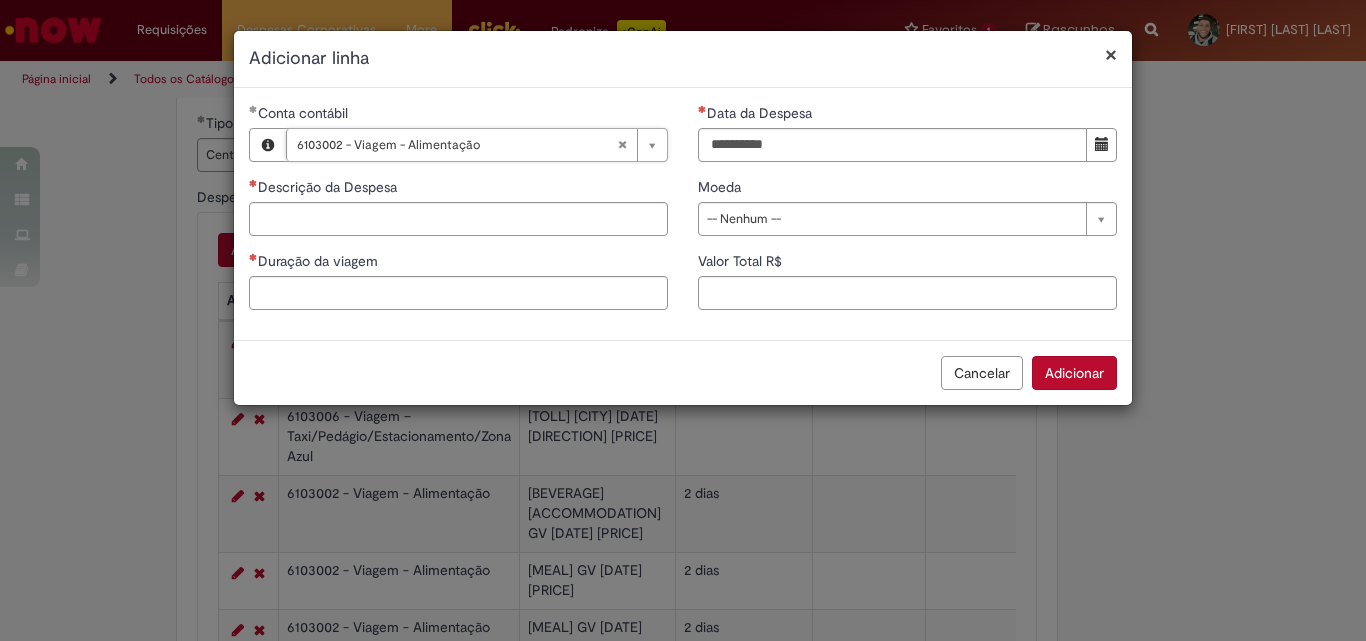 scroll, scrollTop: 0, scrollLeft: 202, axis: horizontal 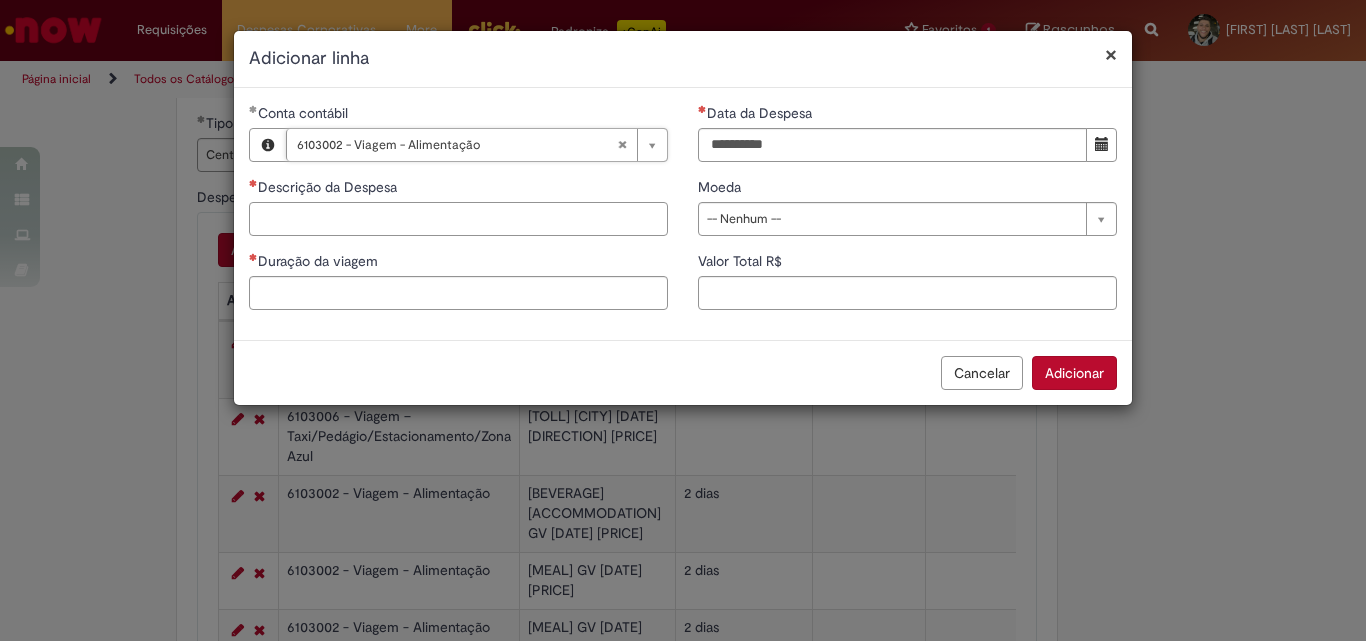 click on "Descrição da Despesa" at bounding box center [458, 219] 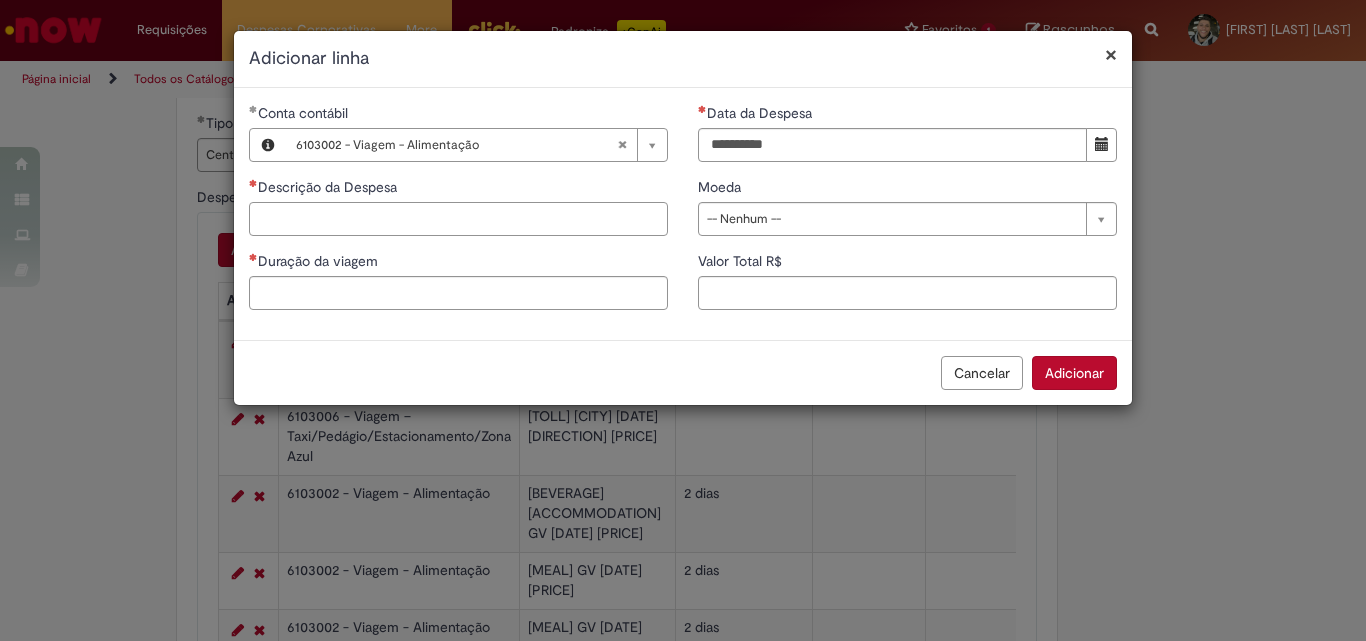 paste on "**********" 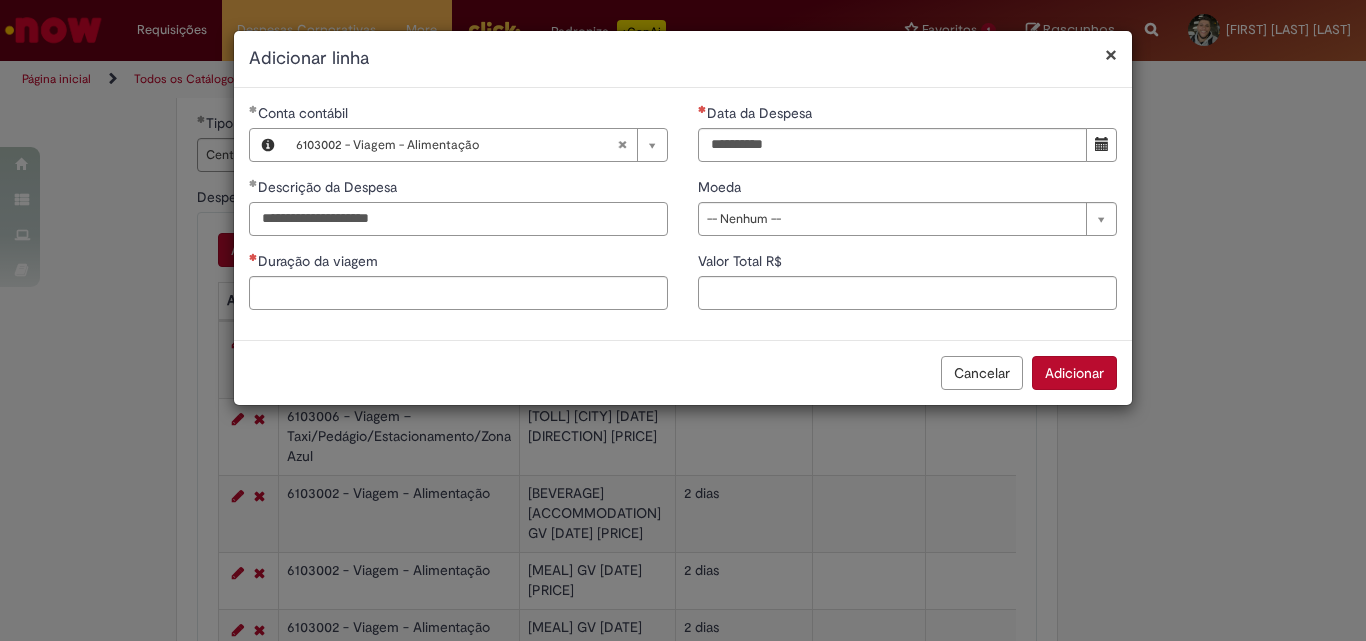 type on "**********" 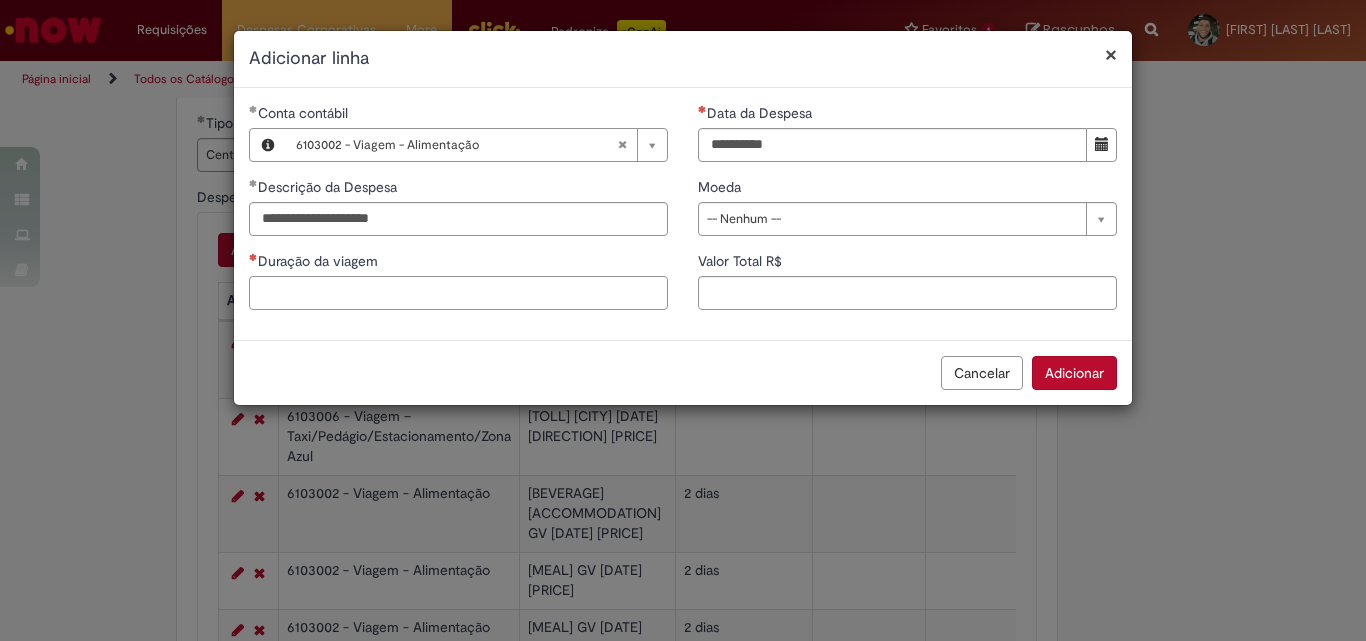 click on "Duração da viagem" at bounding box center (458, 293) 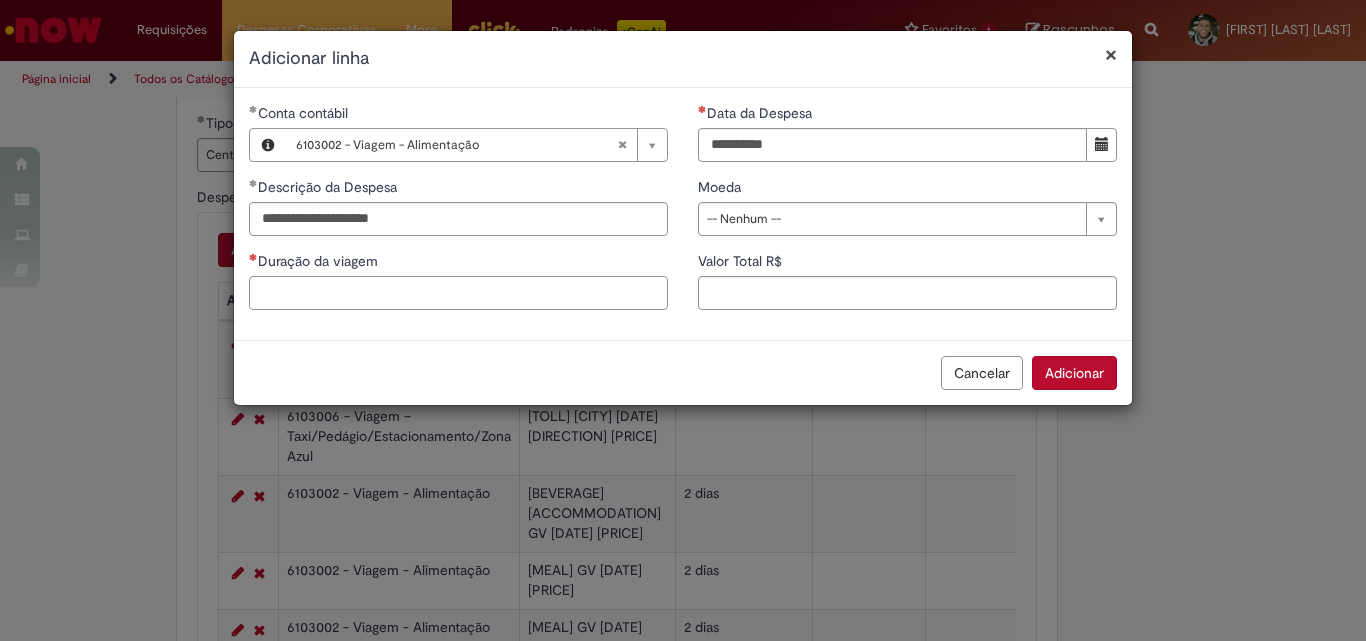 type on "*" 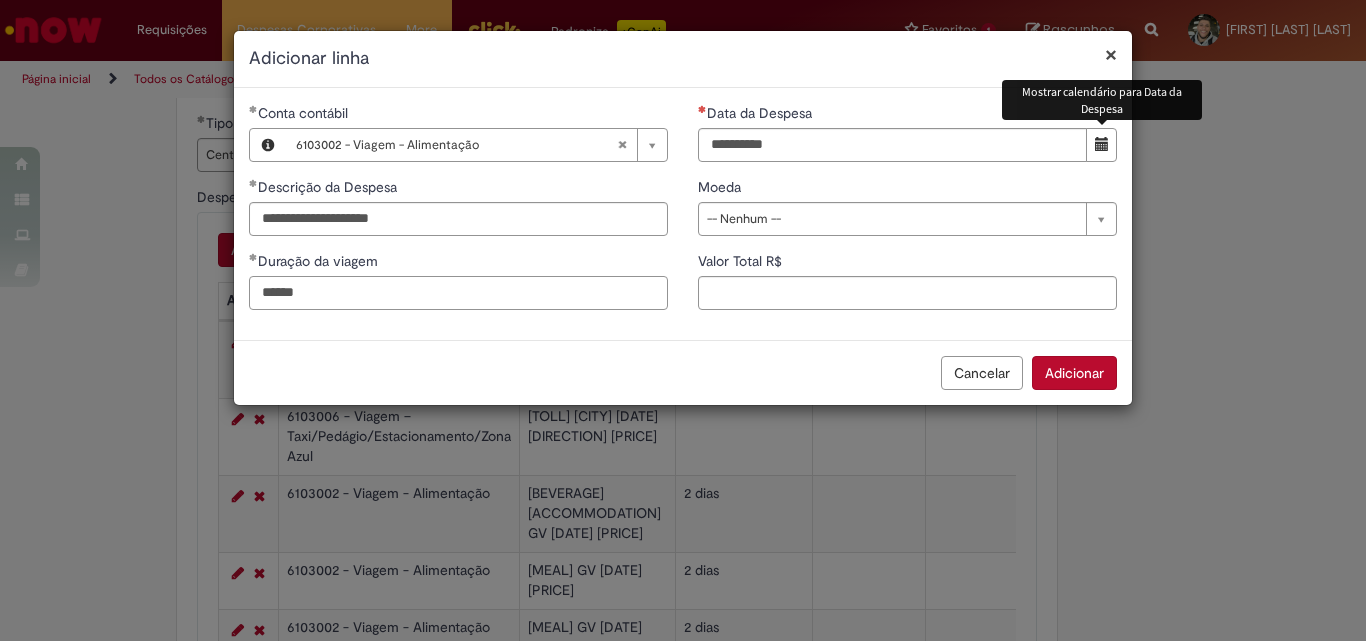 type on "******" 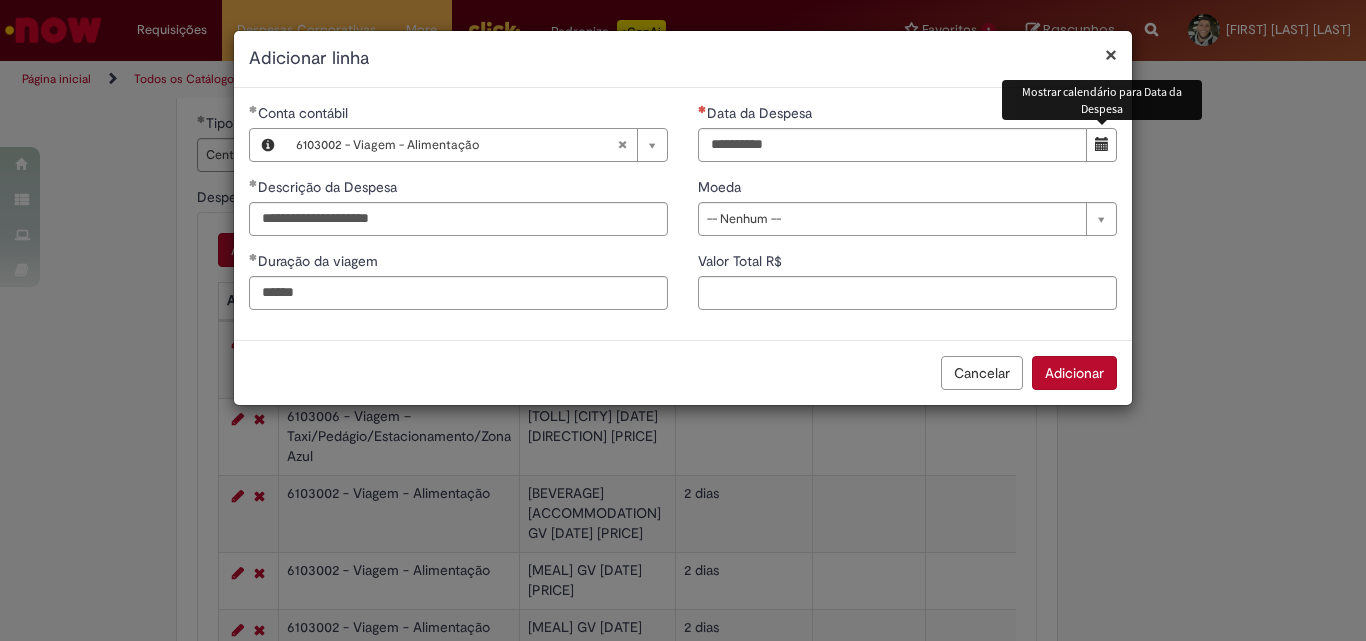 click at bounding box center (1102, 144) 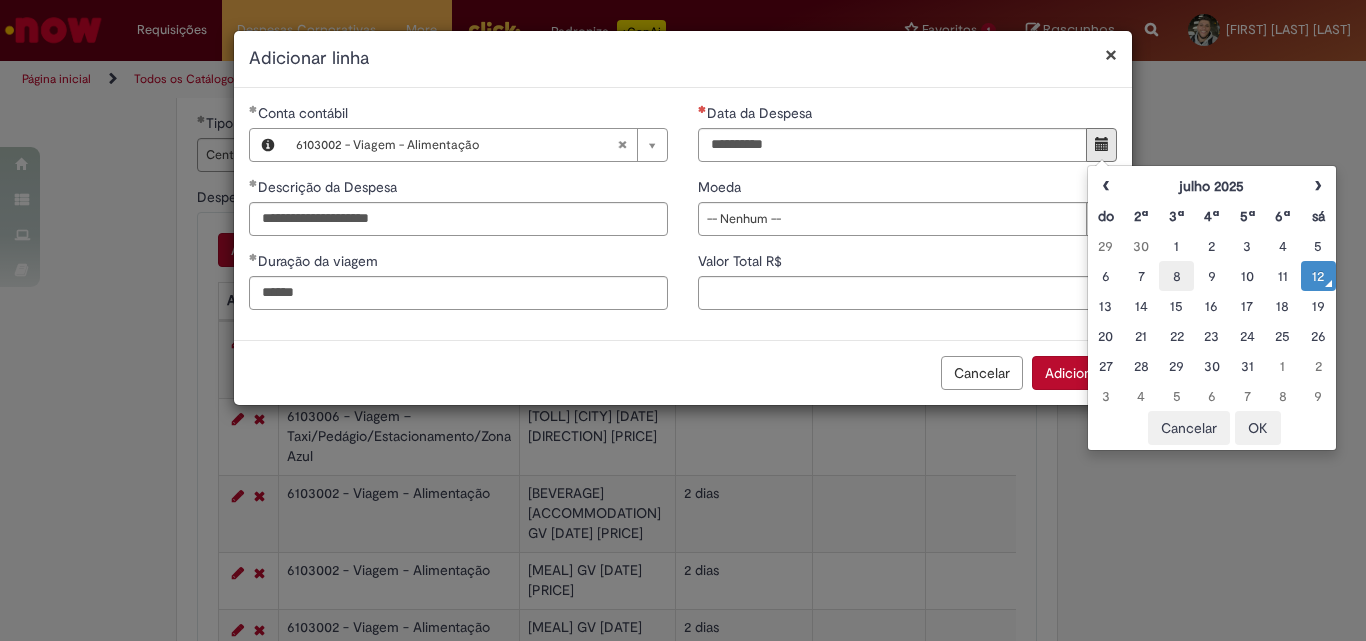 click on "8" at bounding box center (1176, 276) 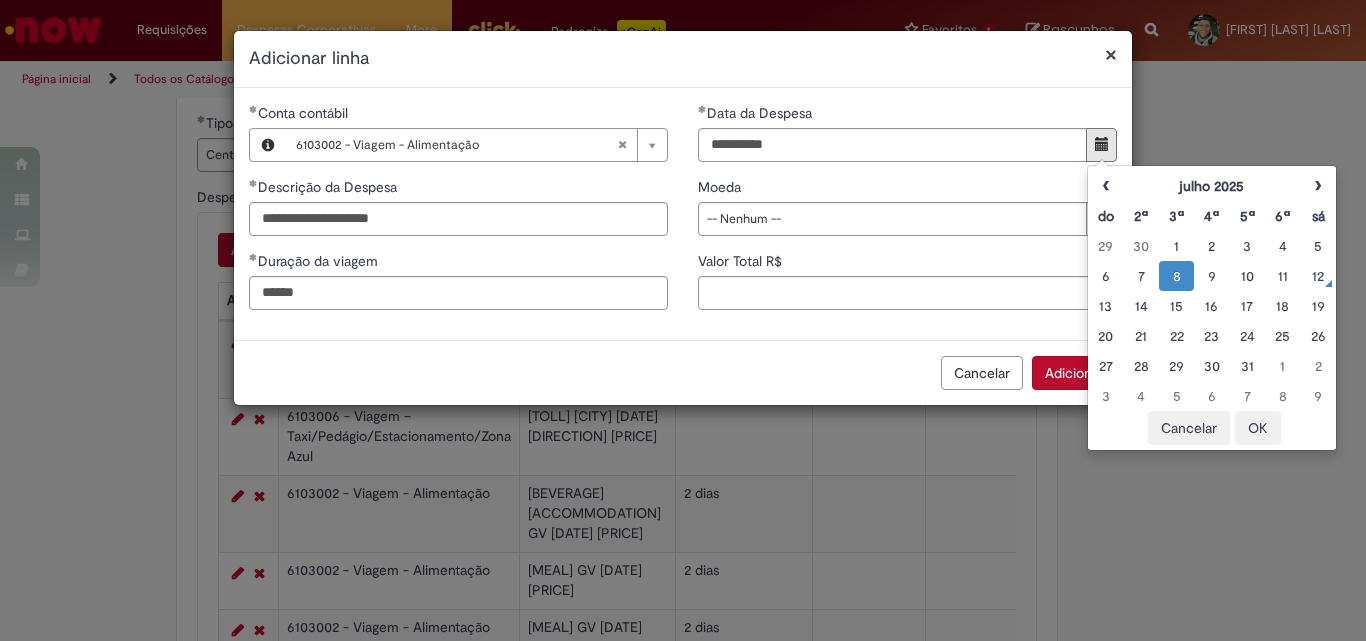 click on "OK" at bounding box center (1258, 428) 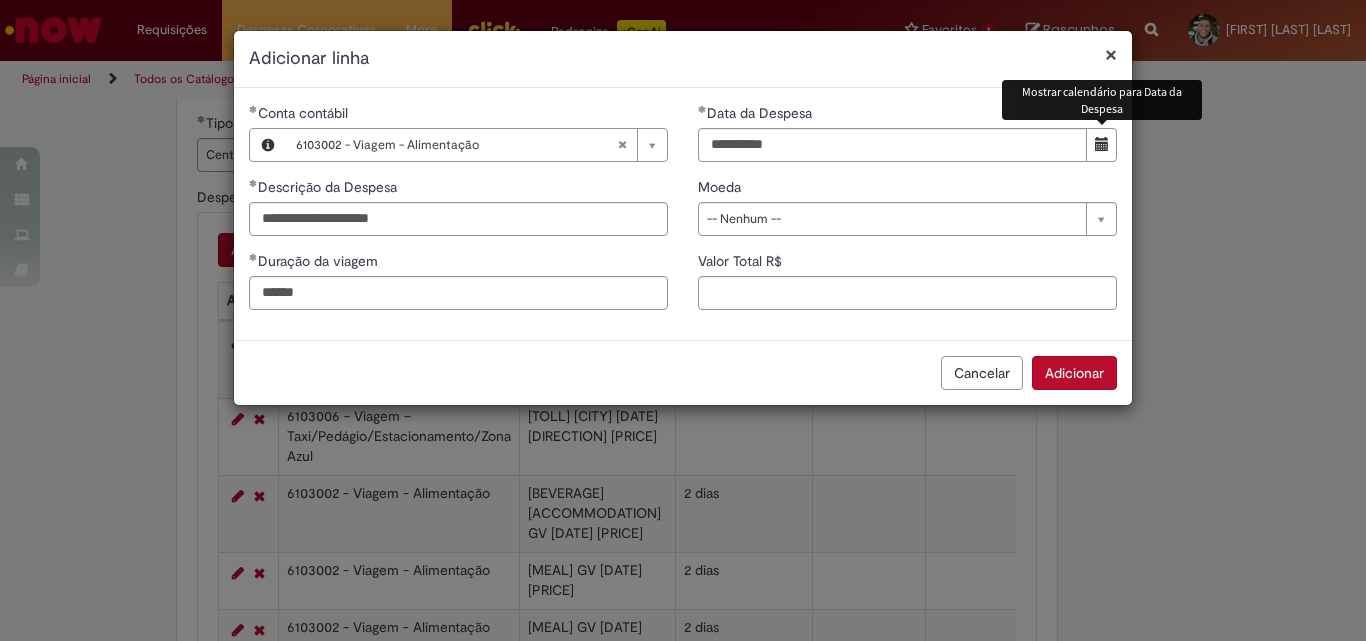 click on "**********" at bounding box center [907, 214] 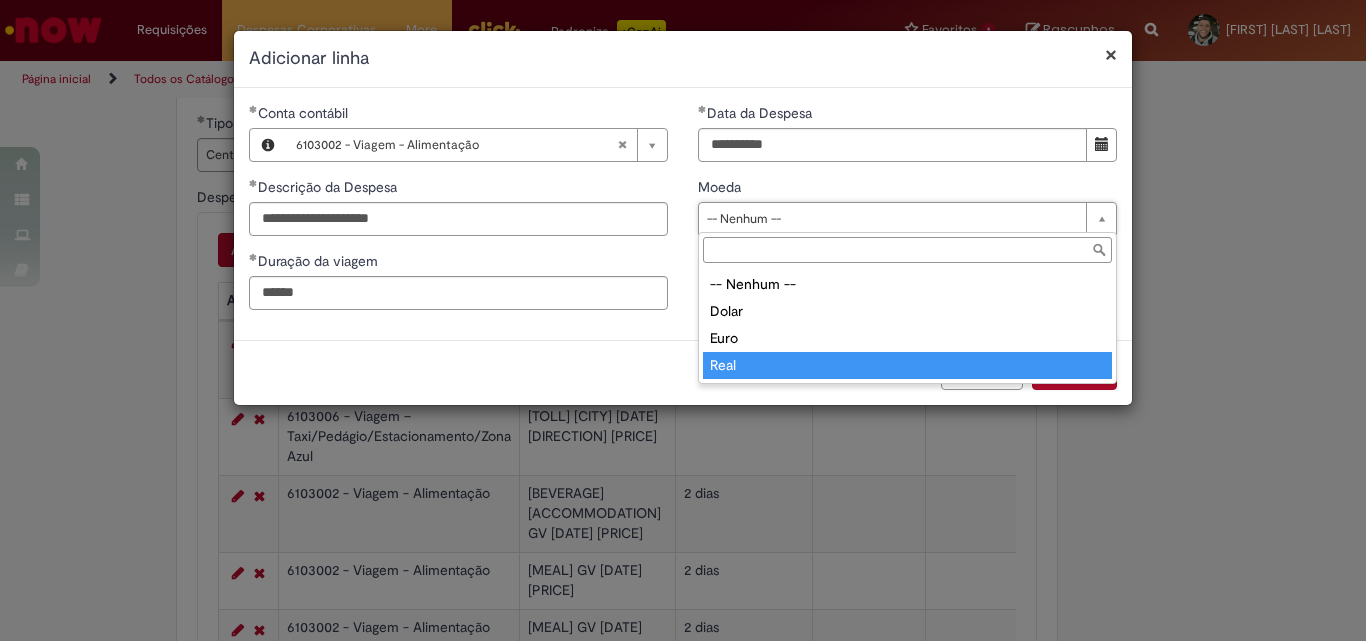 type on "****" 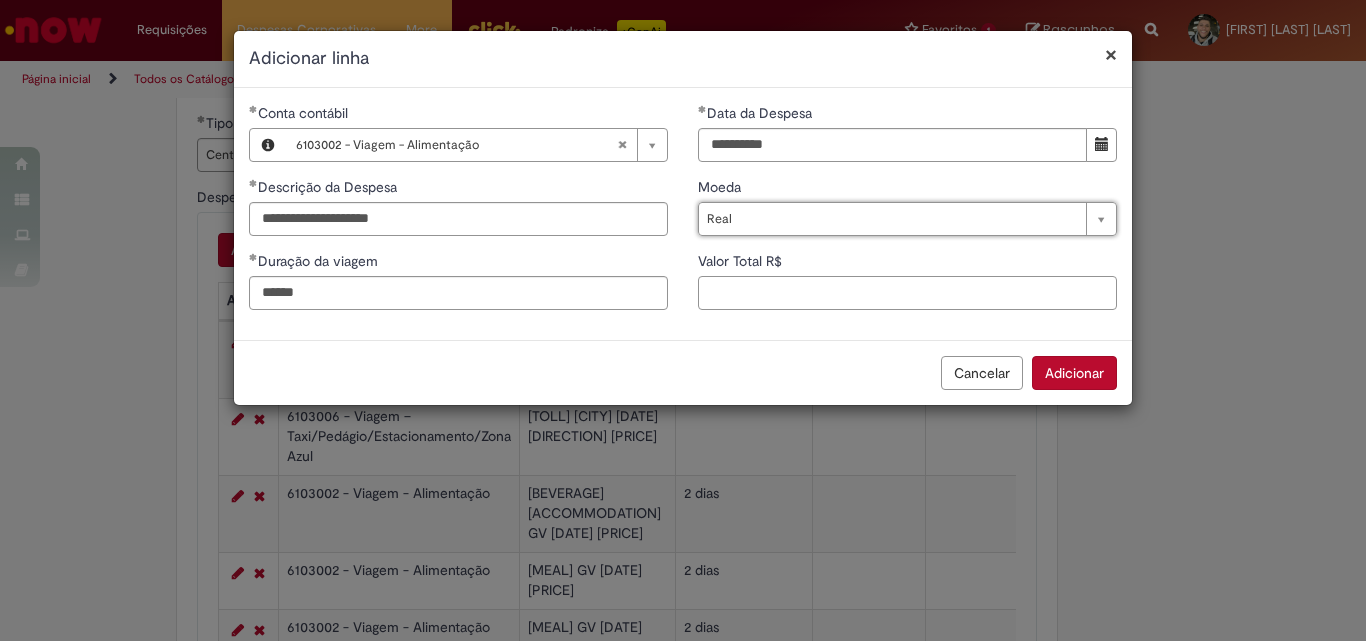 click on "Valor Total R$" at bounding box center (907, 293) 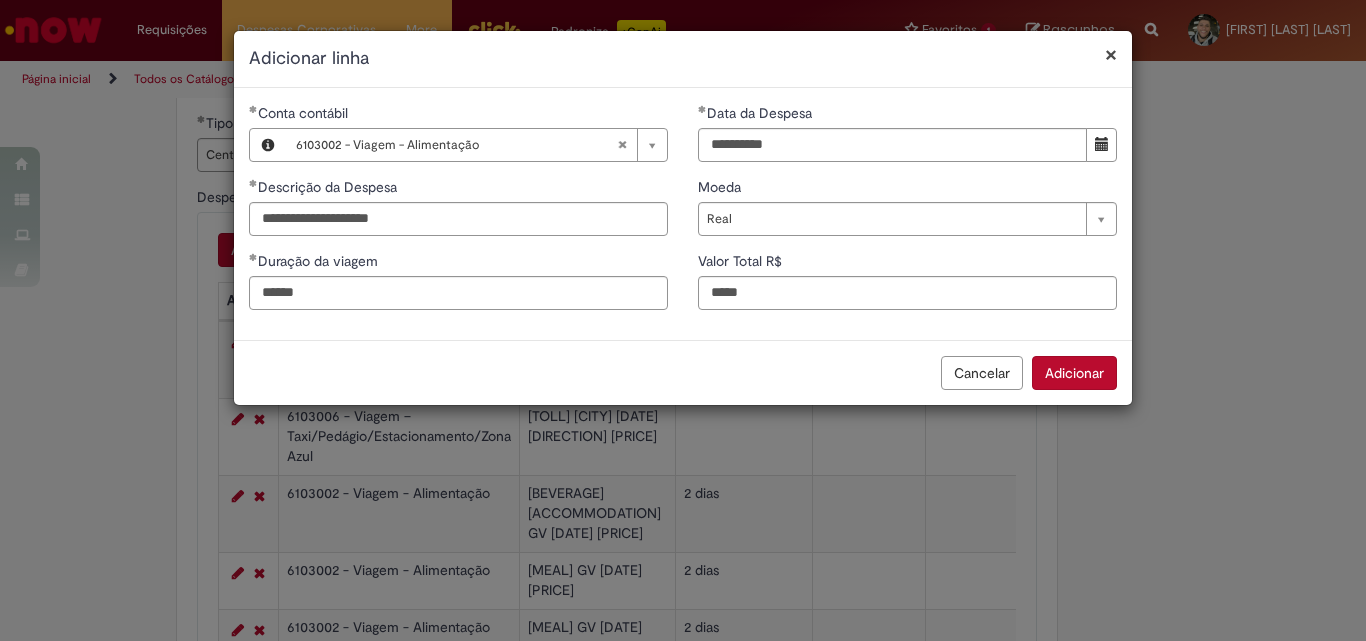 type on "**" 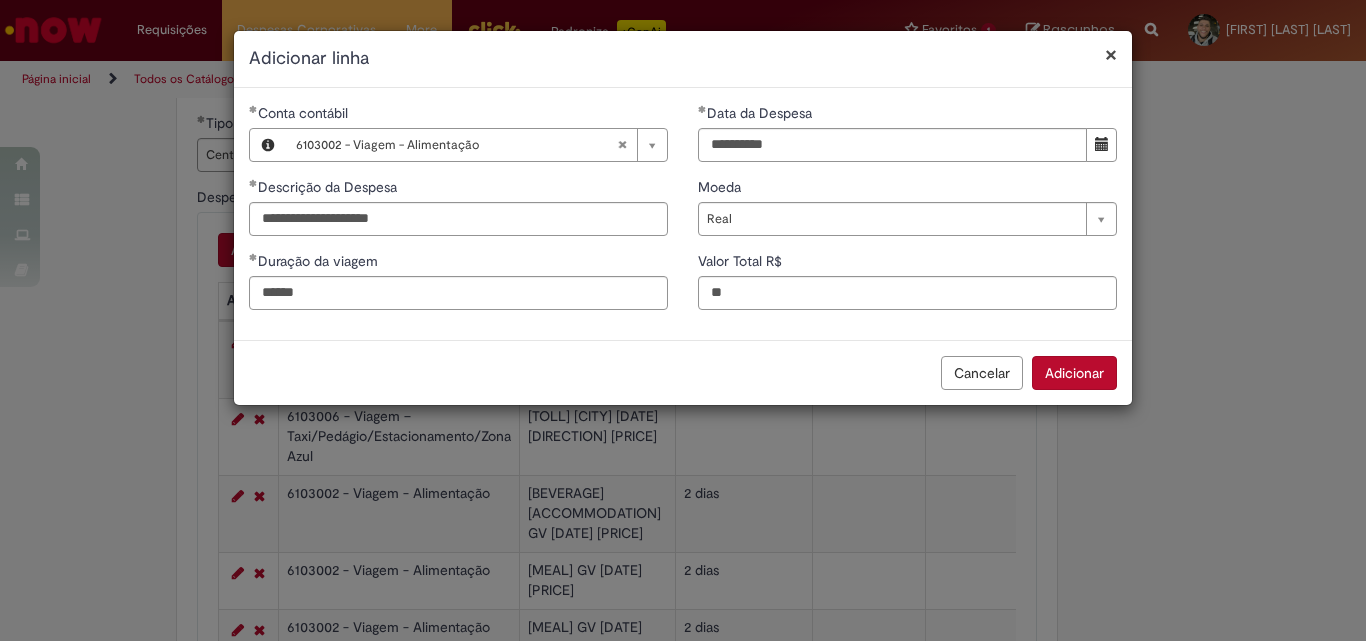 click on "Adicionar" at bounding box center (1074, 373) 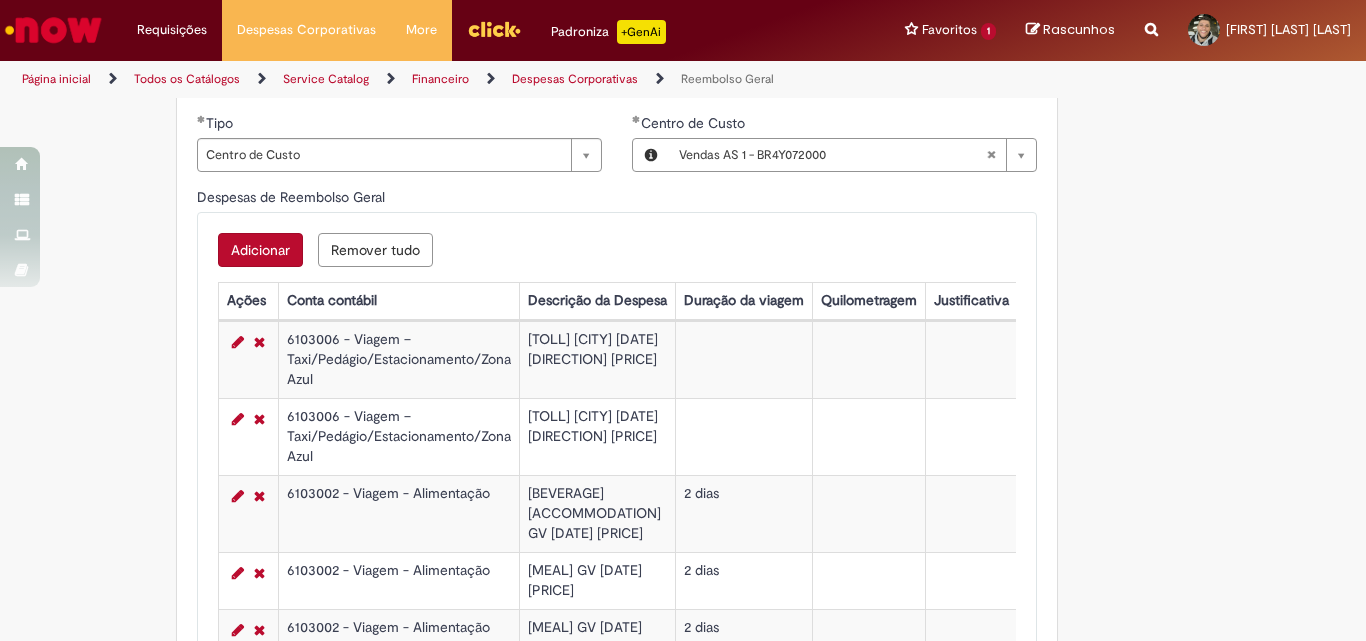 click on "Adicionar" at bounding box center (260, 250) 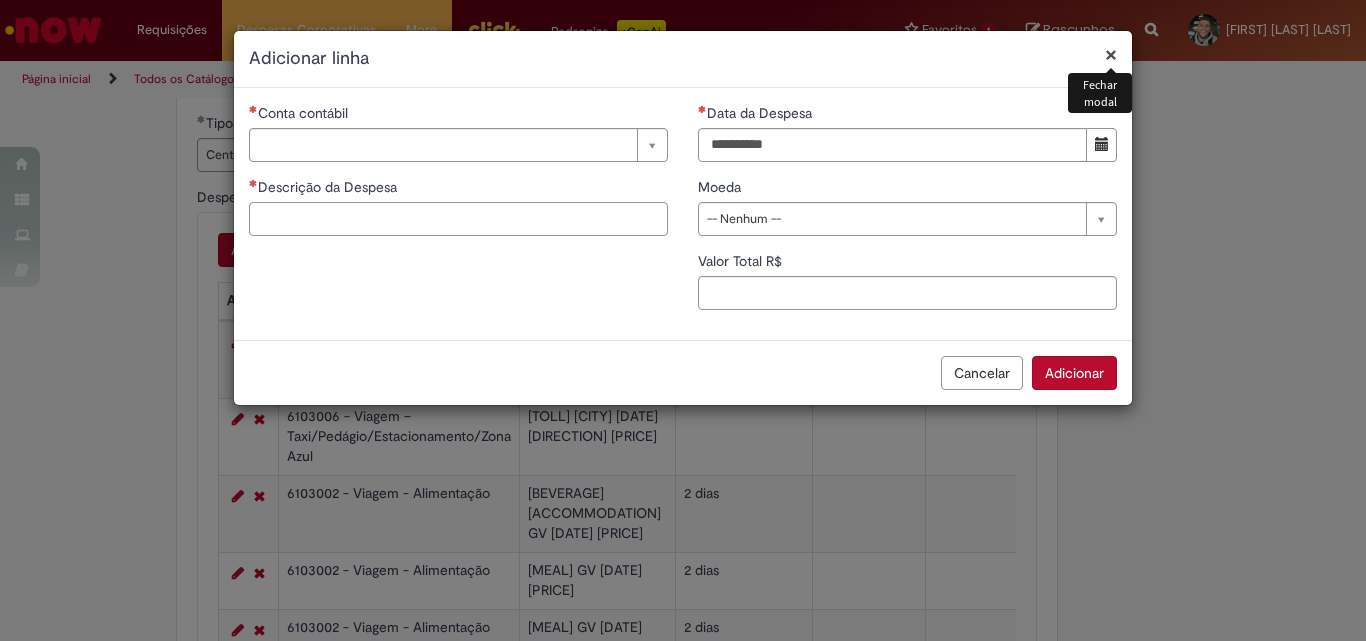 click on "Descrição da Despesa" at bounding box center [458, 219] 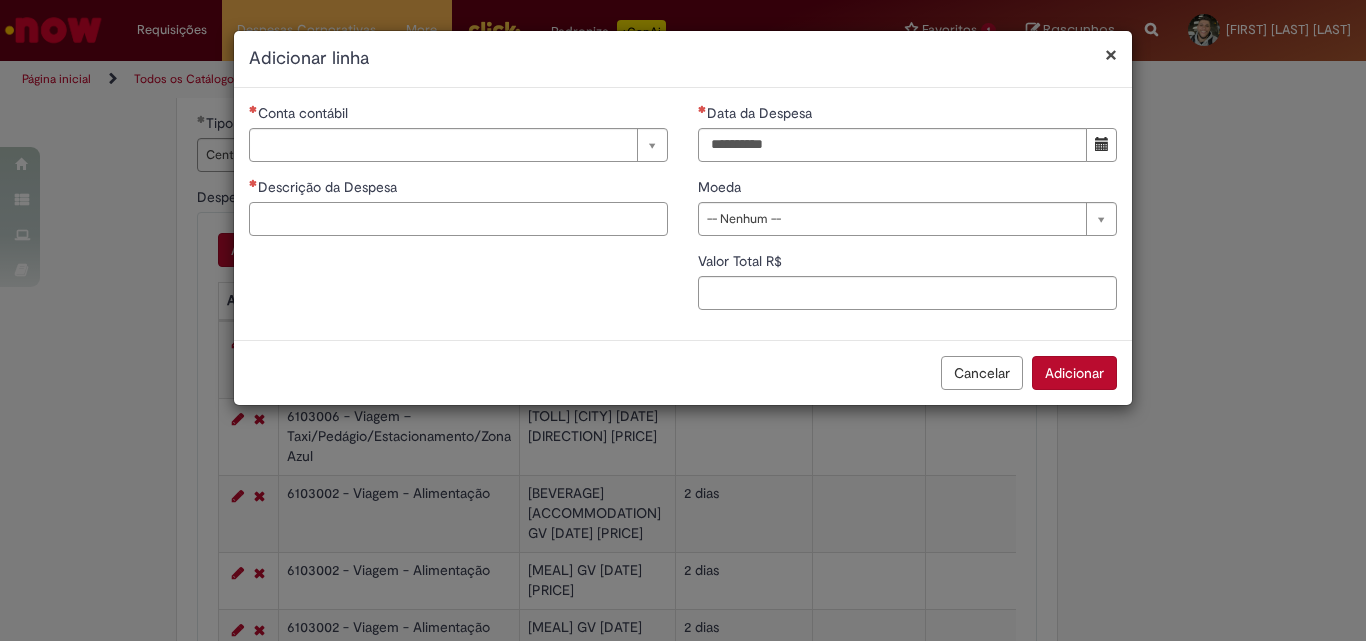 paste on "**********" 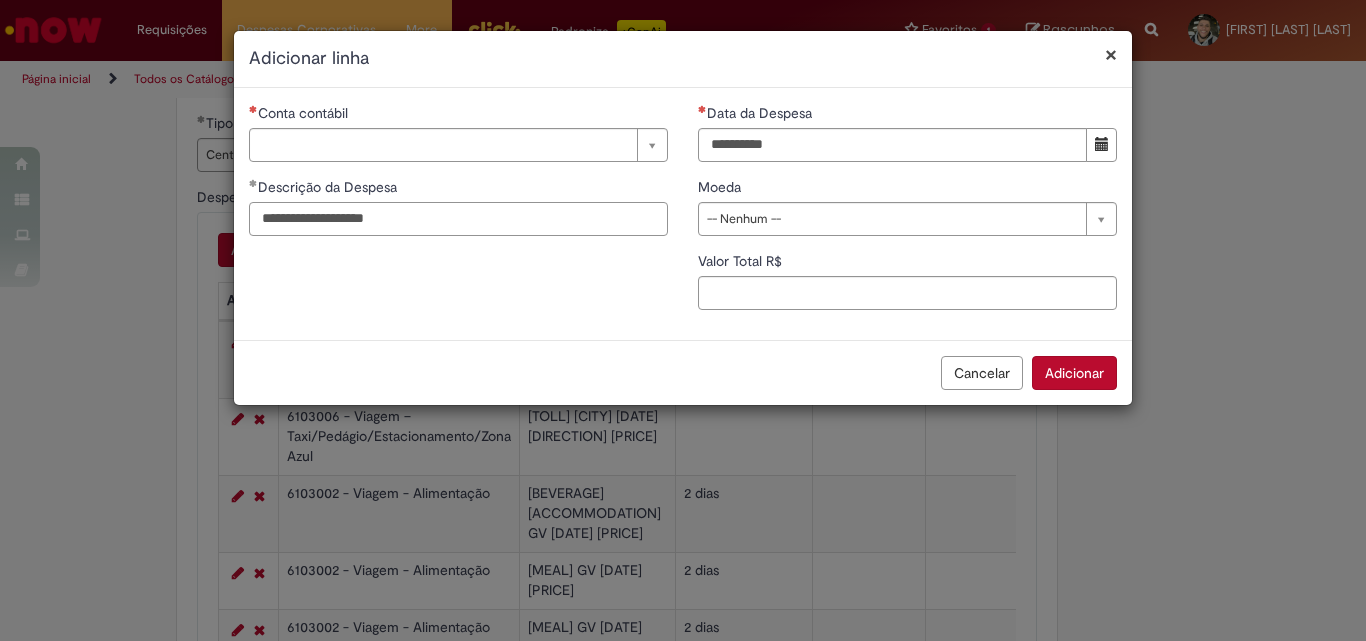 type on "**********" 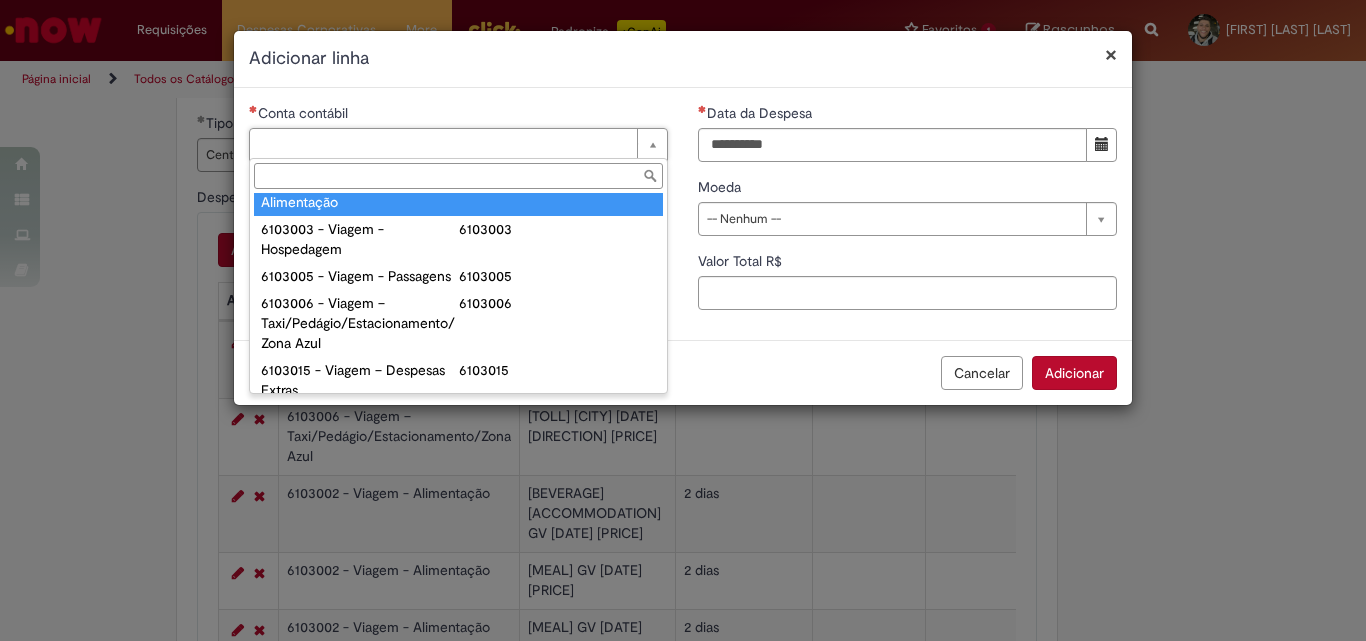 scroll, scrollTop: 837, scrollLeft: 0, axis: vertical 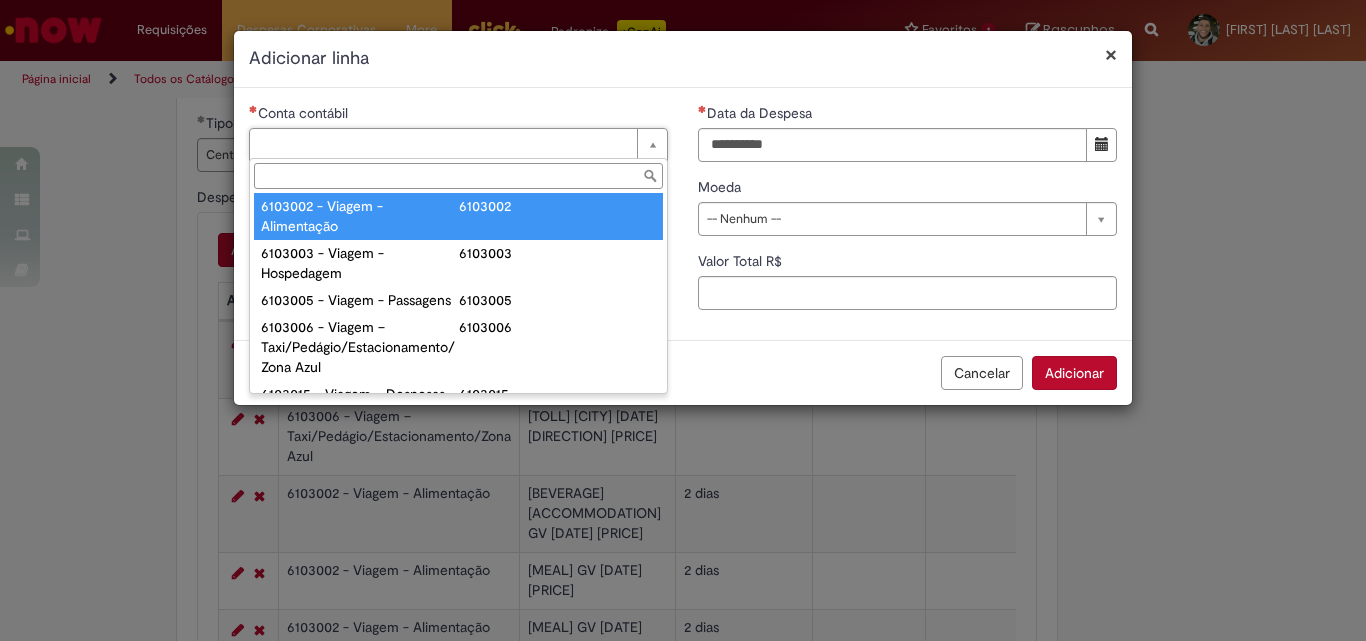 type on "**********" 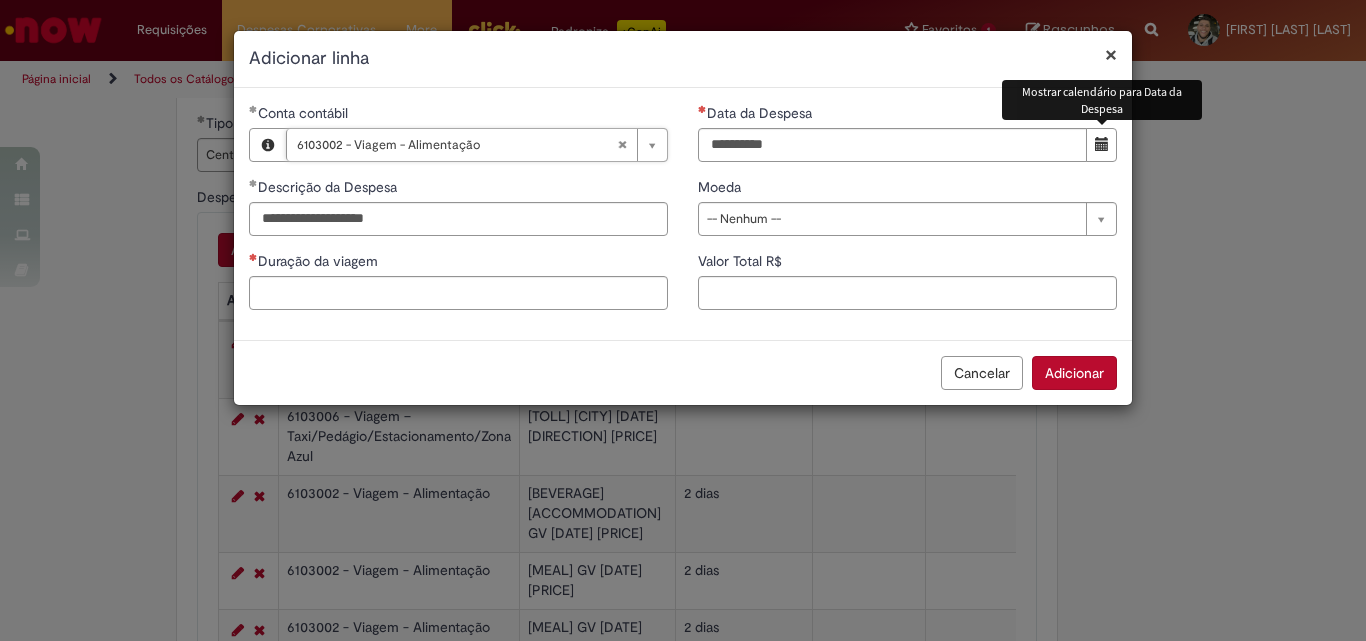 click at bounding box center [1101, 145] 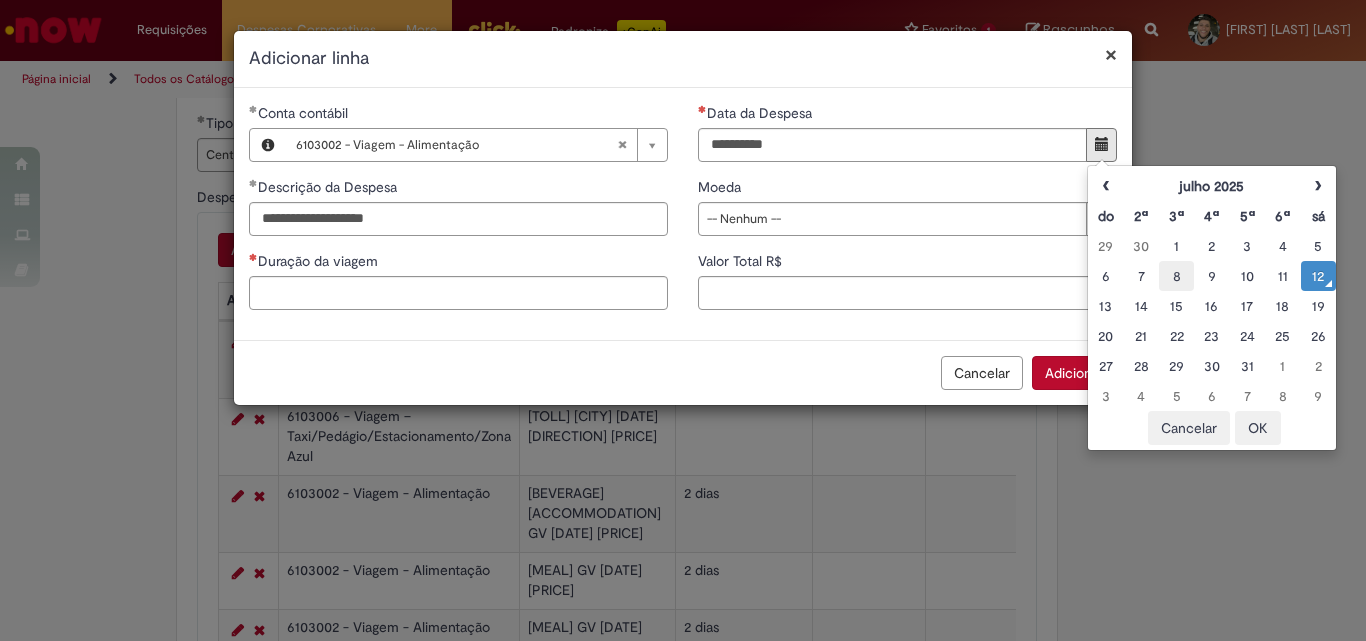 click on "8" at bounding box center [1176, 276] 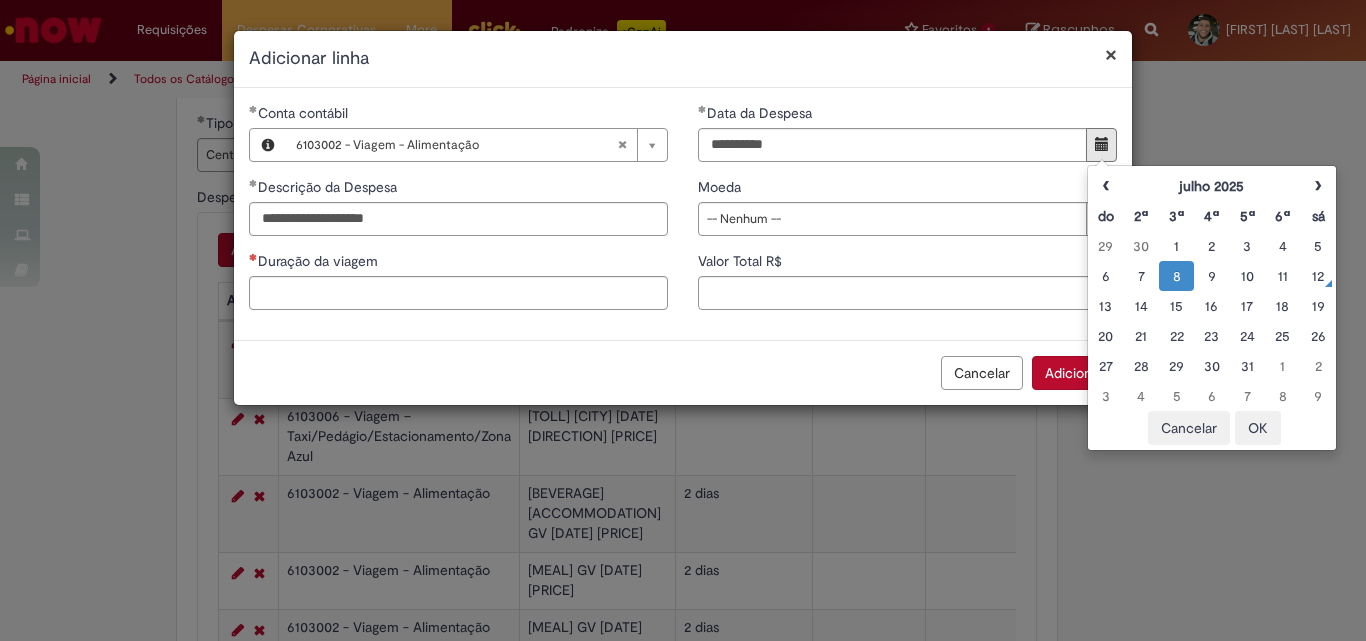 drag, startPoint x: 1253, startPoint y: 421, endPoint x: 1121, endPoint y: 377, distance: 139.14021 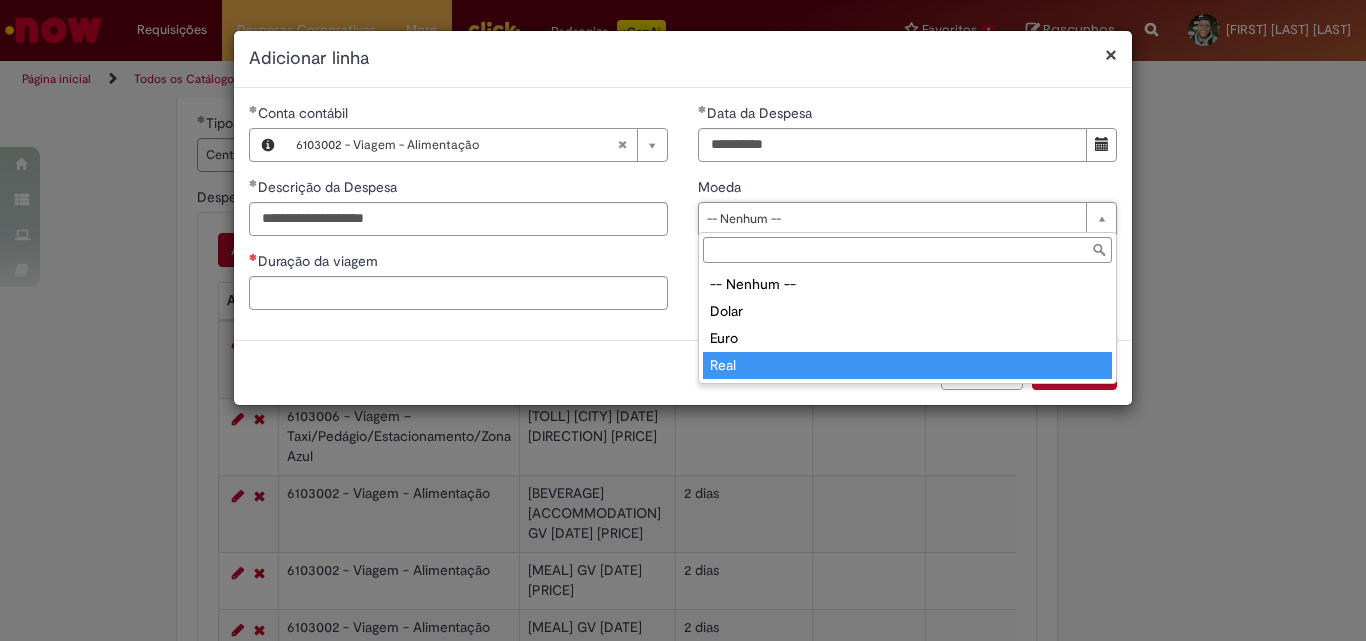 type on "****" 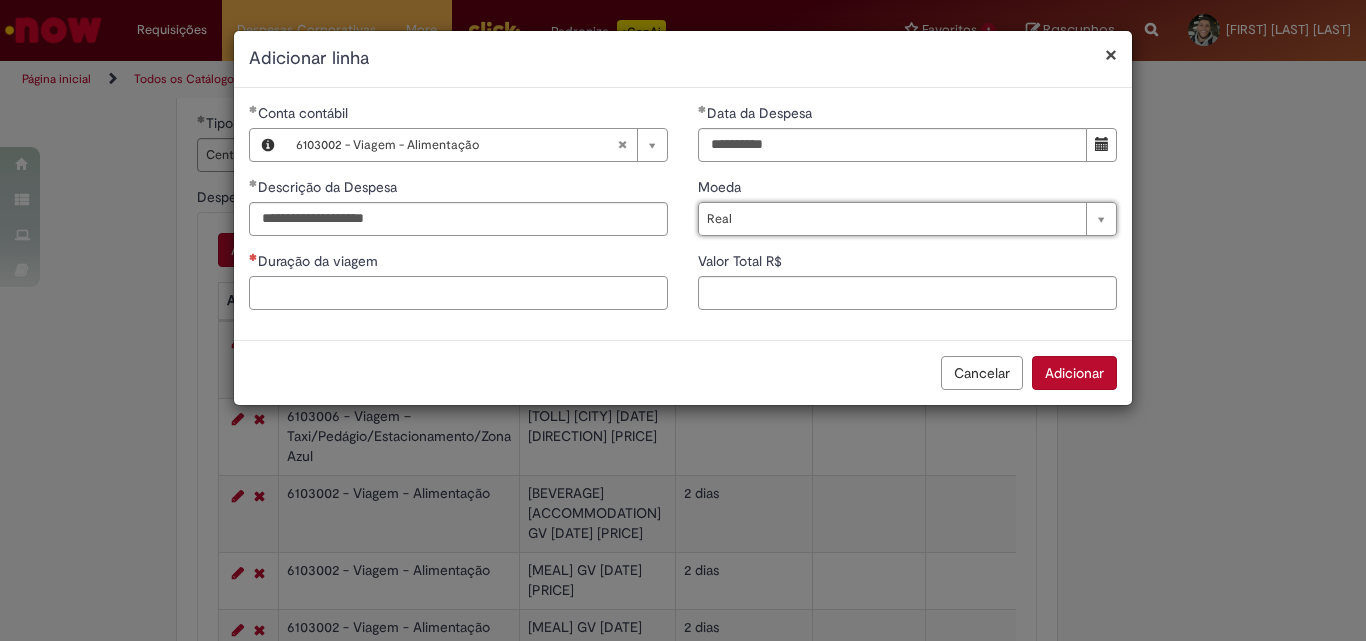 click on "Duração da viagem" at bounding box center (458, 293) 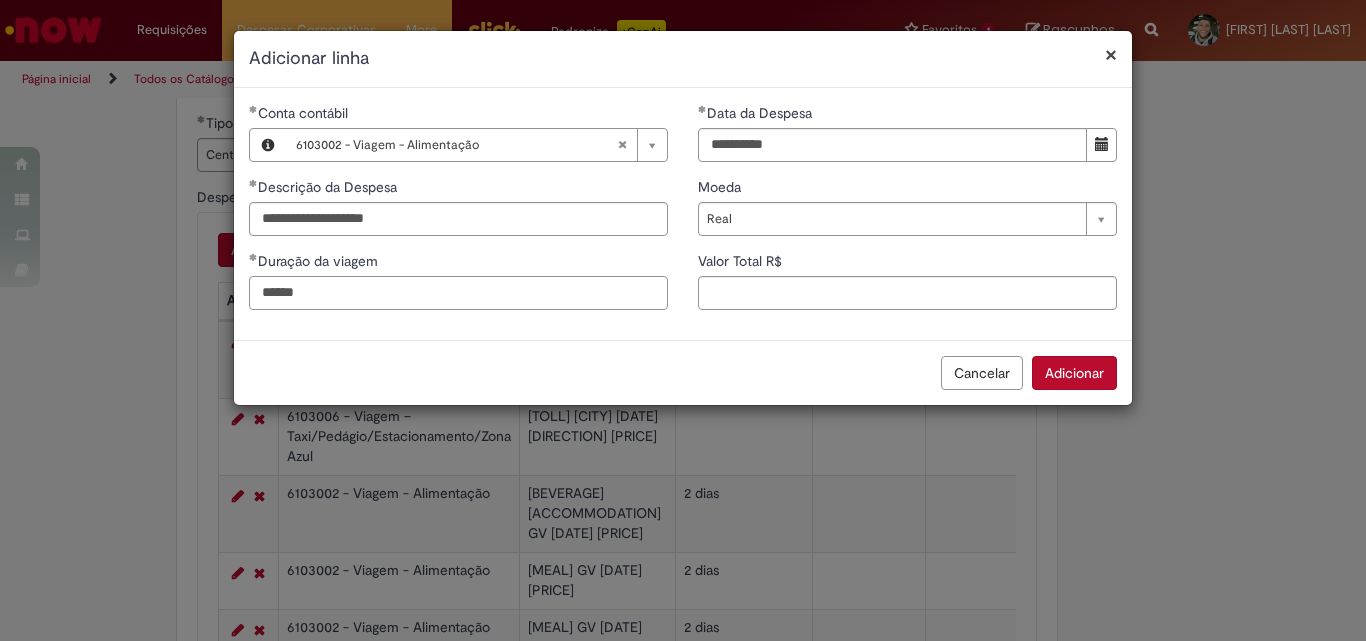 type on "******" 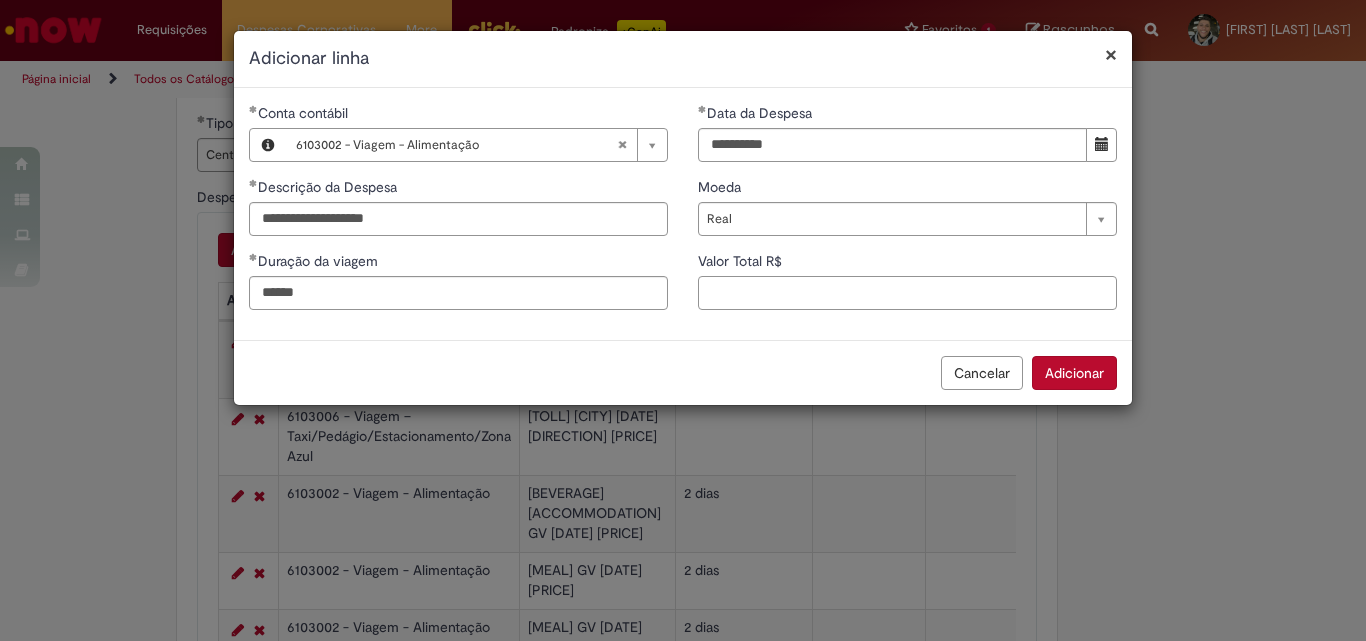 click on "Valor Total R$" at bounding box center [907, 293] 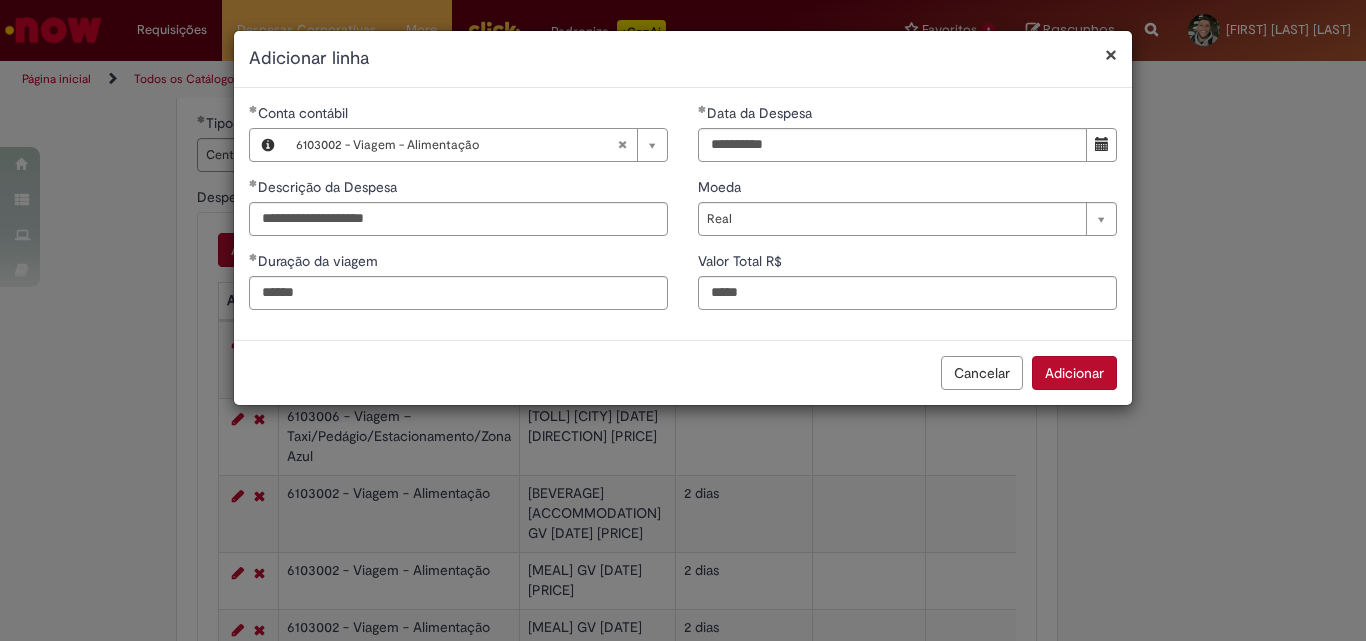 click on "Adicionar" at bounding box center [1074, 373] 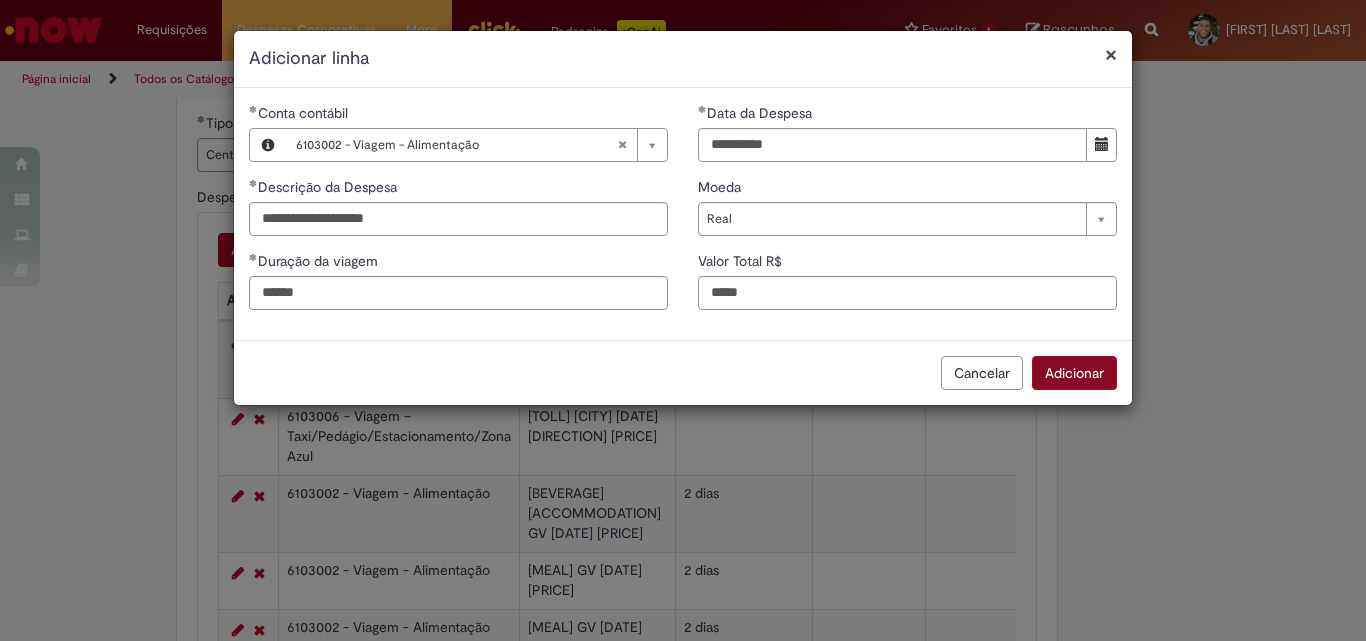 type on "**" 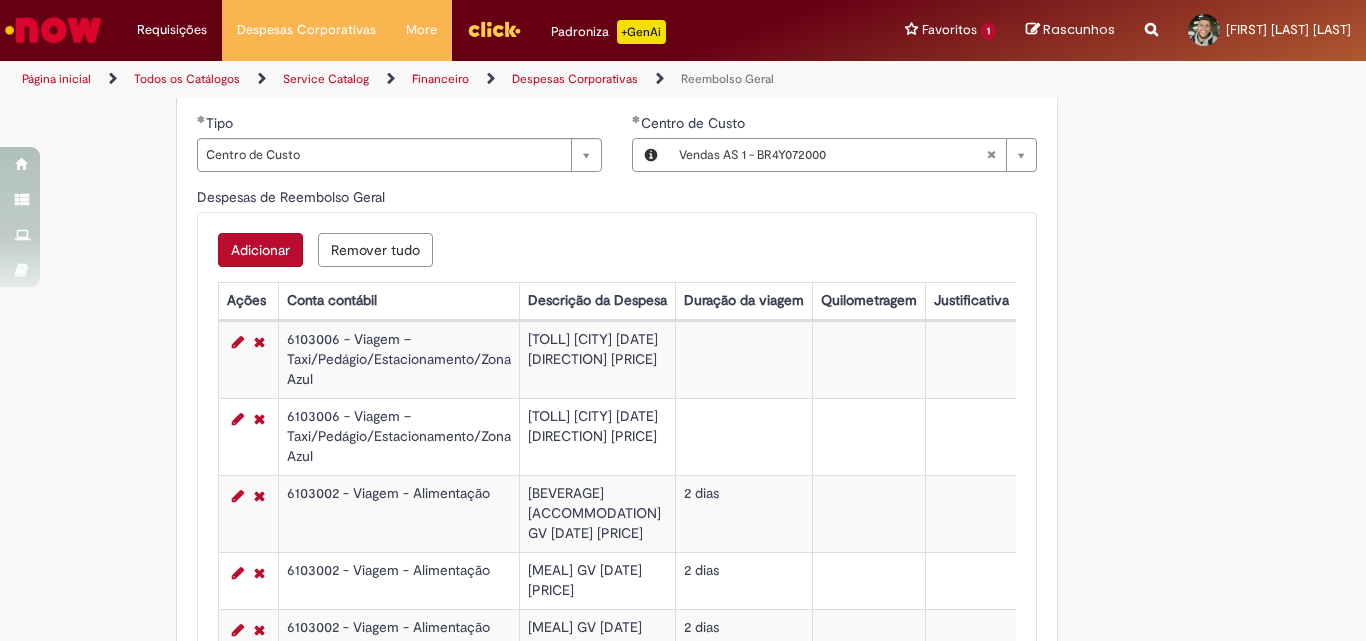 click on "Adicionar" at bounding box center (260, 250) 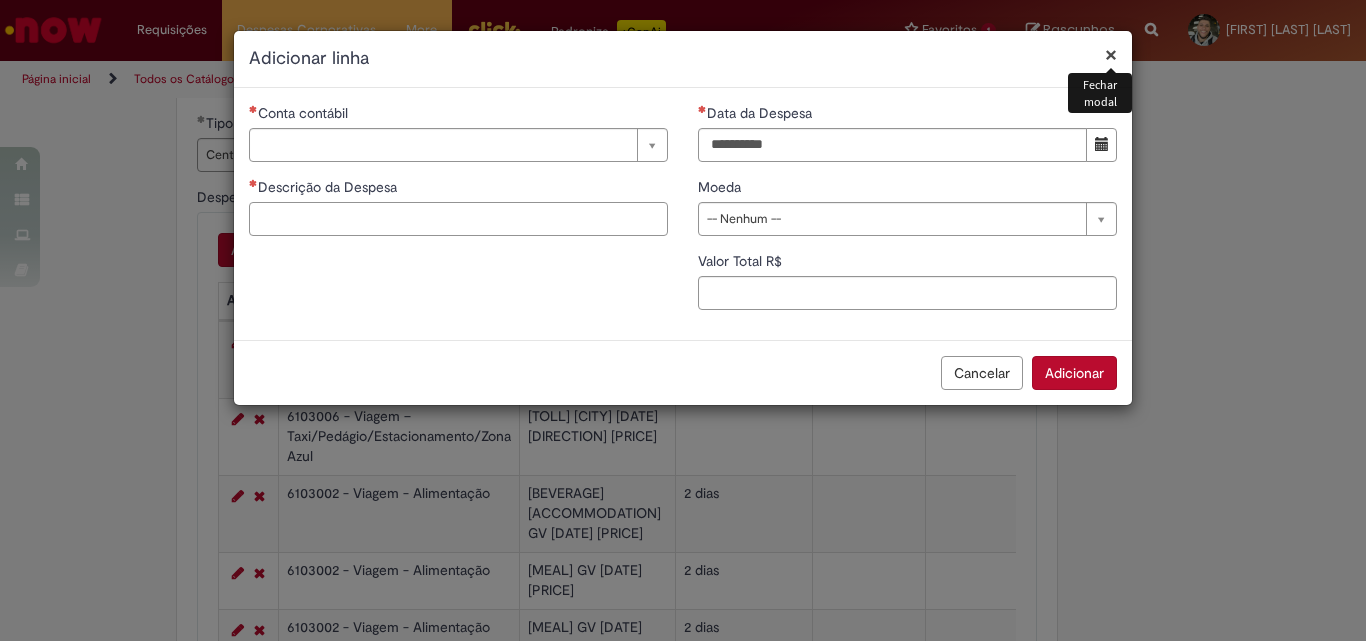 click on "Descrição da Despesa" at bounding box center [458, 219] 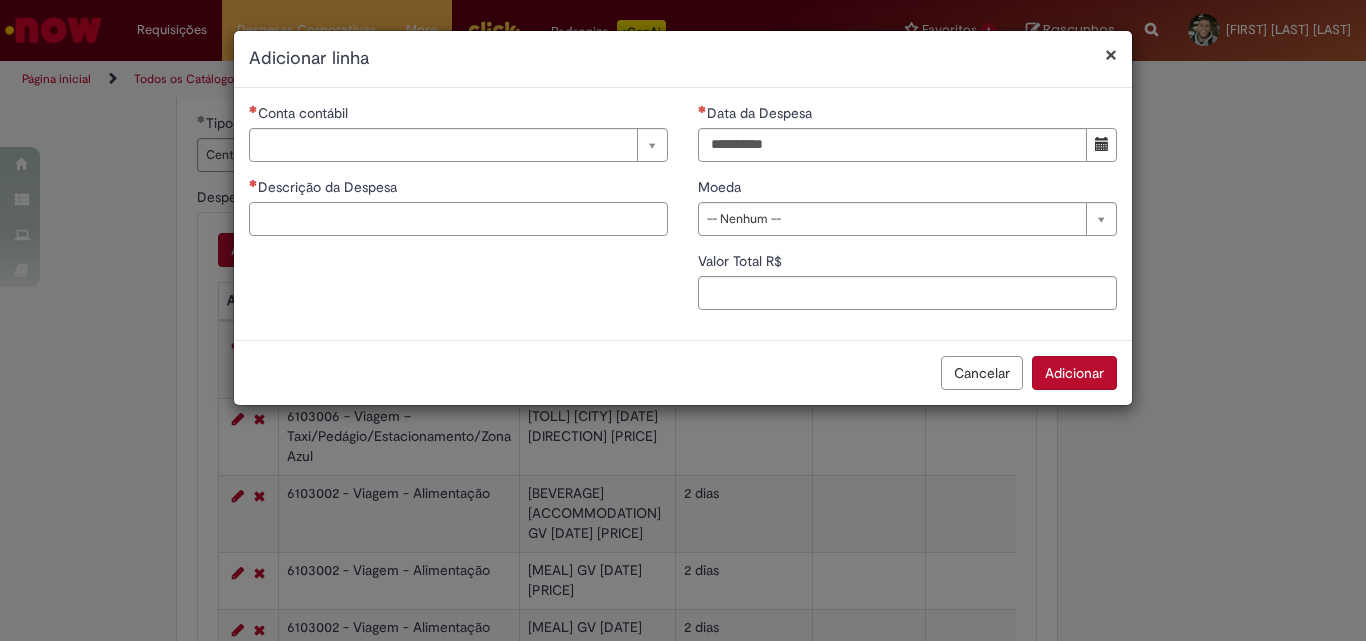 paste on "**********" 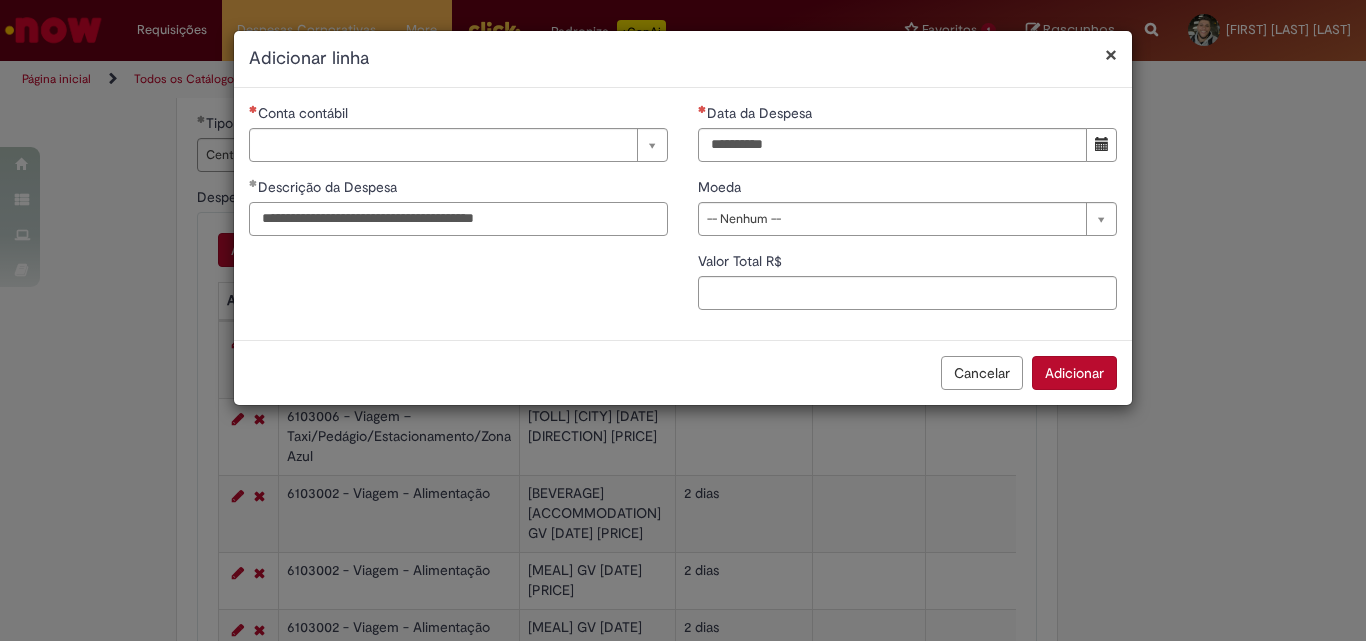 type on "**********" 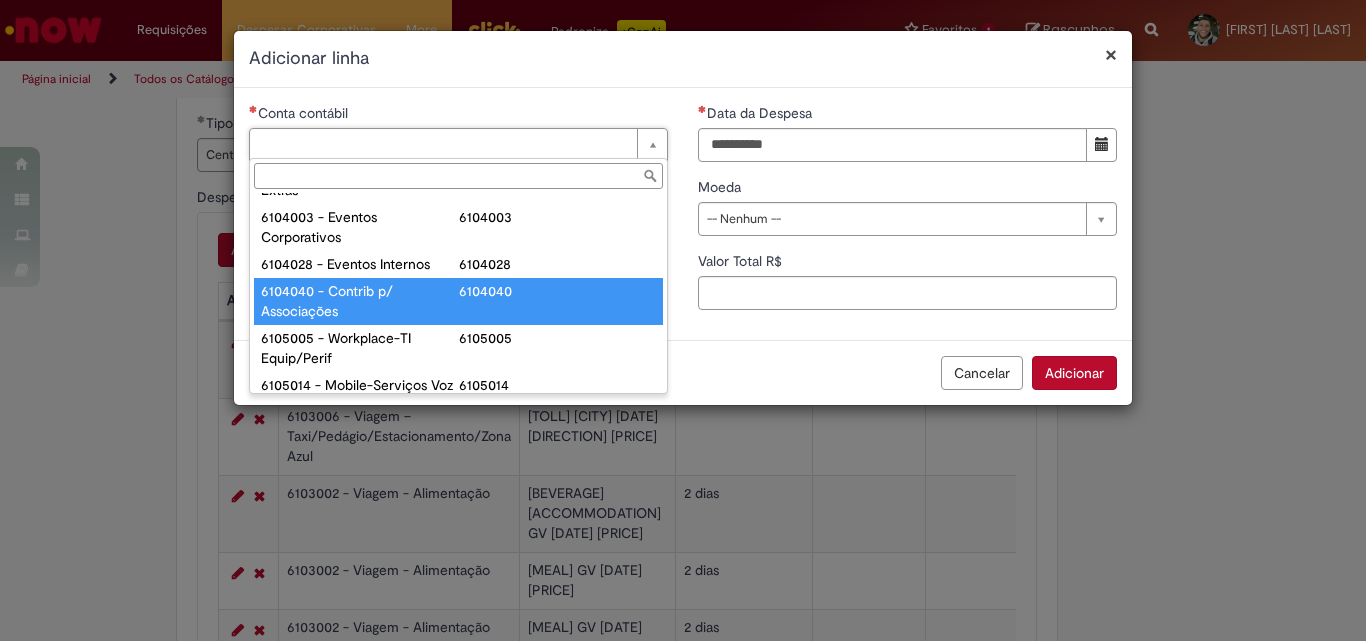 scroll, scrollTop: 861, scrollLeft: 0, axis: vertical 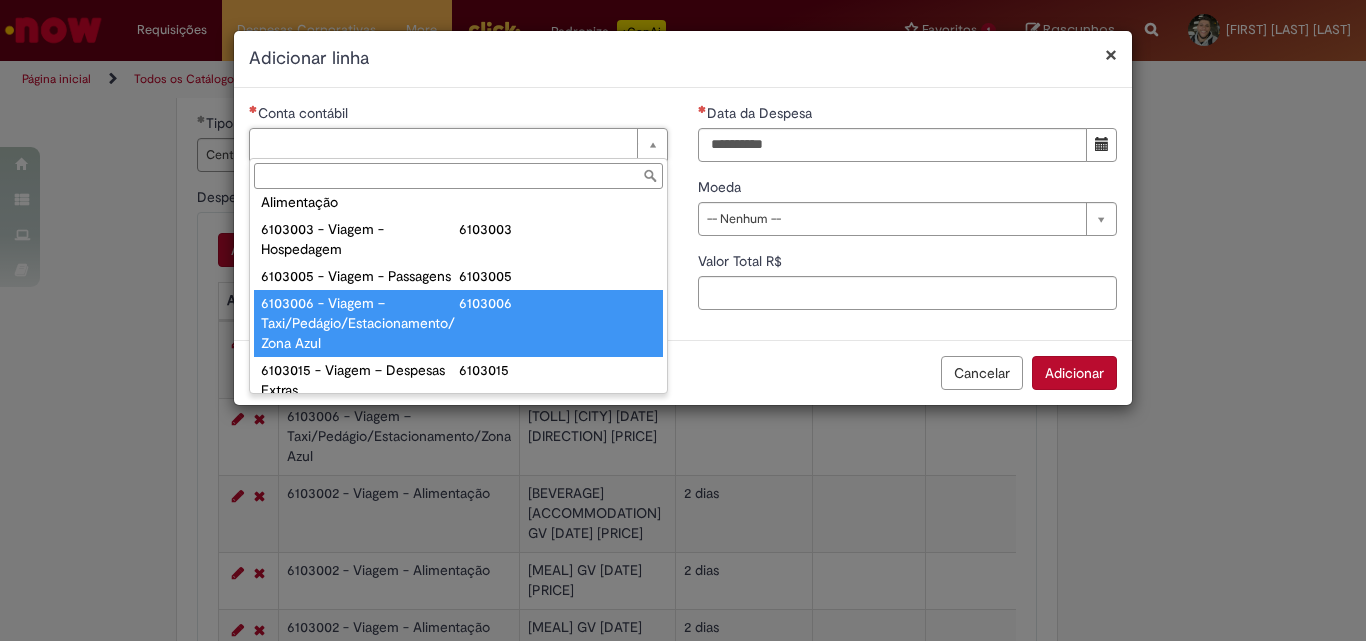 type on "**********" 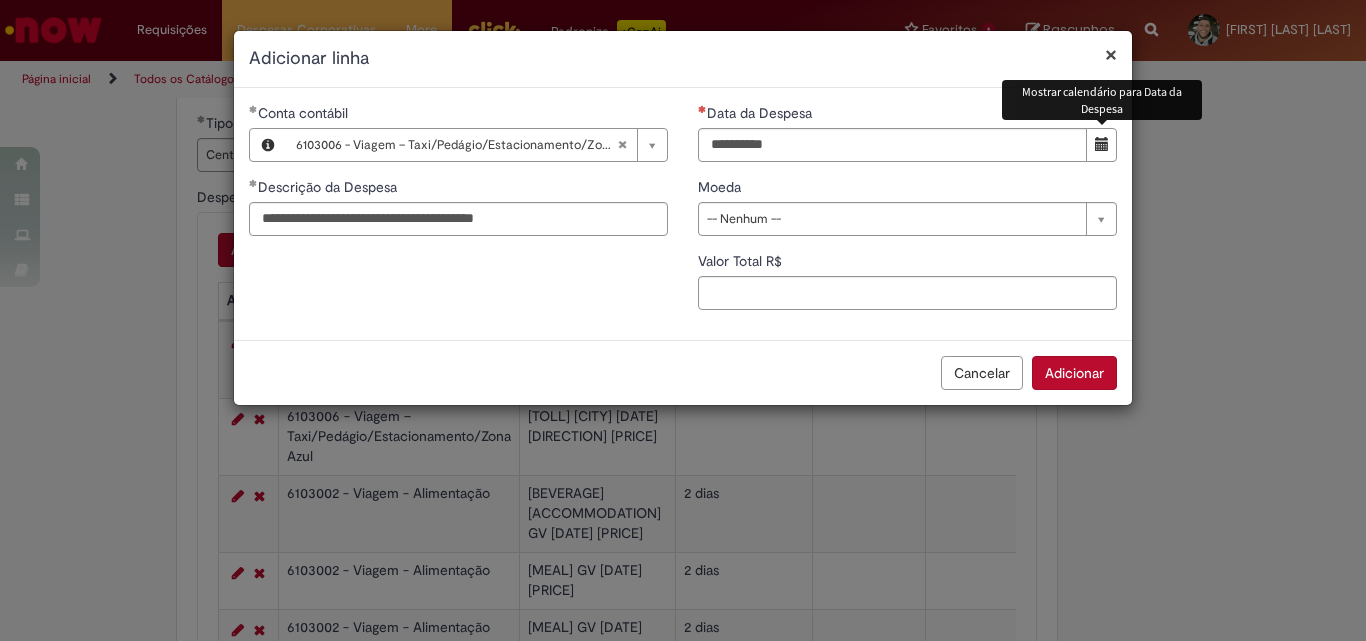 click at bounding box center (1101, 145) 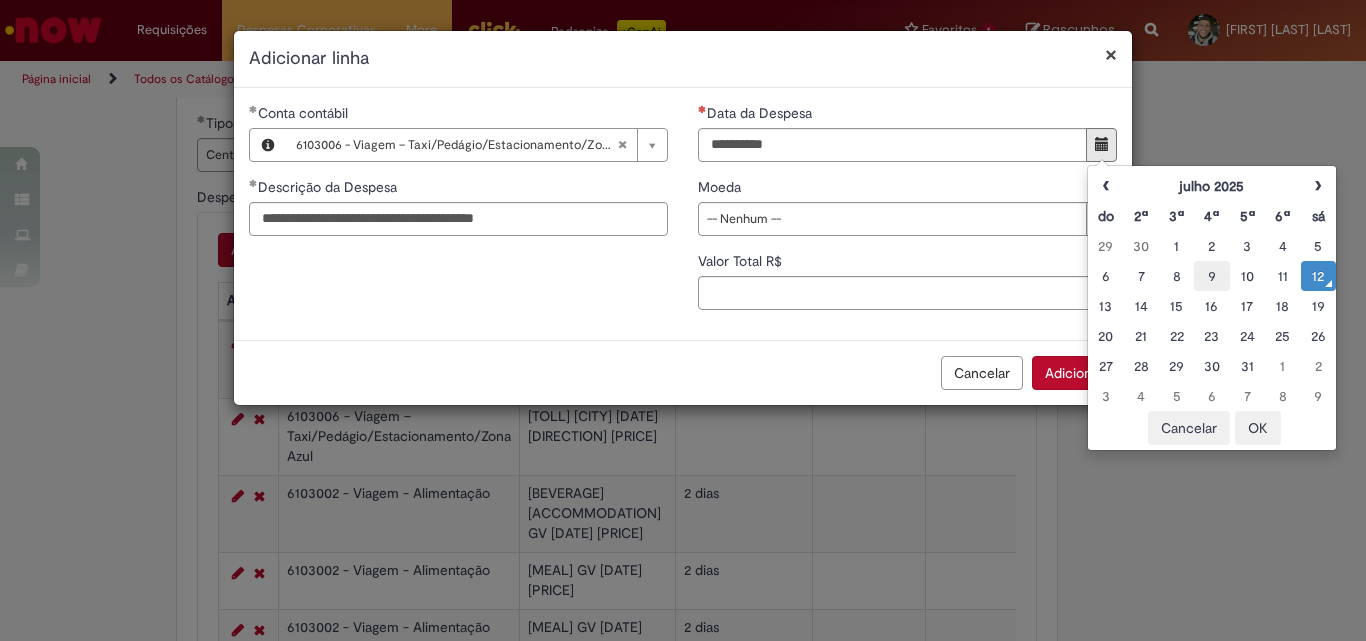 click on "9" at bounding box center [1211, 276] 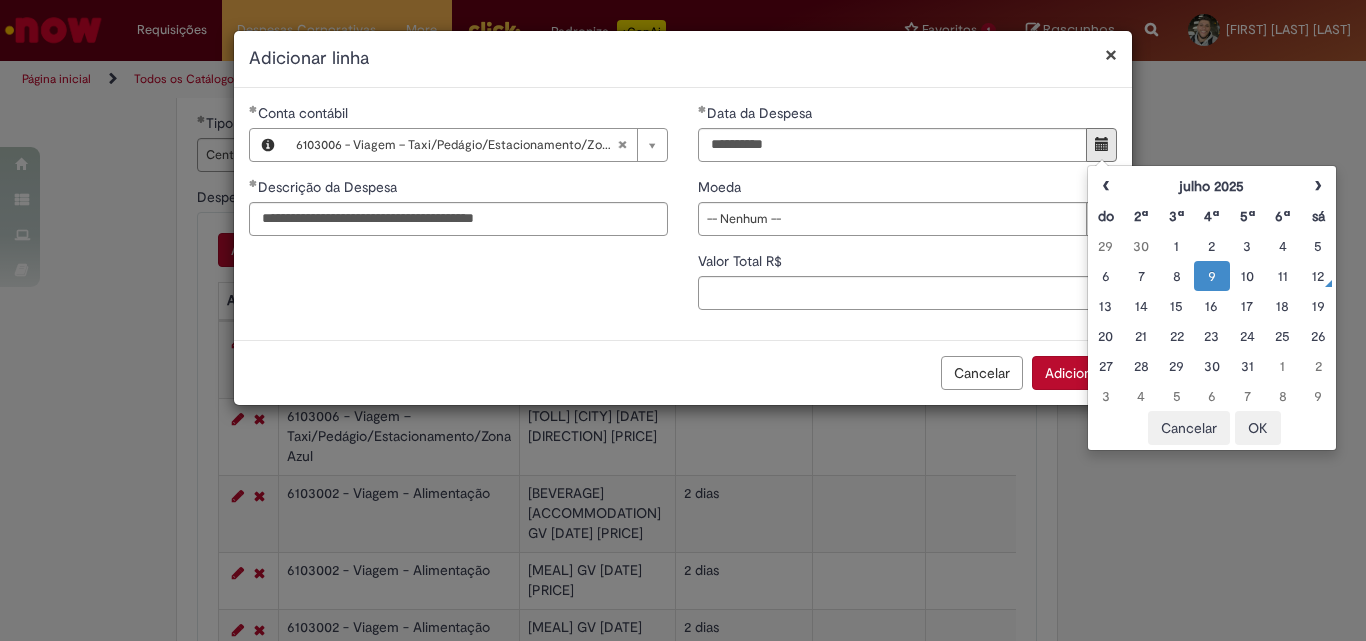 click on "OK" at bounding box center (1258, 428) 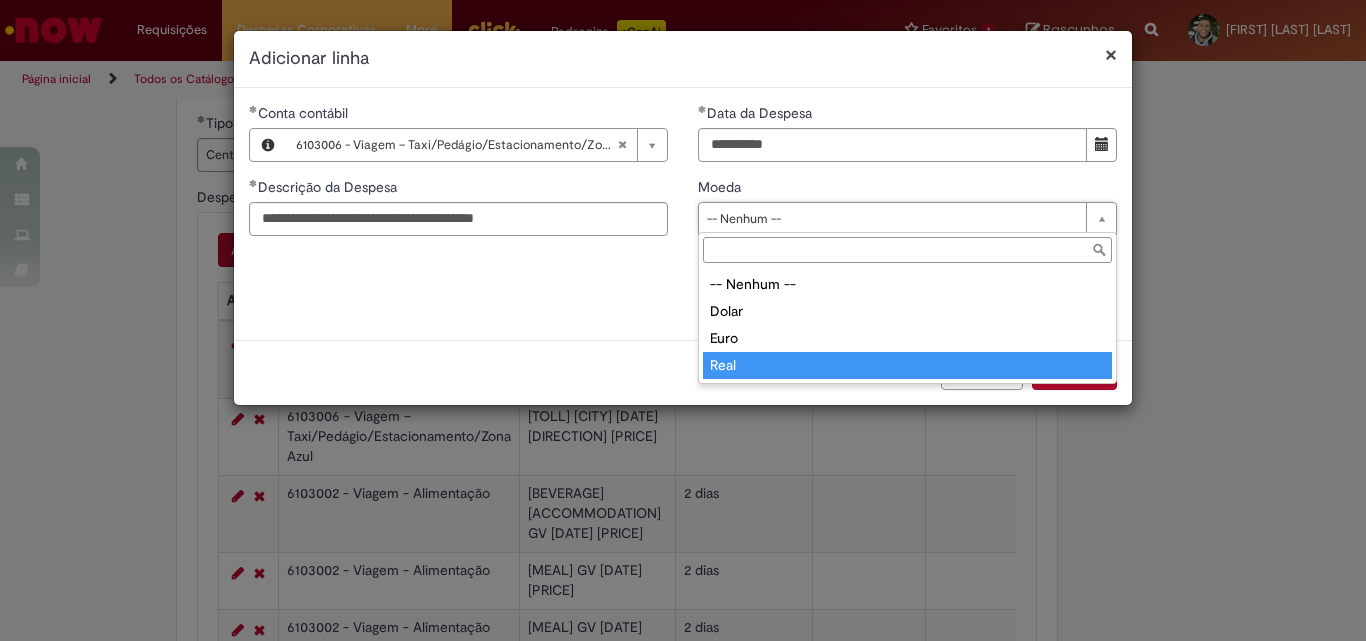 type on "****" 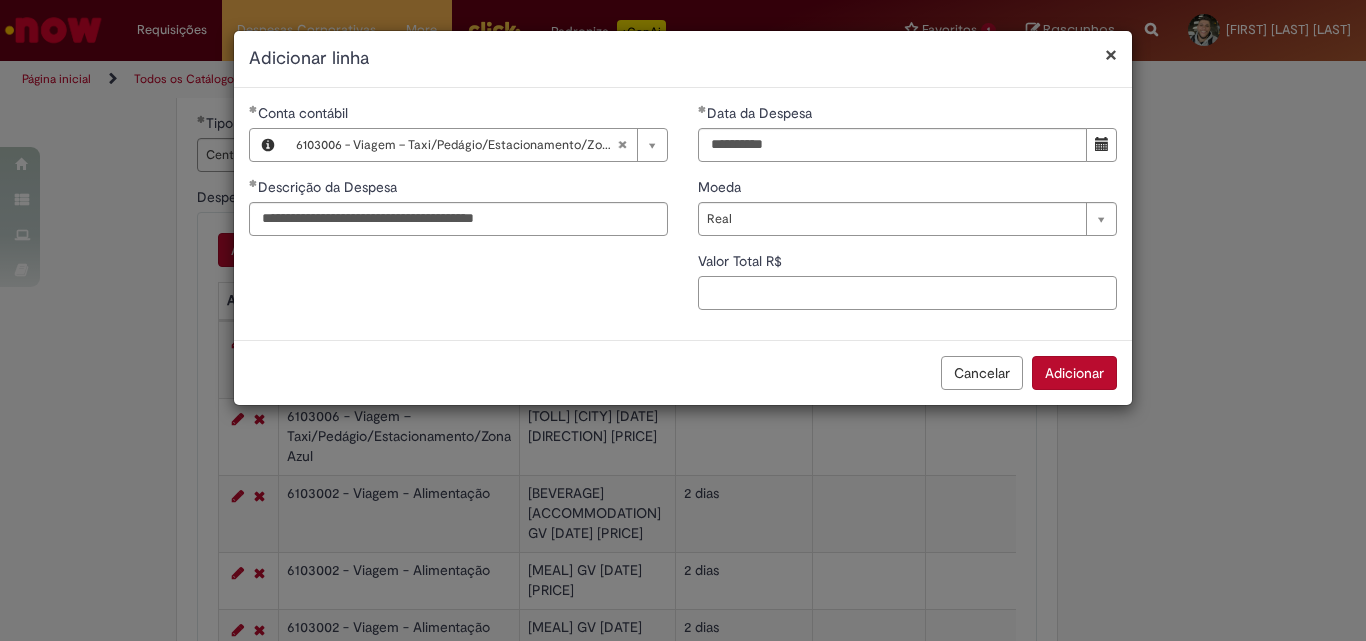 click on "Valor Total R$" at bounding box center (907, 293) 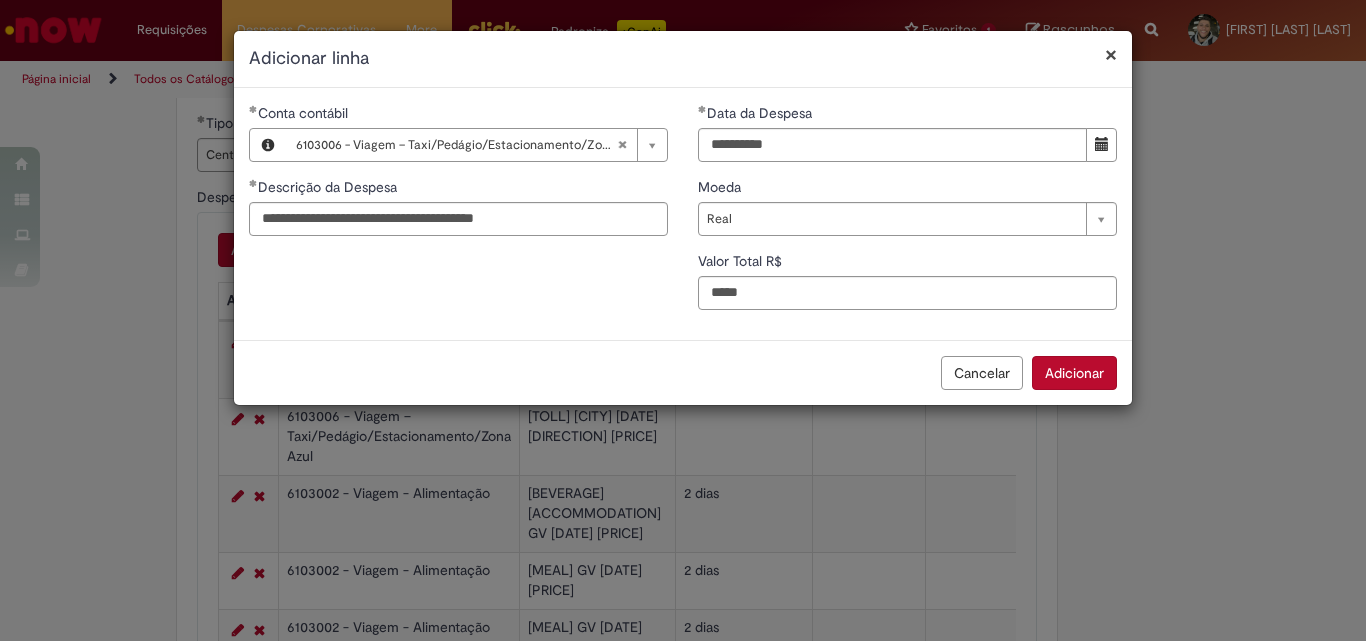 type on "**" 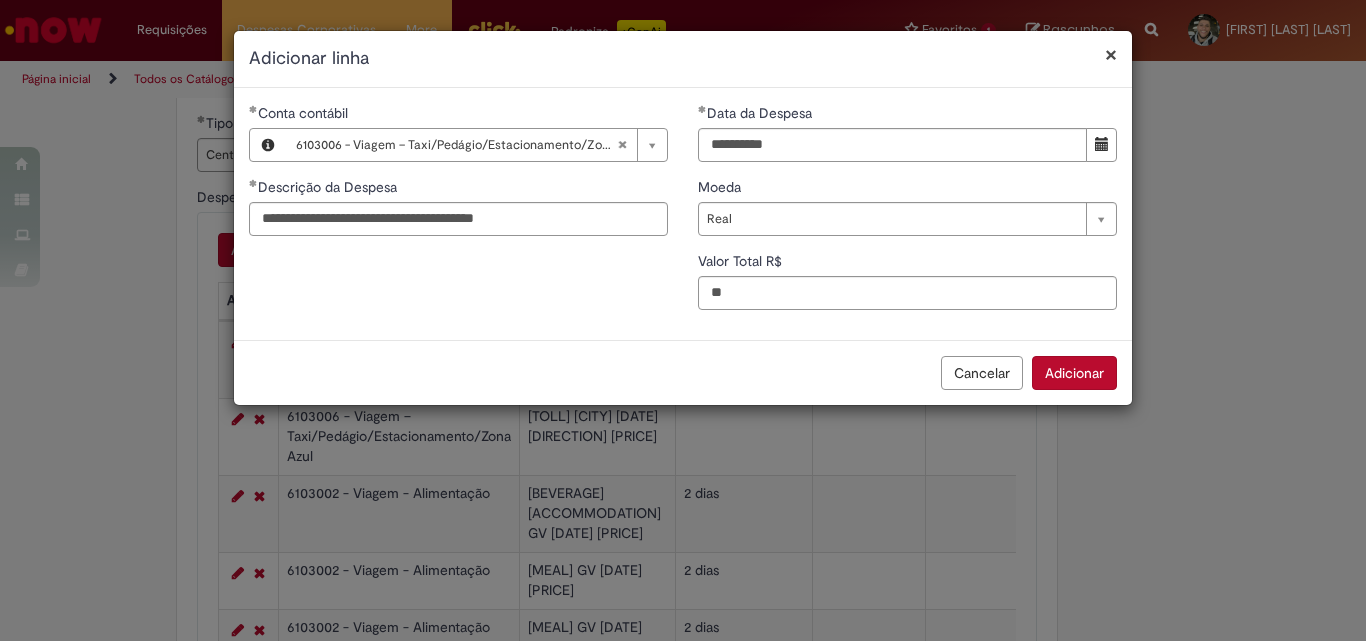 click on "Adicionar" at bounding box center [1074, 373] 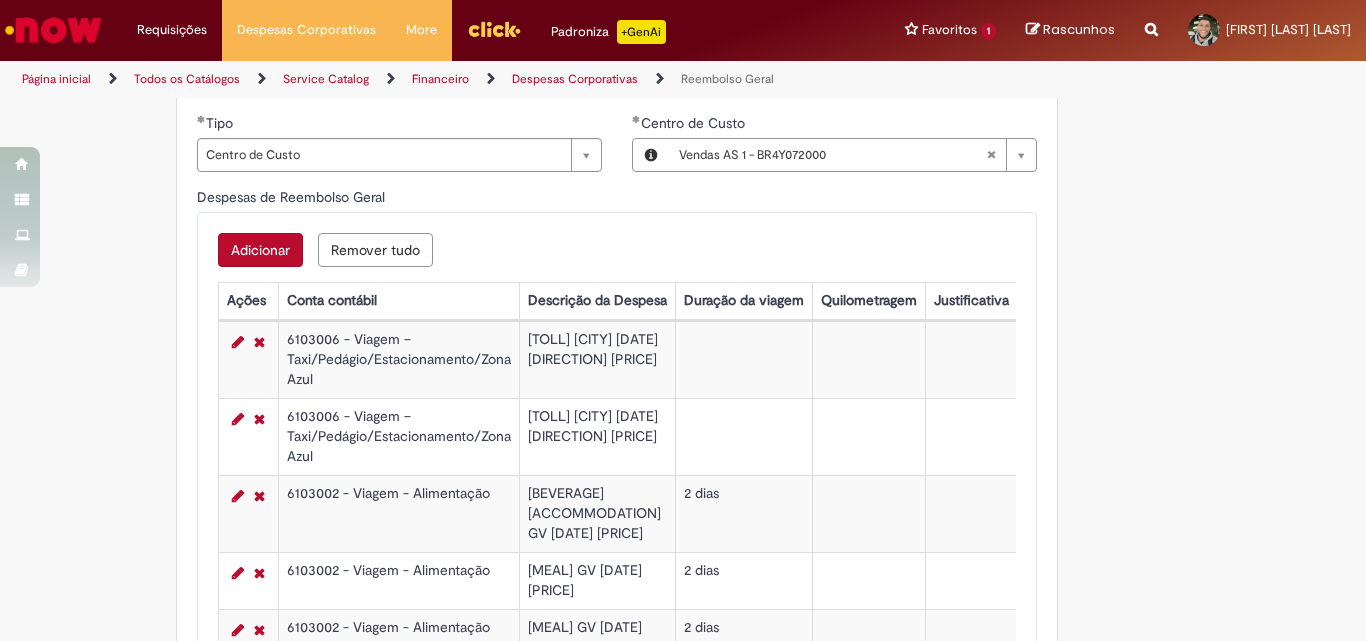 click on "Adicionar" at bounding box center [260, 250] 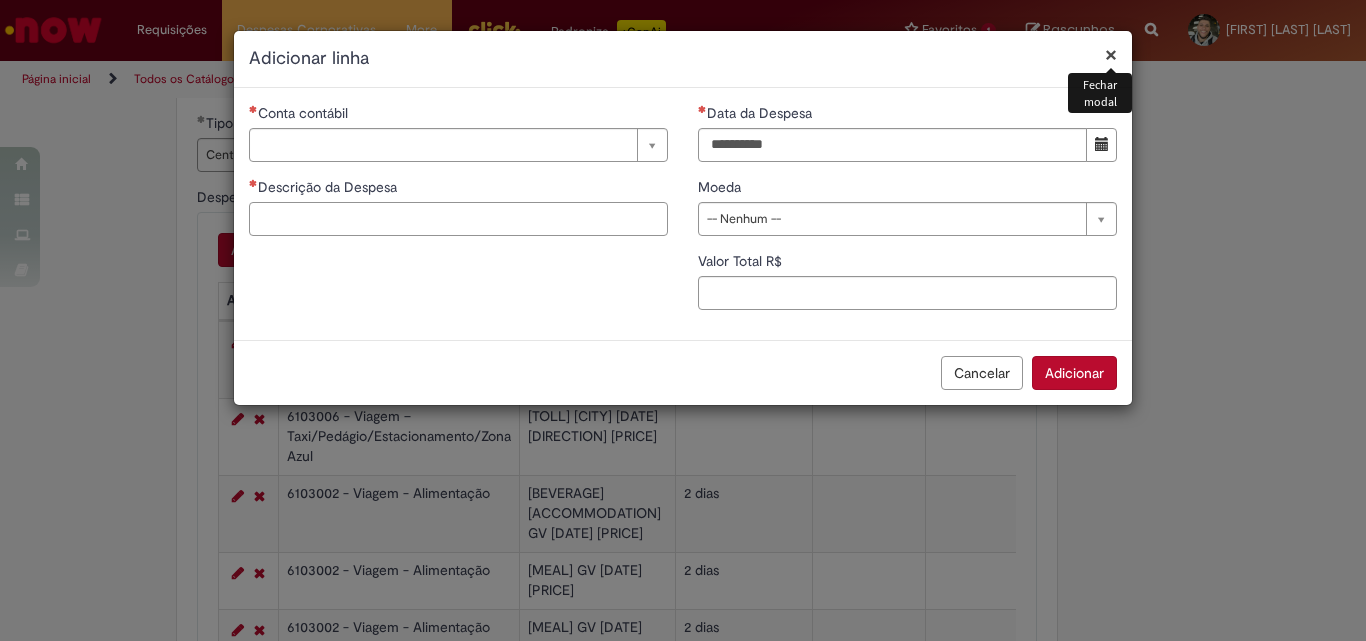 click on "Descrição da Despesa" at bounding box center [458, 219] 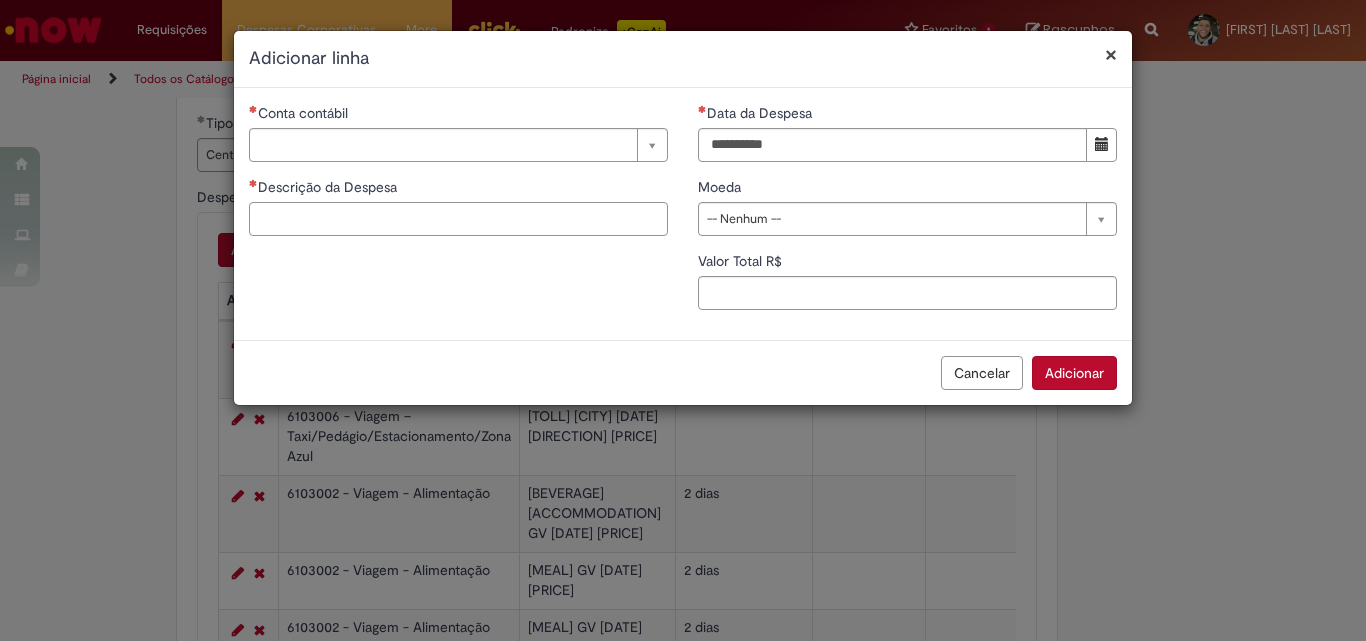 paste on "**********" 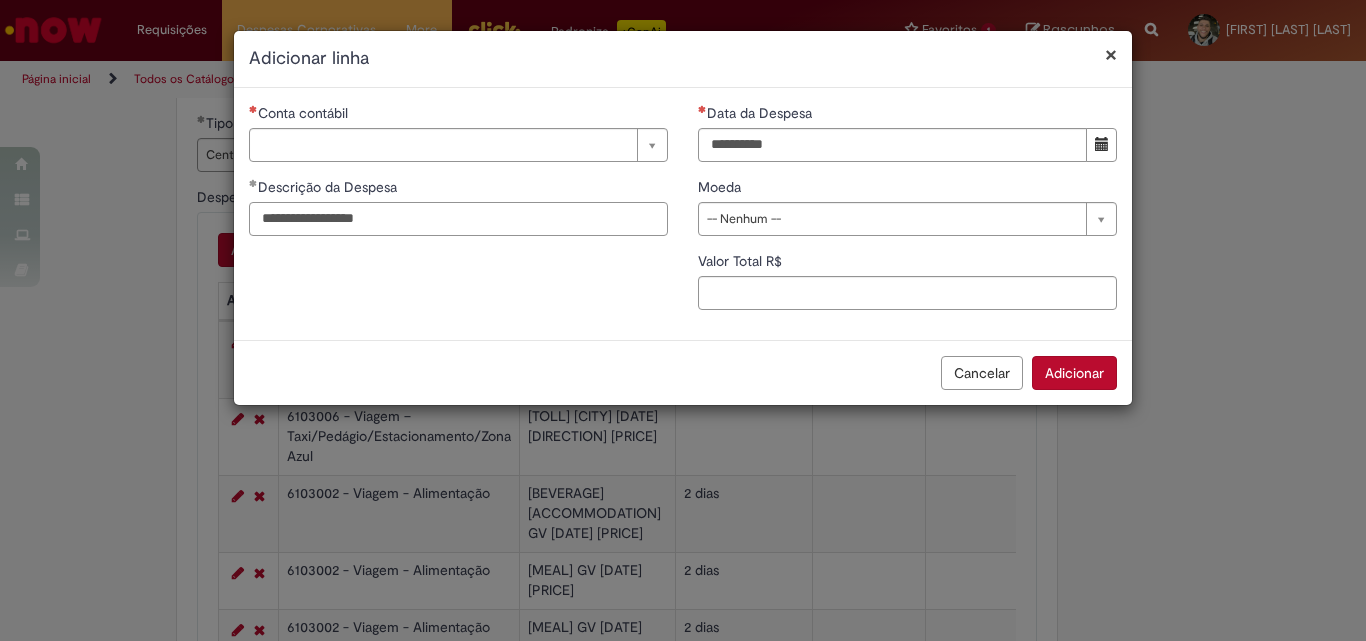 type on "**********" 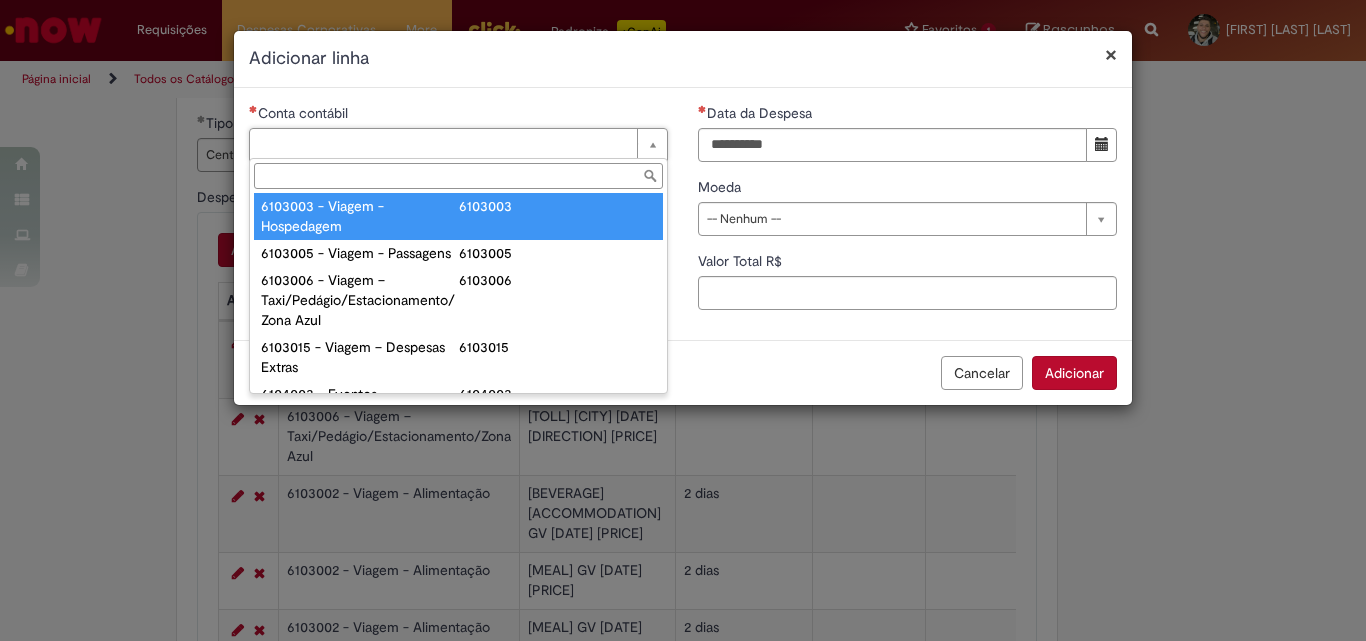 scroll, scrollTop: 784, scrollLeft: 0, axis: vertical 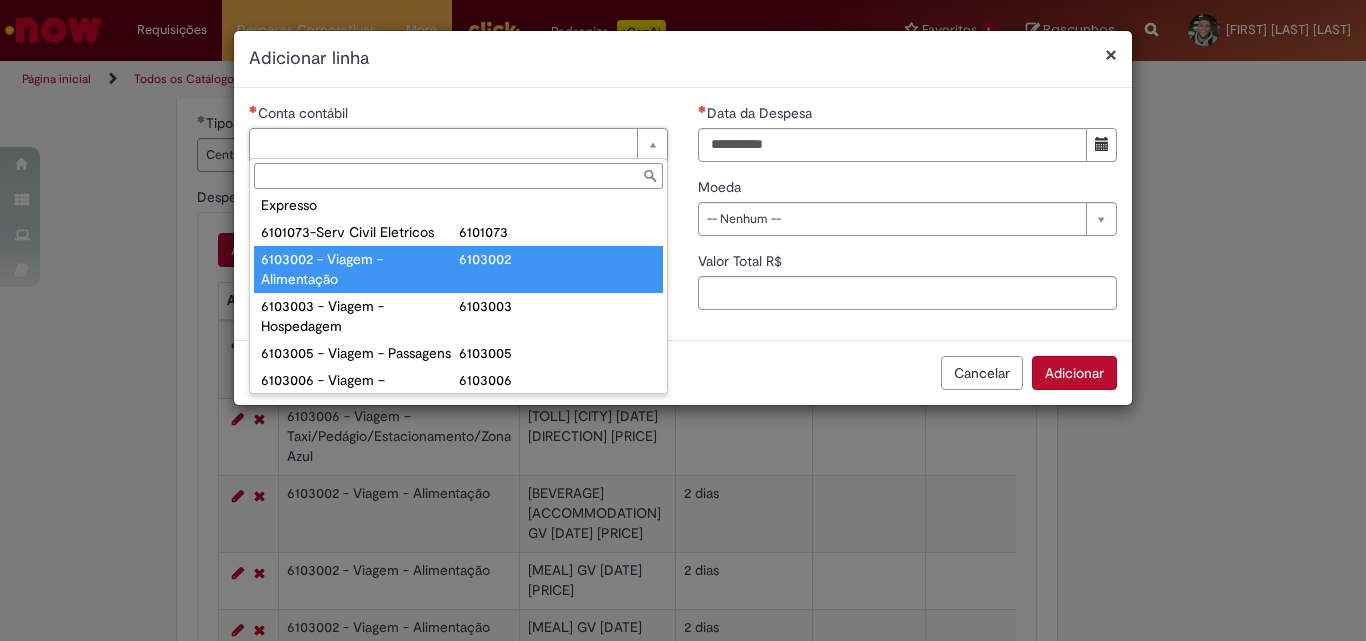 type on "**********" 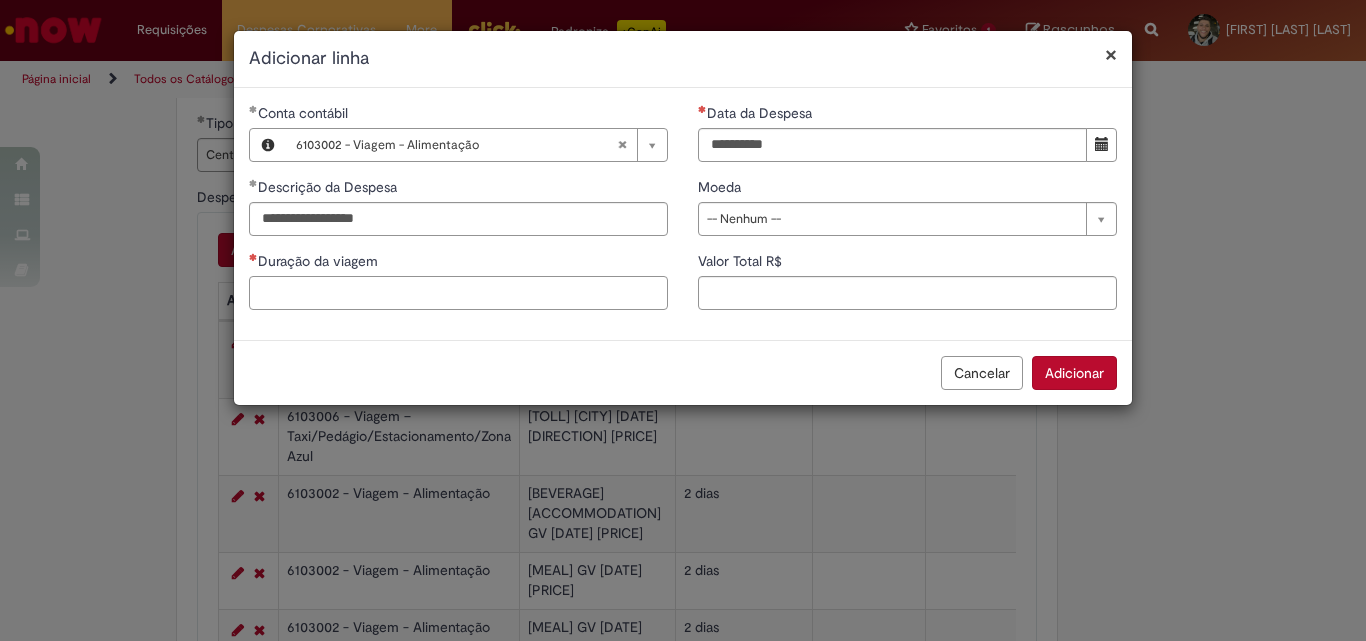 click on "Duração da viagem" at bounding box center (458, 293) 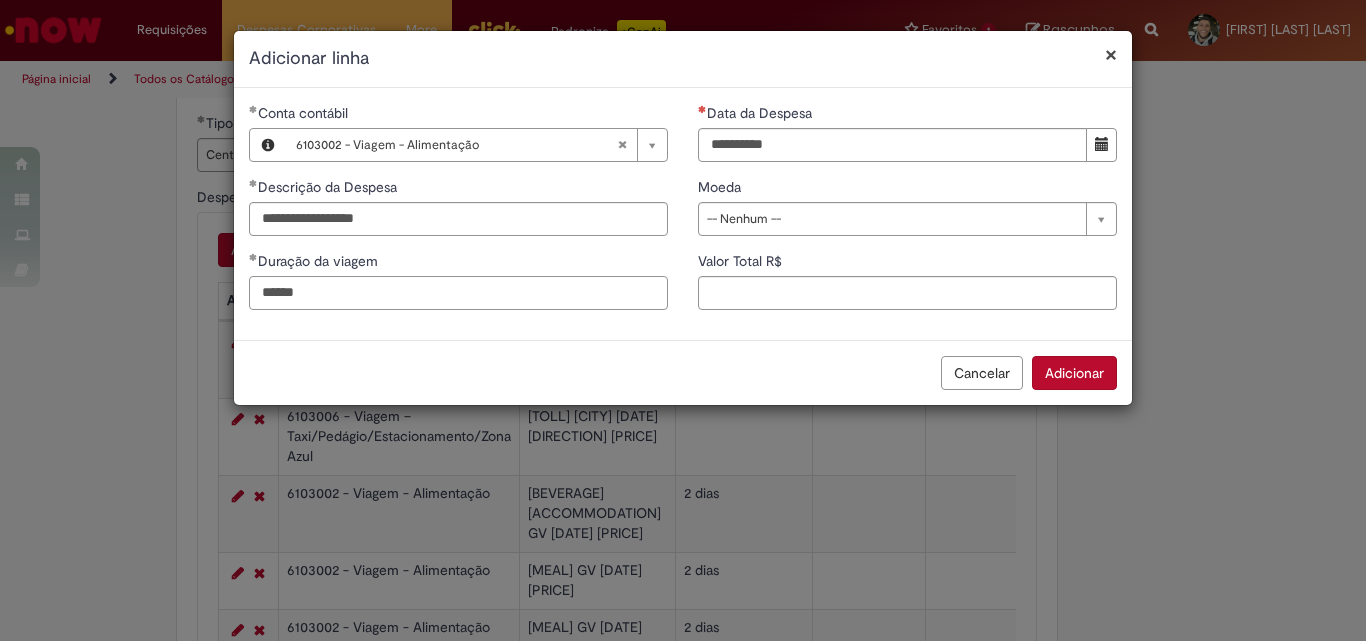 type on "******" 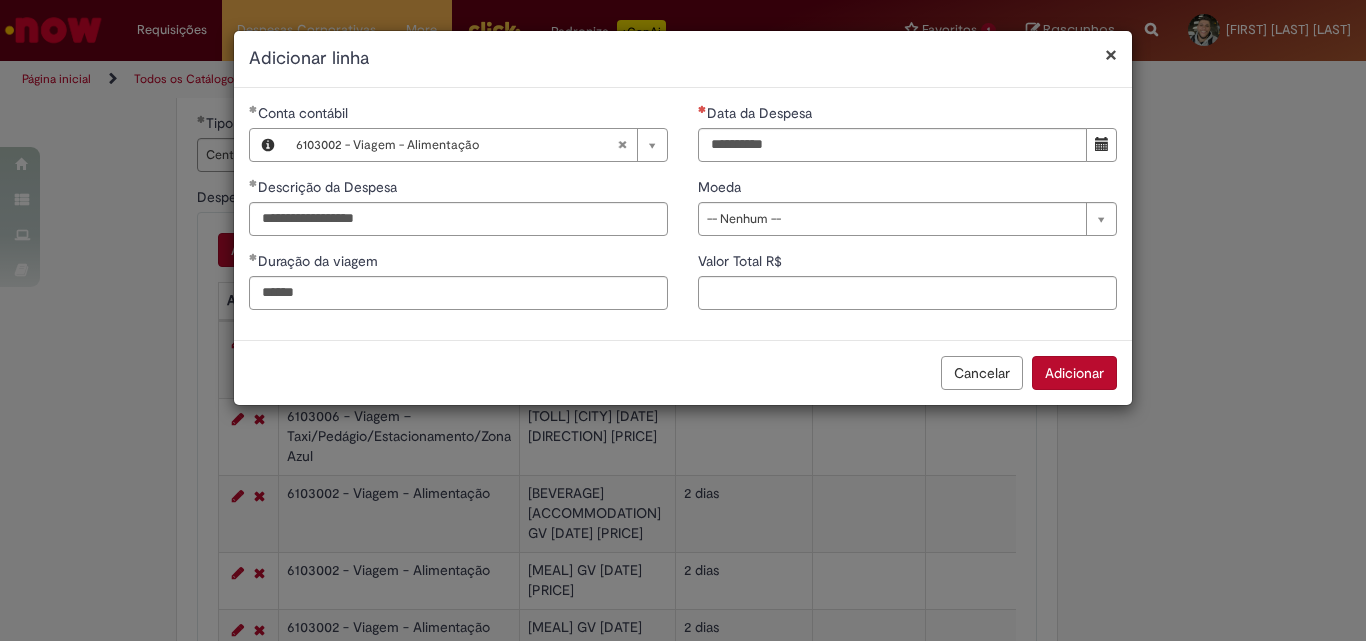 click at bounding box center (1101, 145) 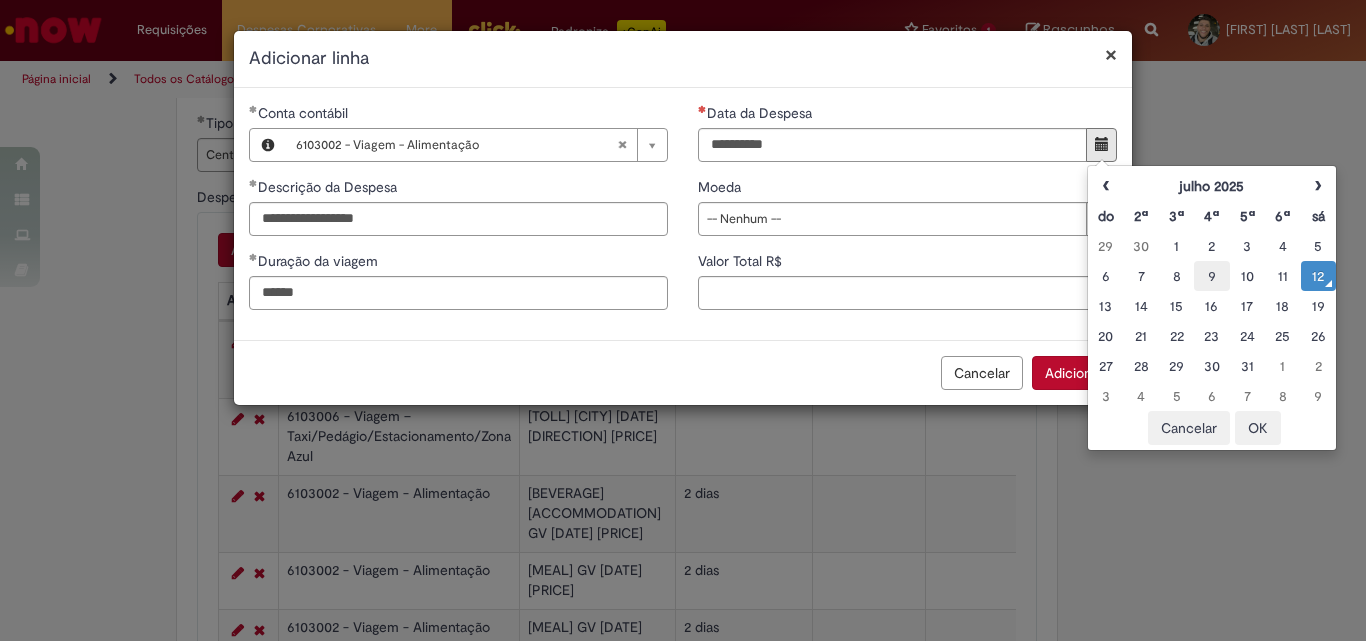 click on "9" at bounding box center (1211, 276) 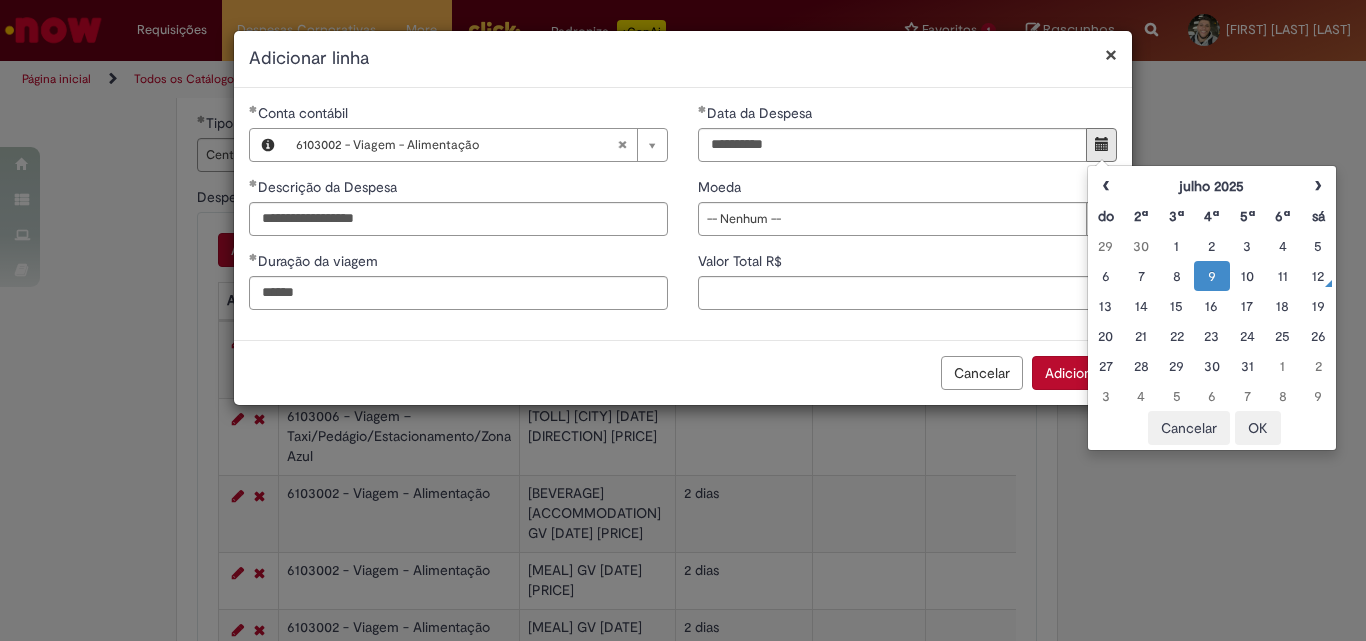 click on "OK" at bounding box center [1258, 428] 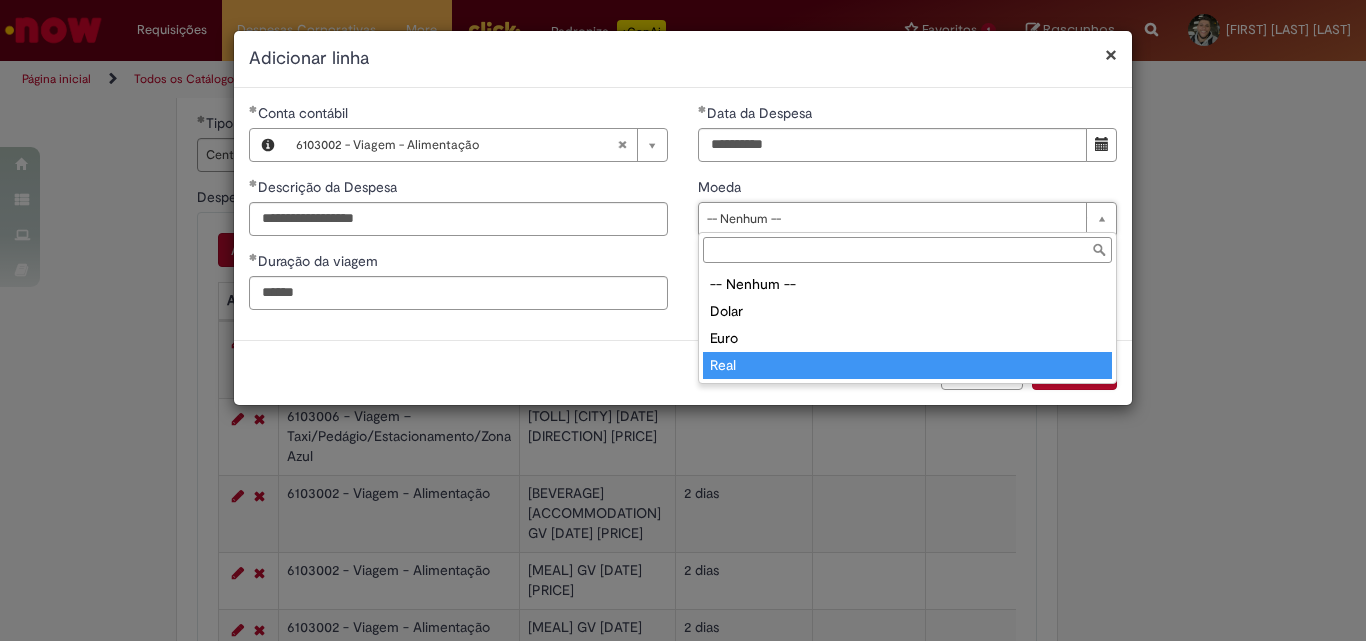 type on "****" 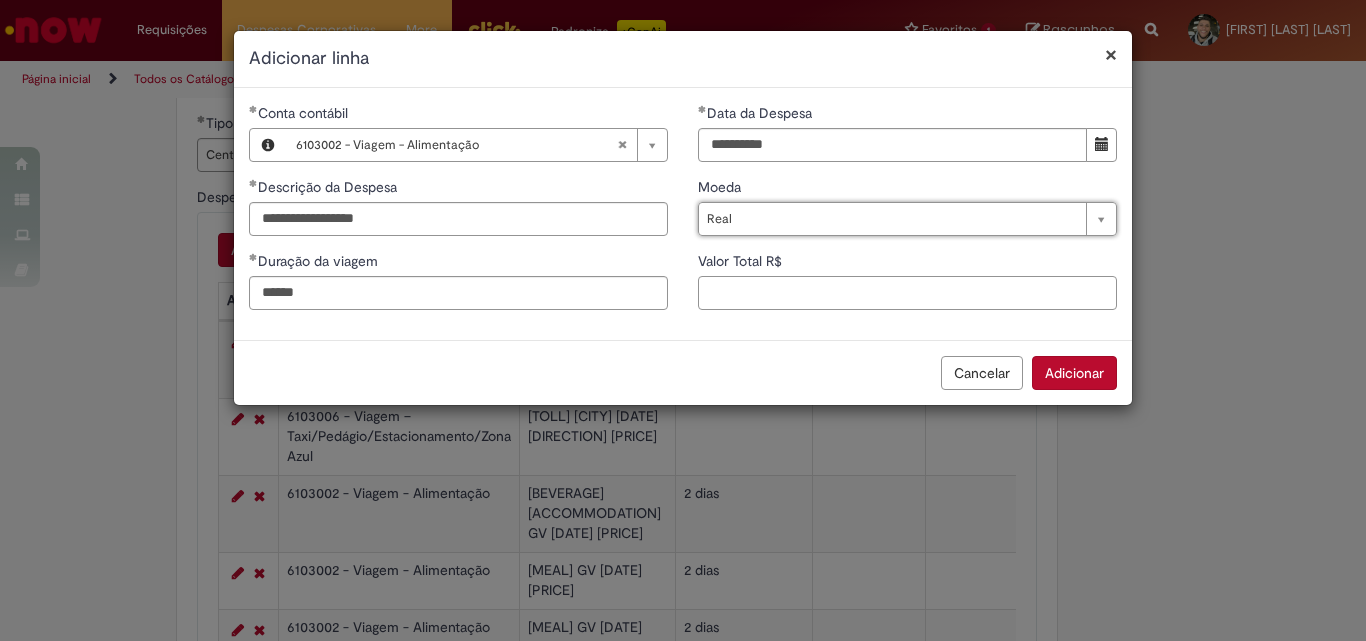 click on "Valor Total R$" at bounding box center (907, 293) 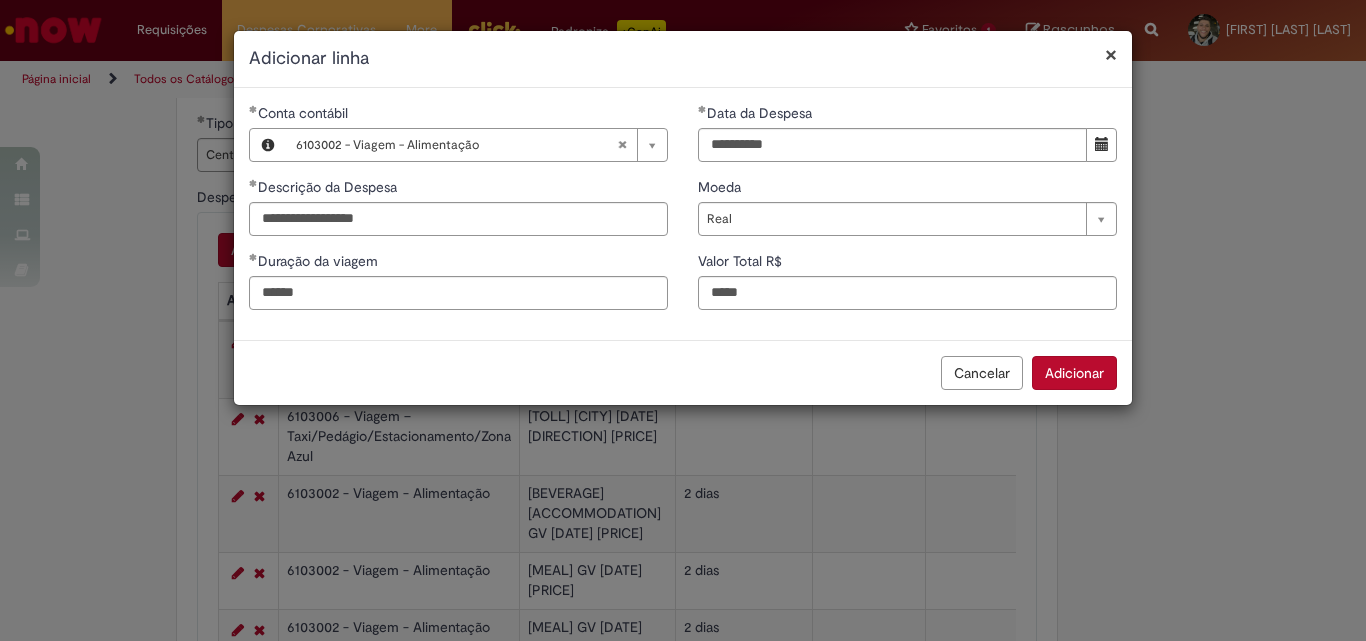 click on "Adicionar" at bounding box center (1074, 373) 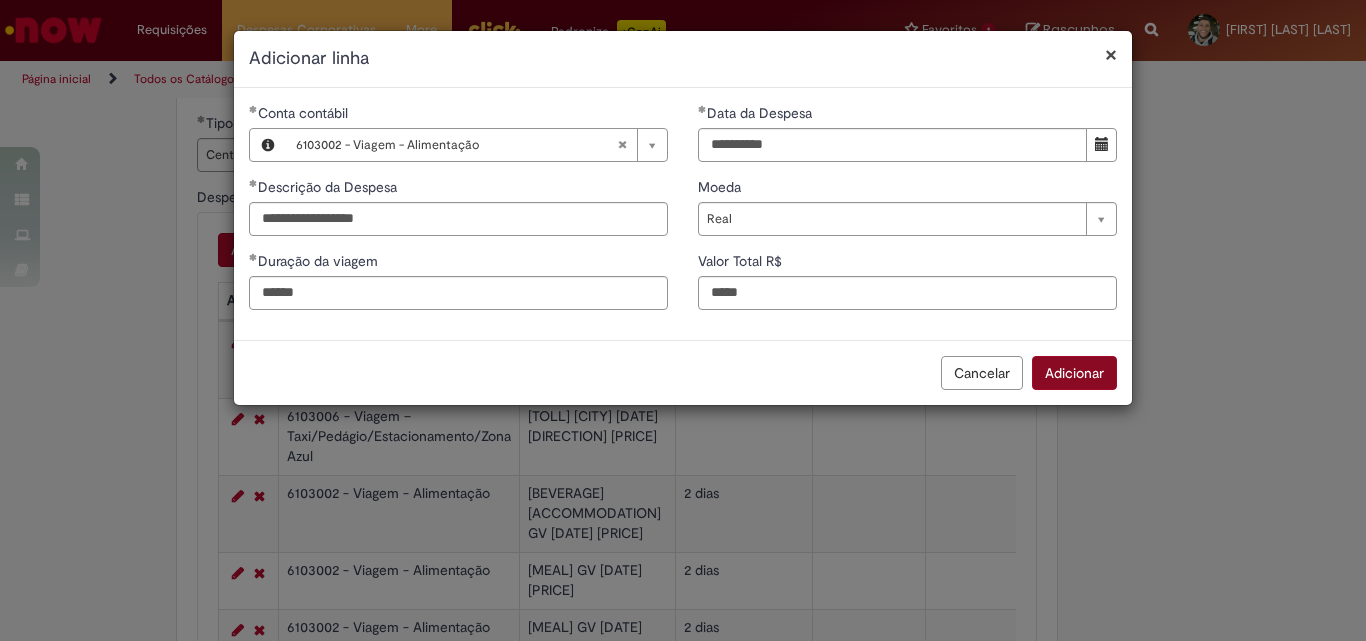 type on "*****" 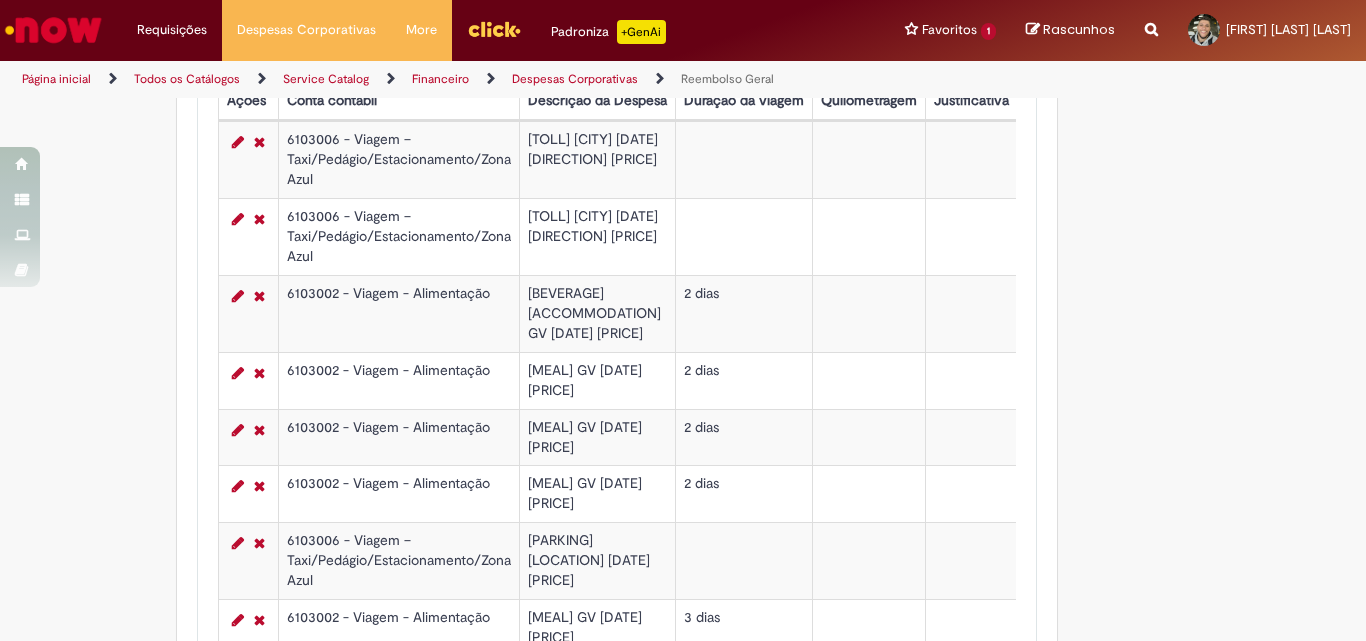scroll, scrollTop: 755, scrollLeft: 0, axis: vertical 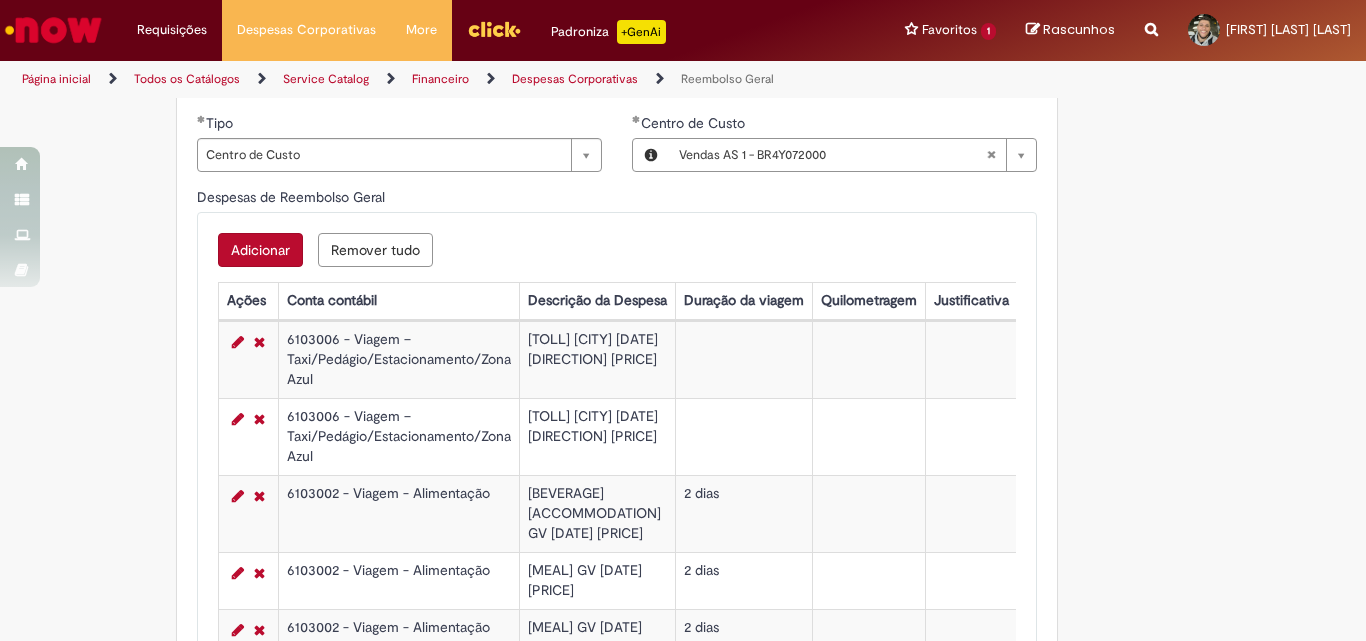 click on "Adicionar" at bounding box center (260, 250) 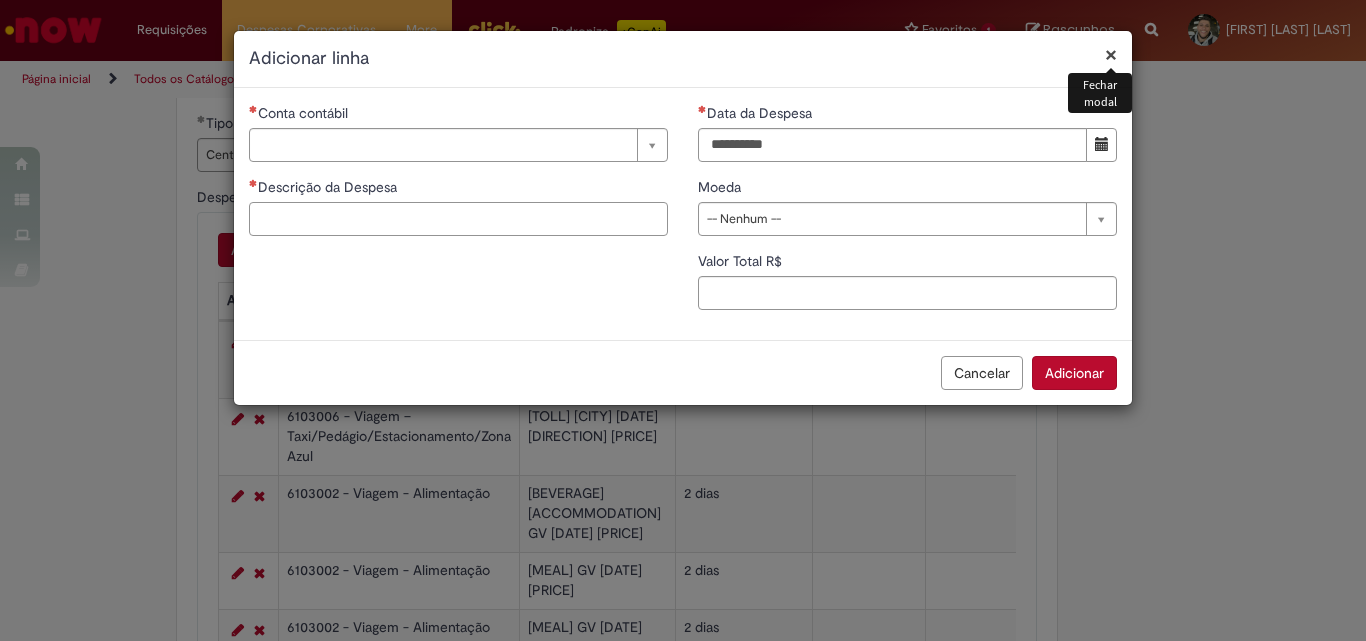 click on "Descrição da Despesa" at bounding box center (458, 219) 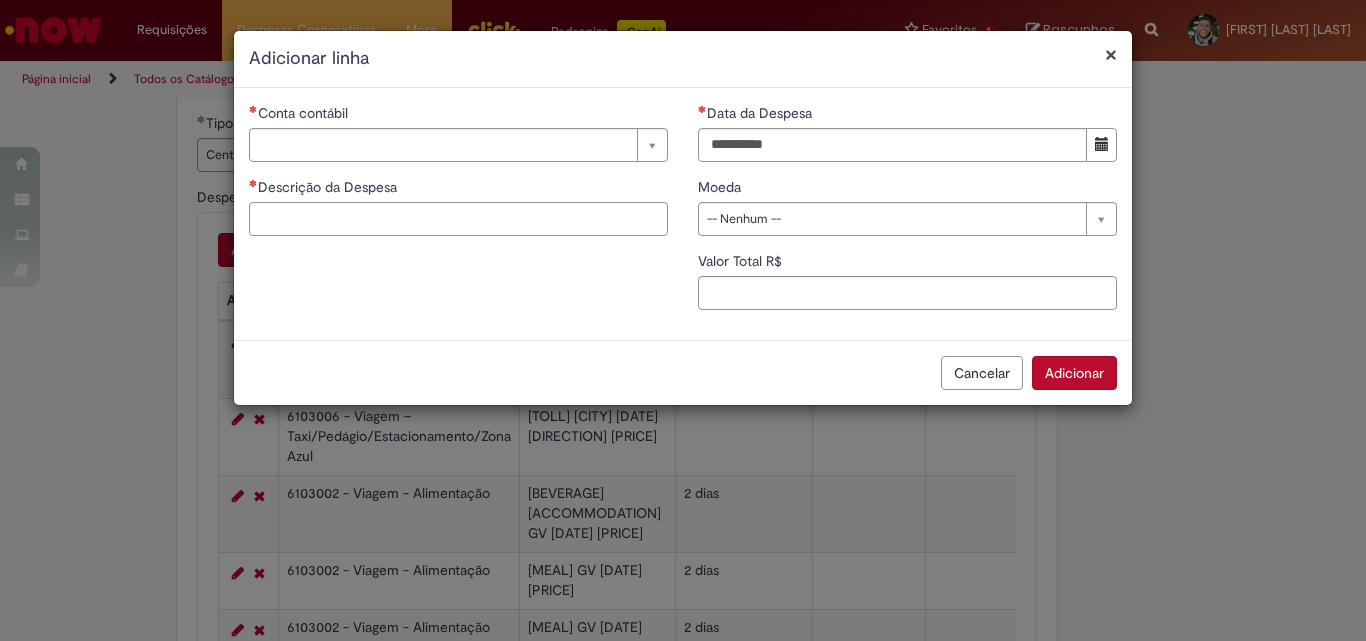 paste on "**********" 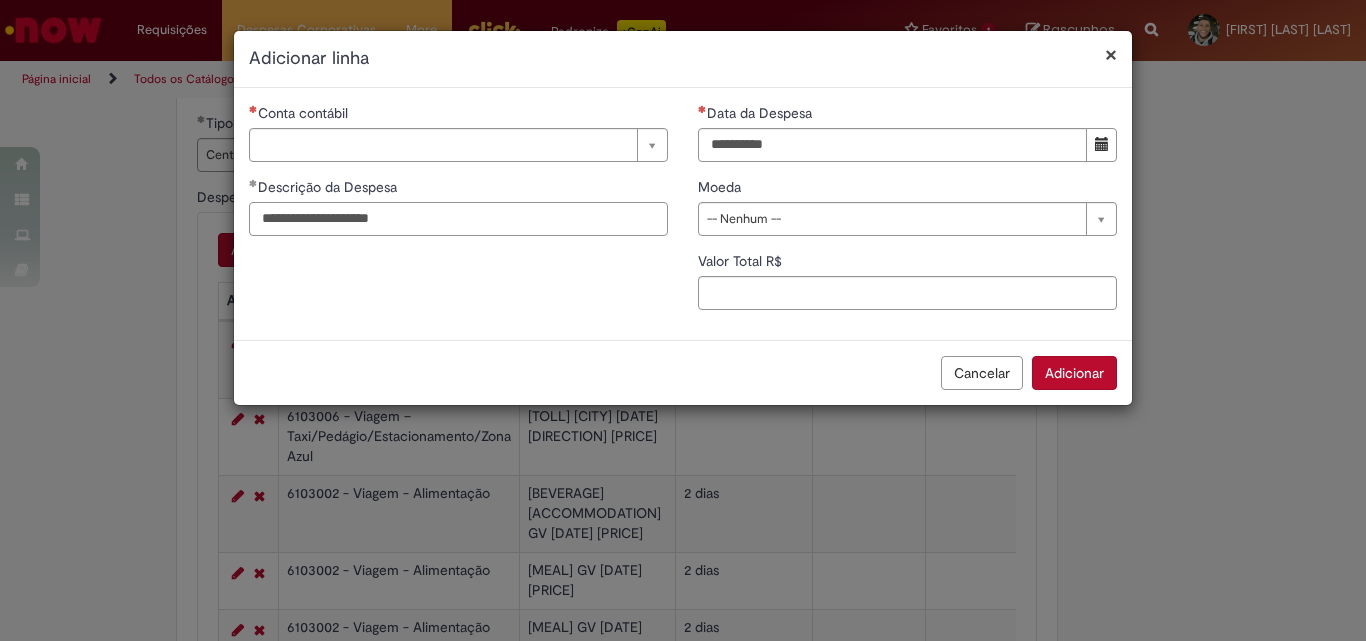 type on "**********" 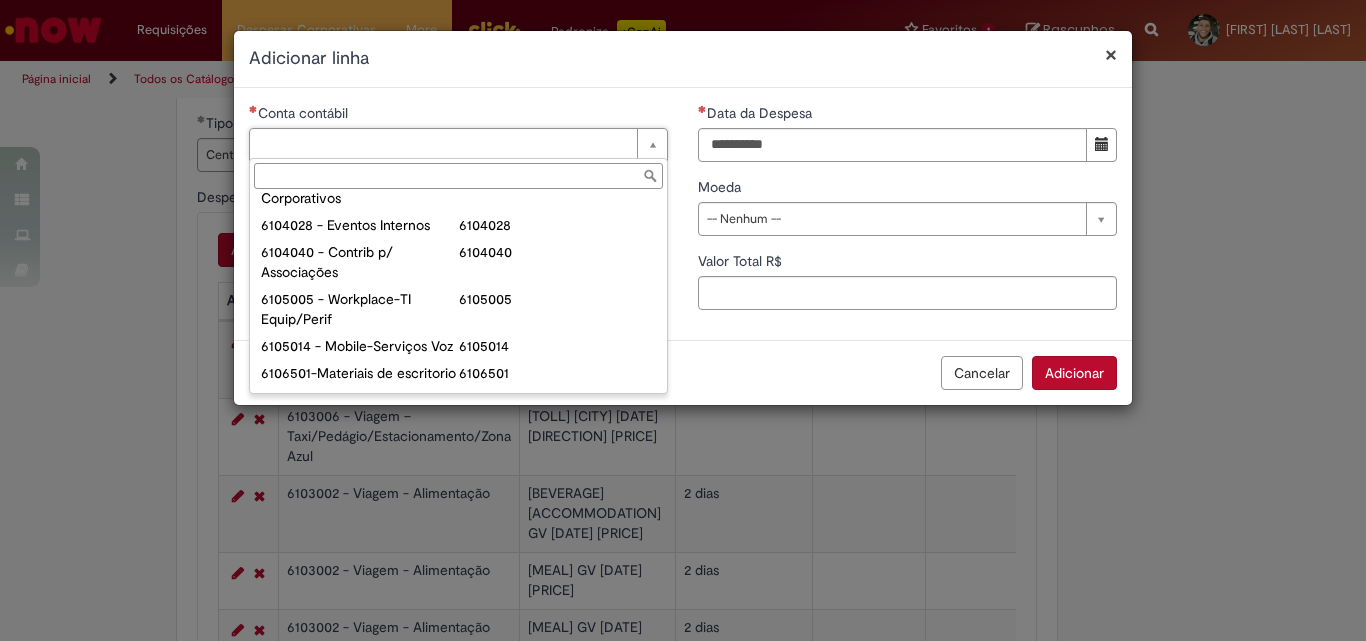 scroll, scrollTop: 800, scrollLeft: 0, axis: vertical 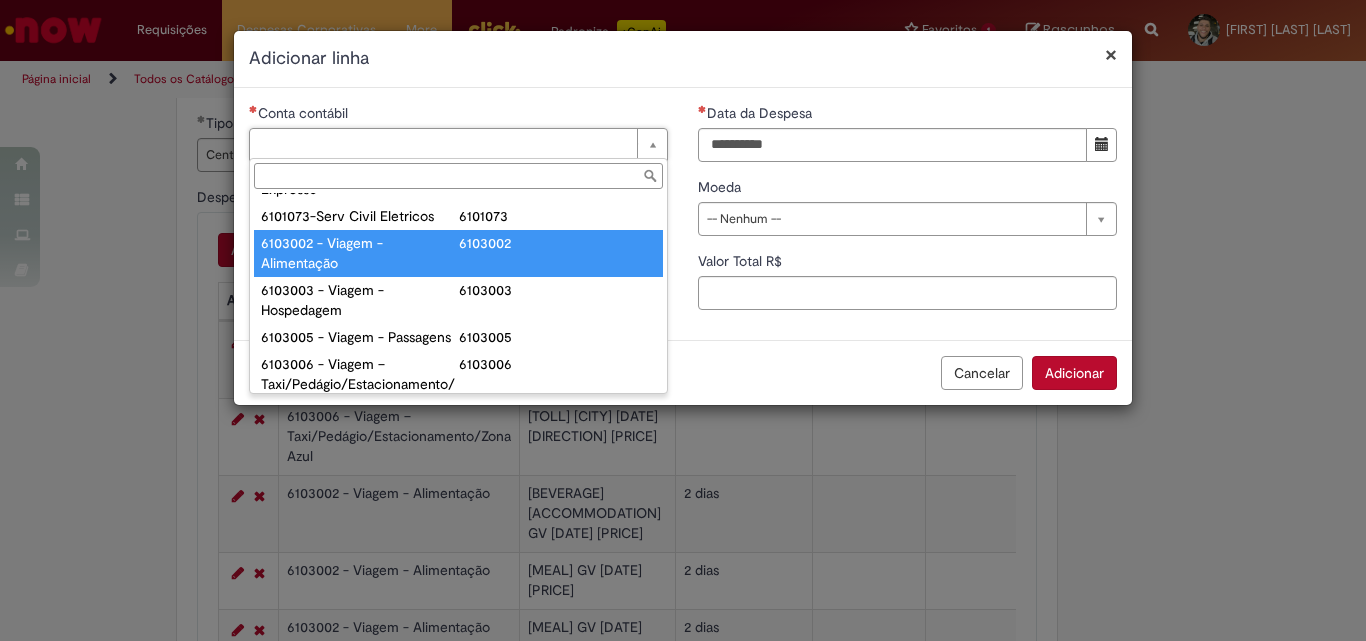 type on "**********" 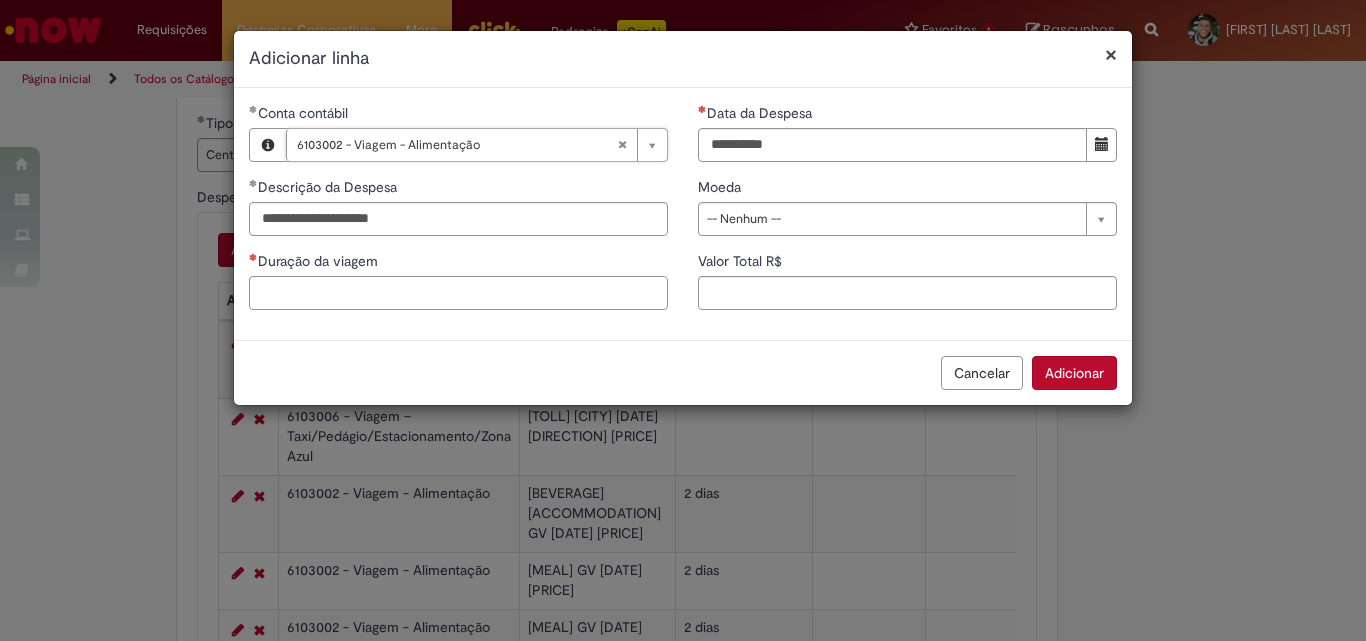 click on "Duração da viagem" at bounding box center [458, 293] 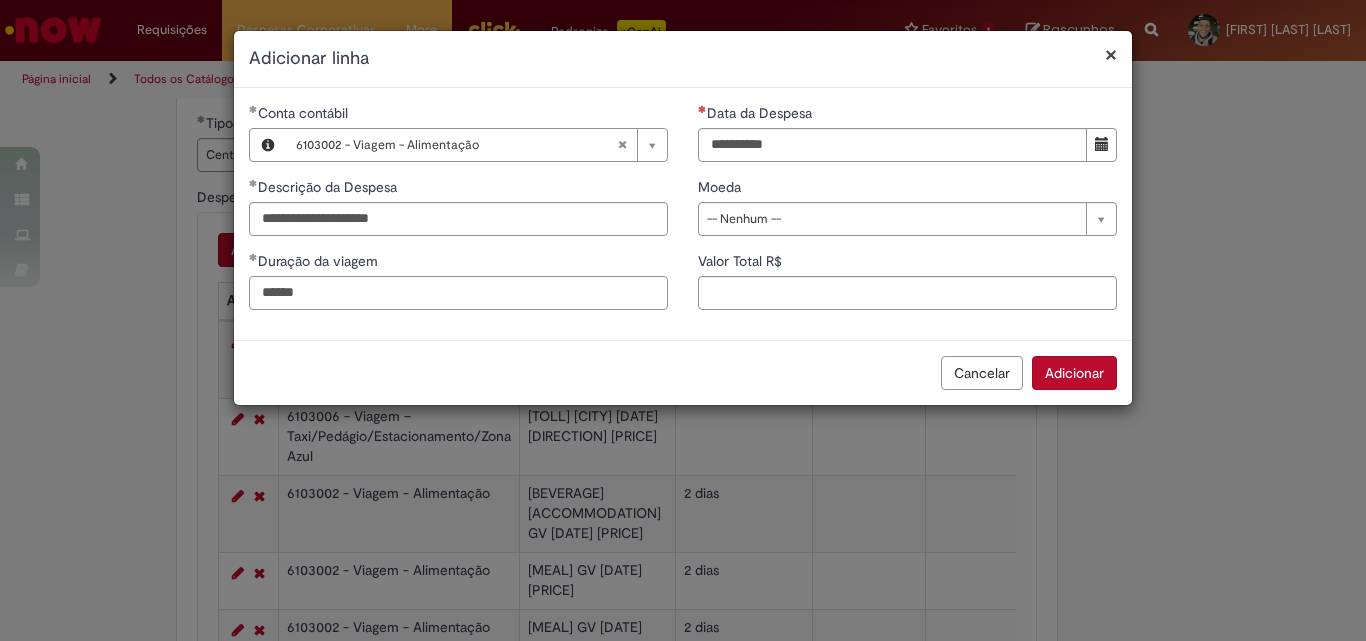 type on "******" 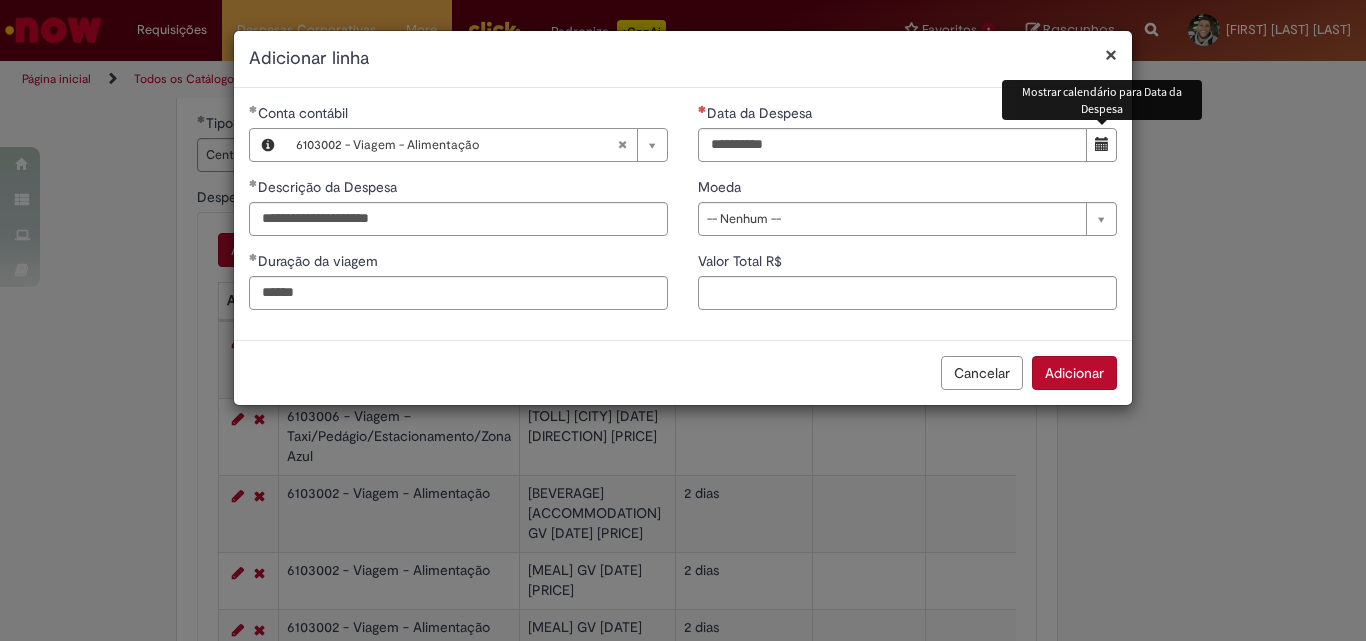 click at bounding box center [1102, 144] 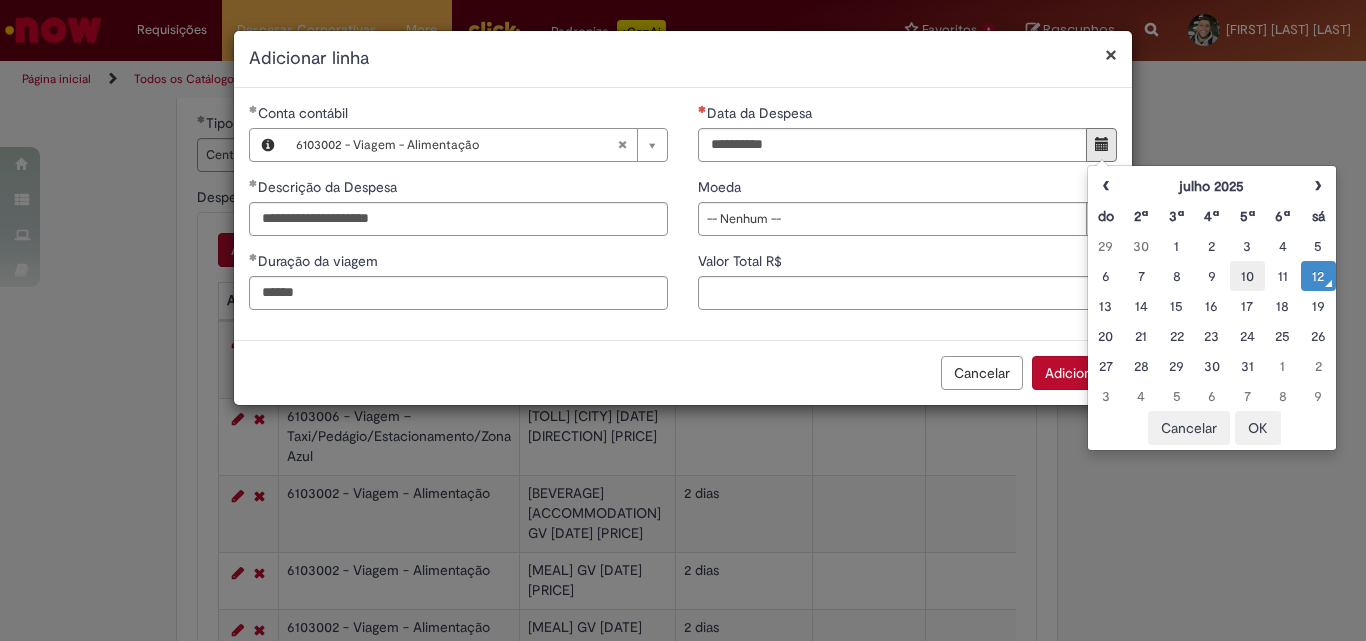 click on "10" at bounding box center (1247, 276) 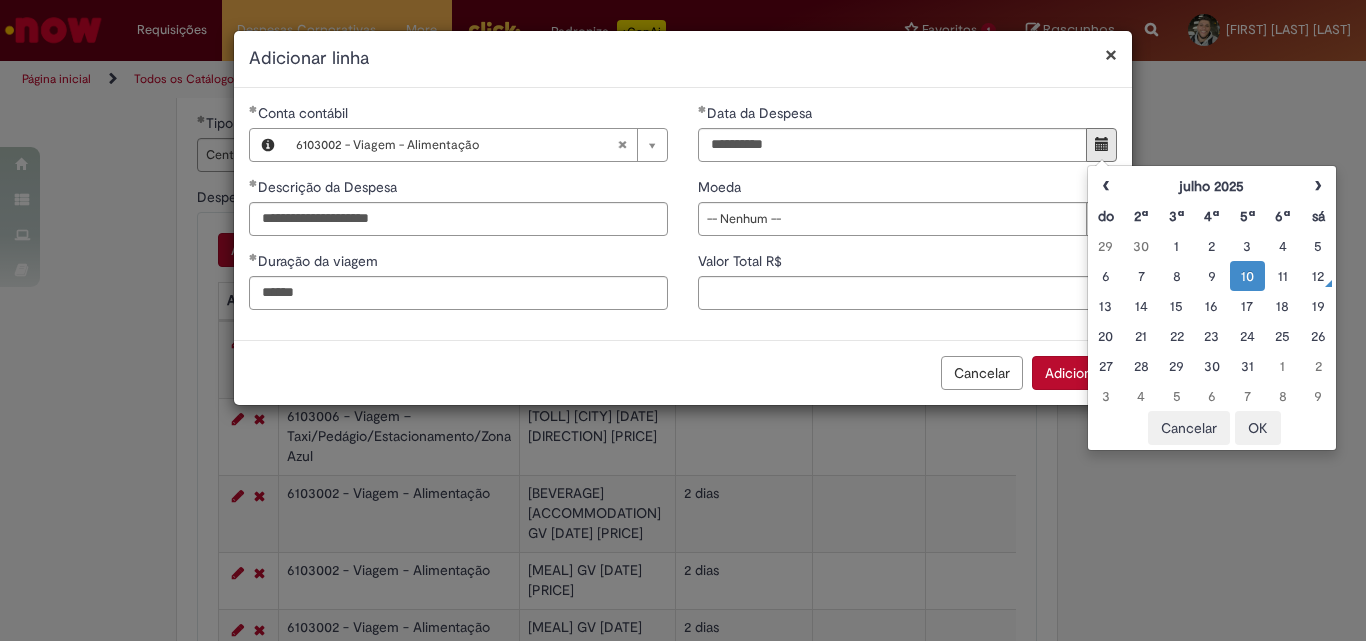 click on "OK" at bounding box center [1258, 428] 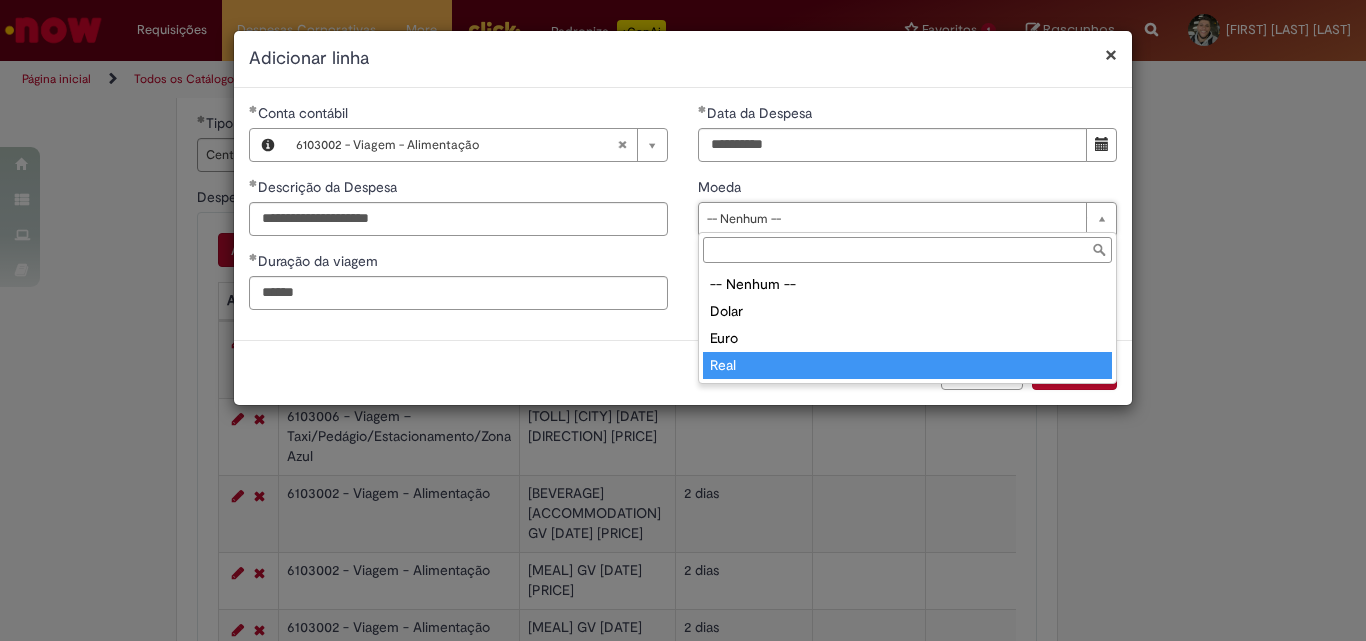 type on "****" 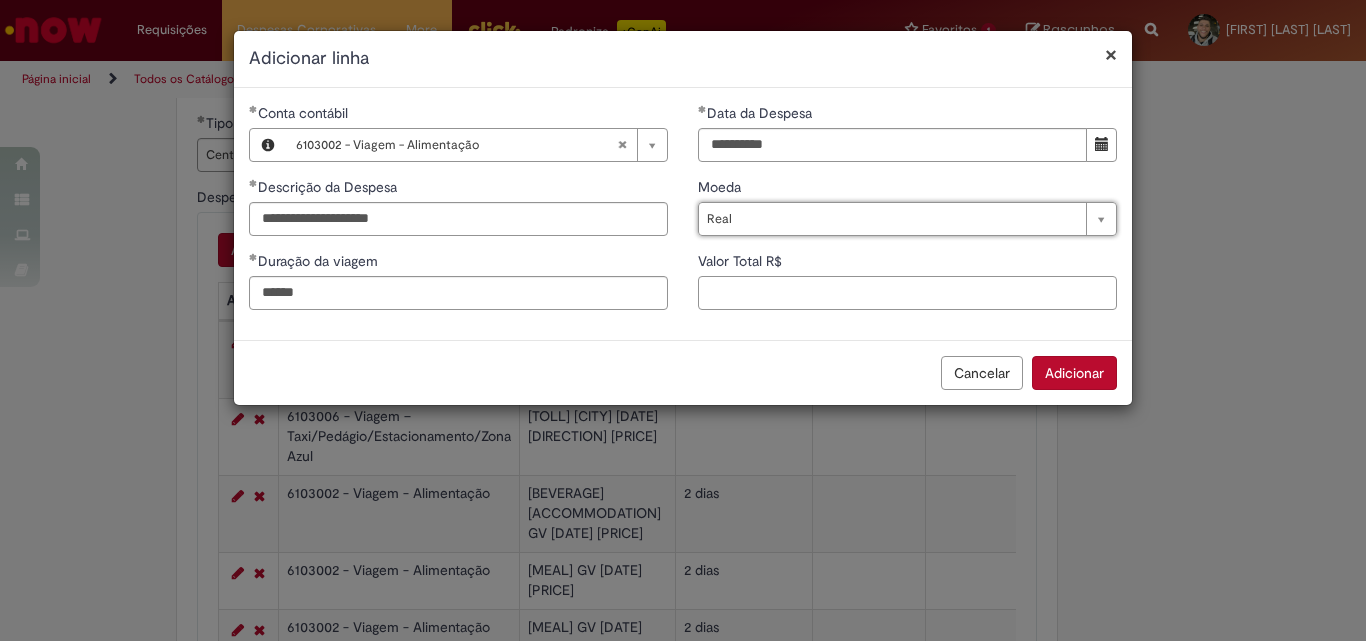 click on "Valor Total R$" at bounding box center (907, 293) 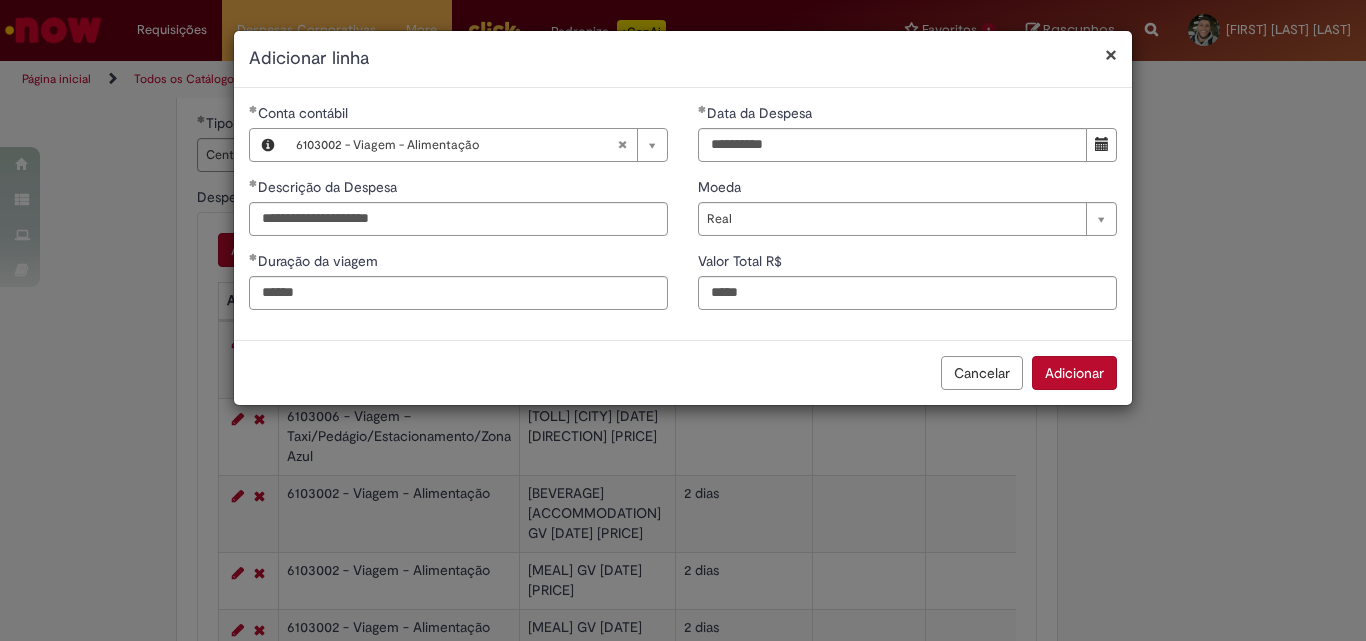 type on "**" 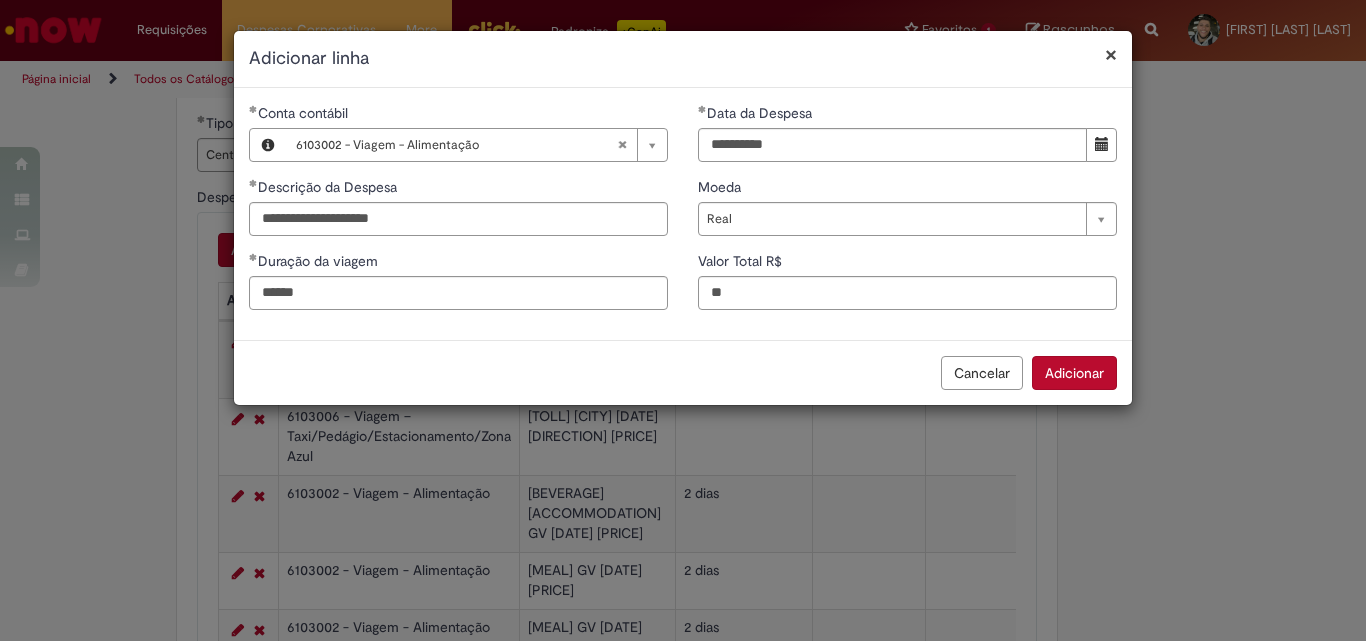 click on "Adicionar" at bounding box center (1074, 373) 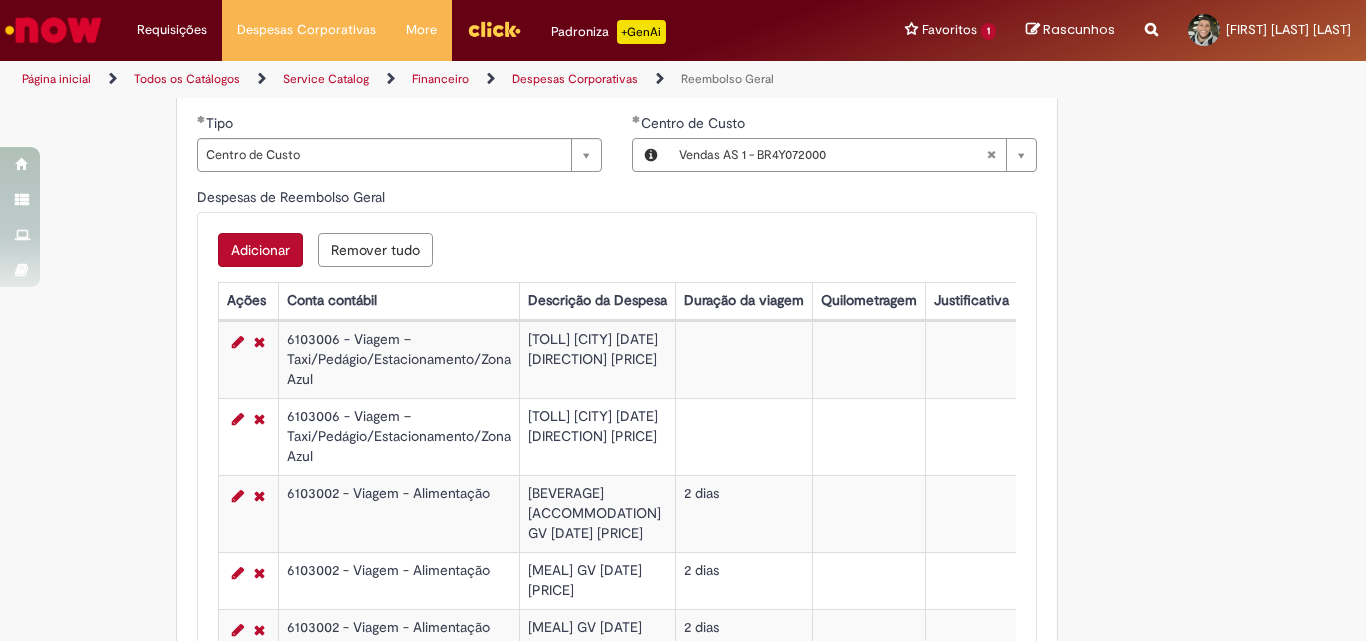 click on "Adicionar" at bounding box center [260, 250] 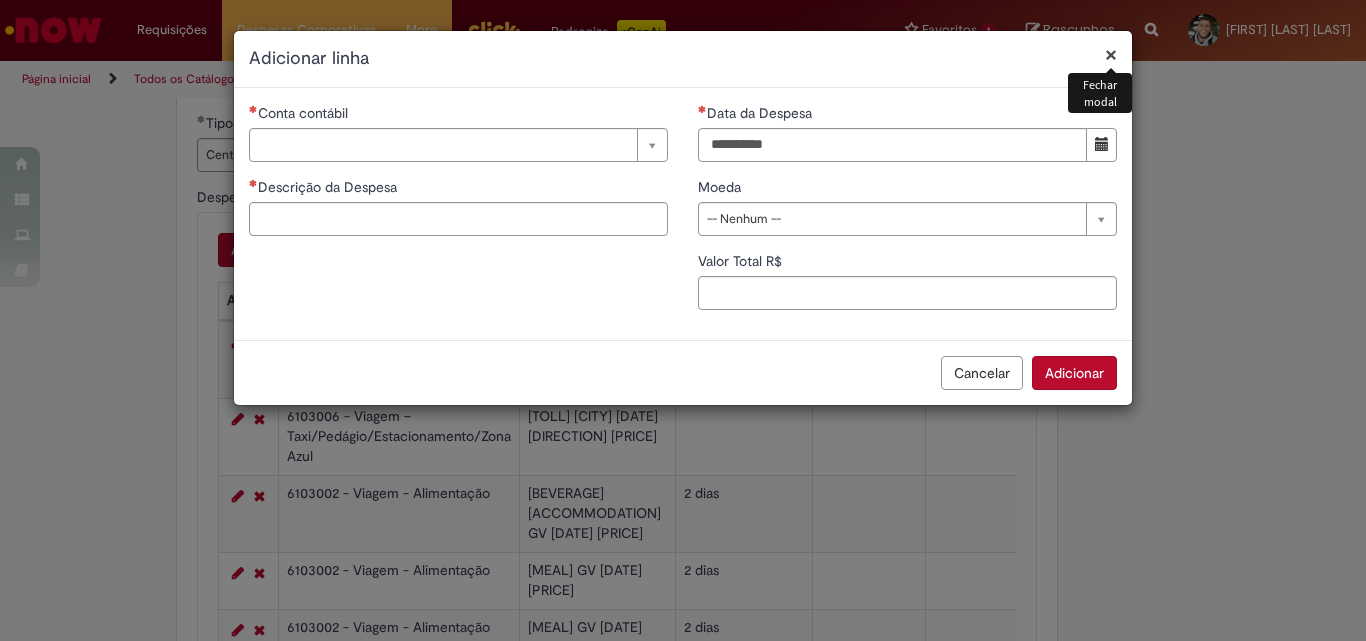 click on "Descrição da Despesa" at bounding box center (458, 189) 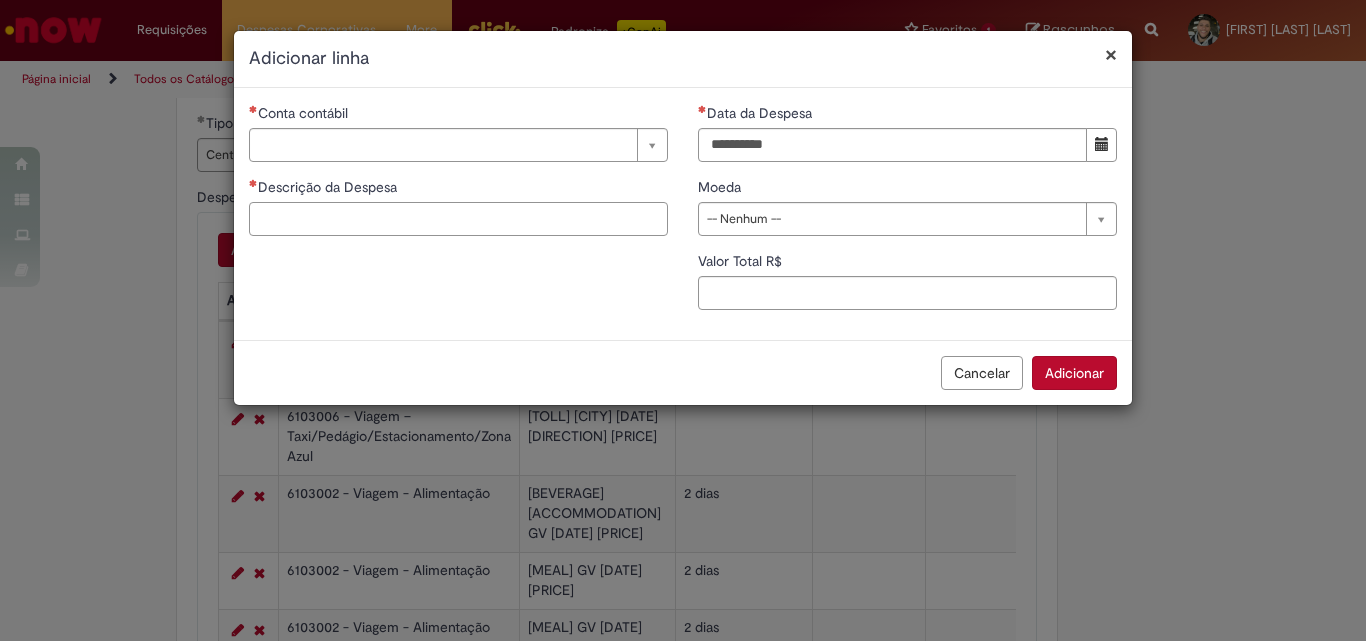 click on "Descrição da Despesa" at bounding box center [458, 219] 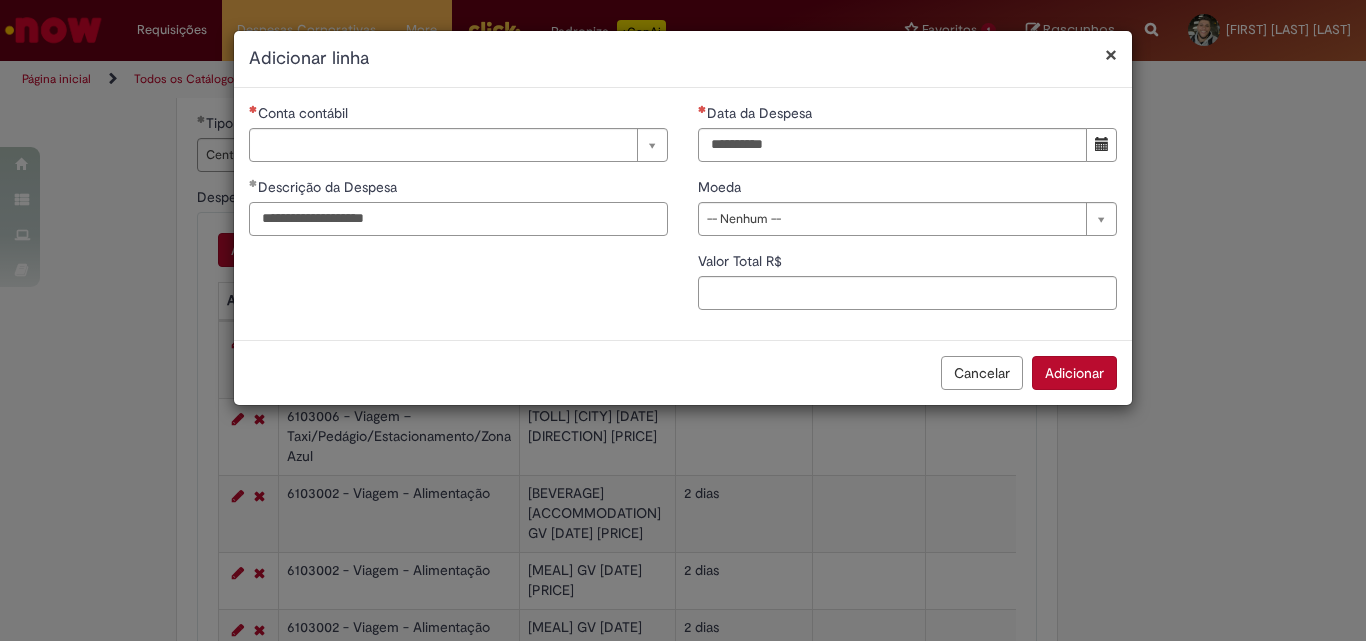 type on "**********" 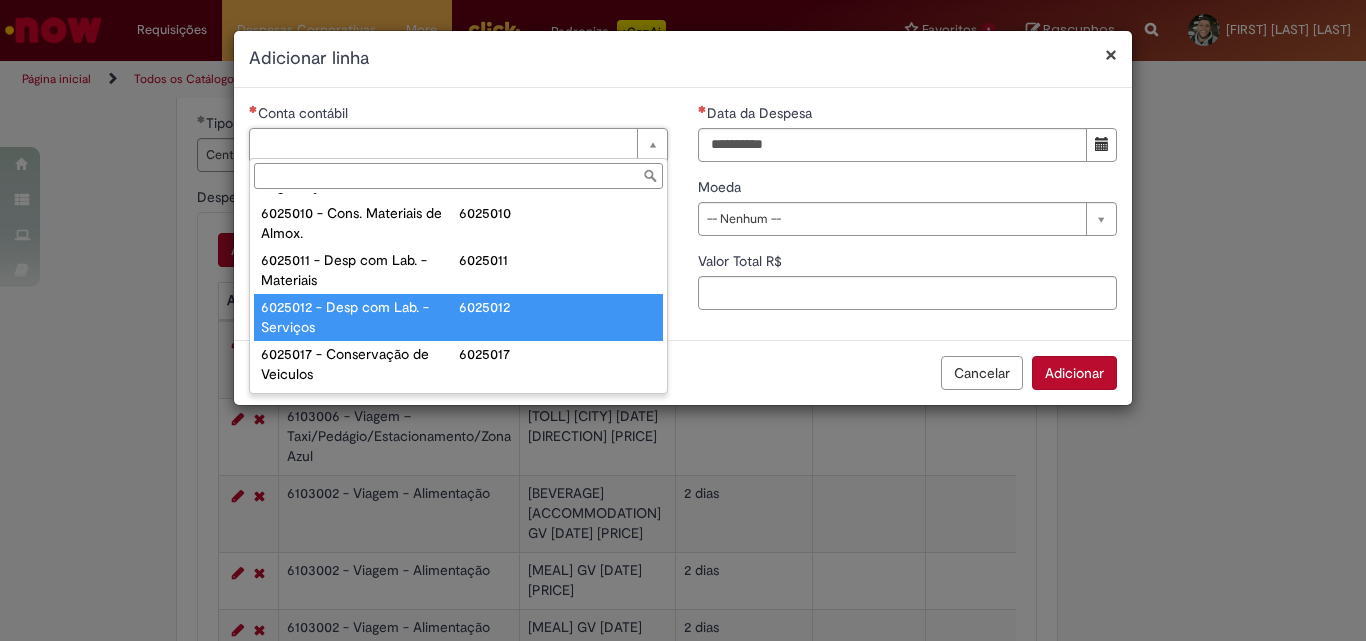 scroll, scrollTop: 800, scrollLeft: 0, axis: vertical 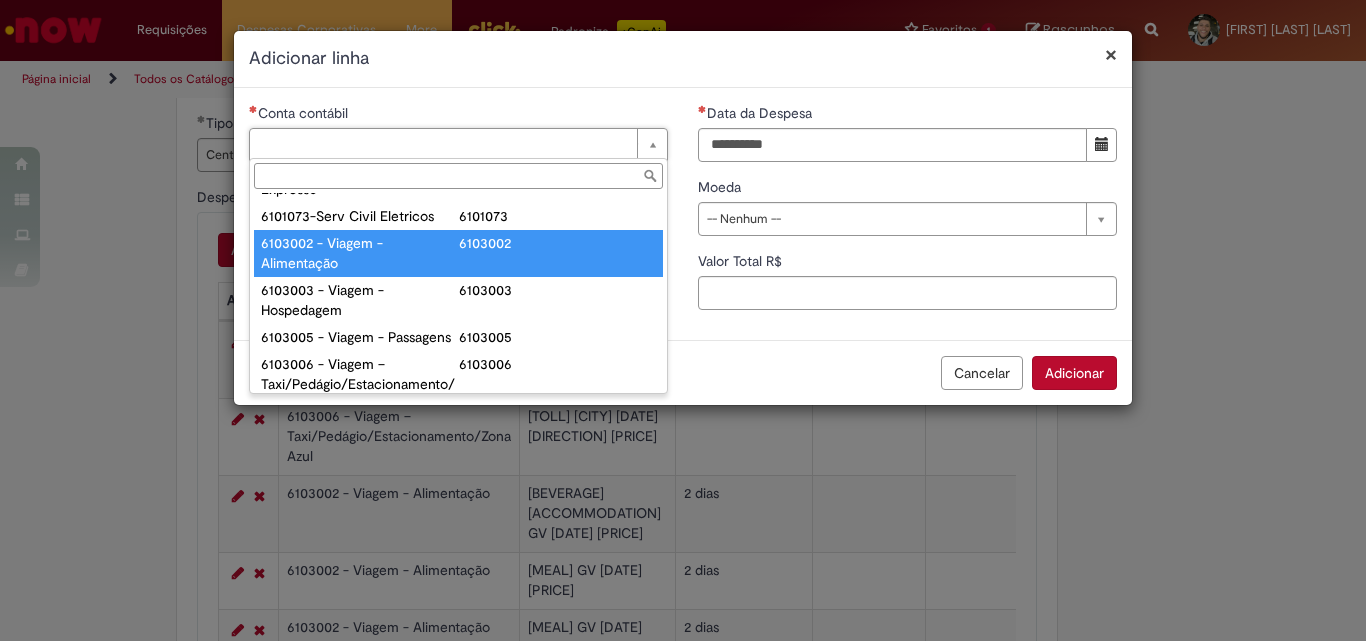 type on "**********" 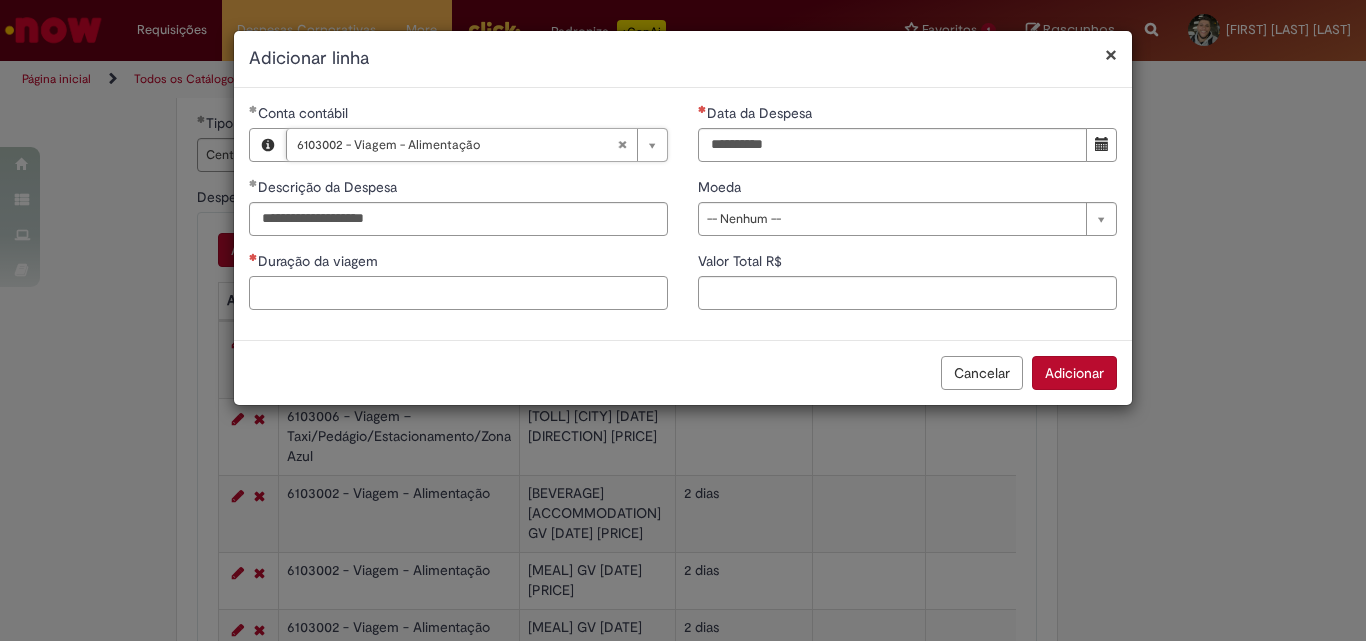 click on "Duração da viagem" at bounding box center (458, 293) 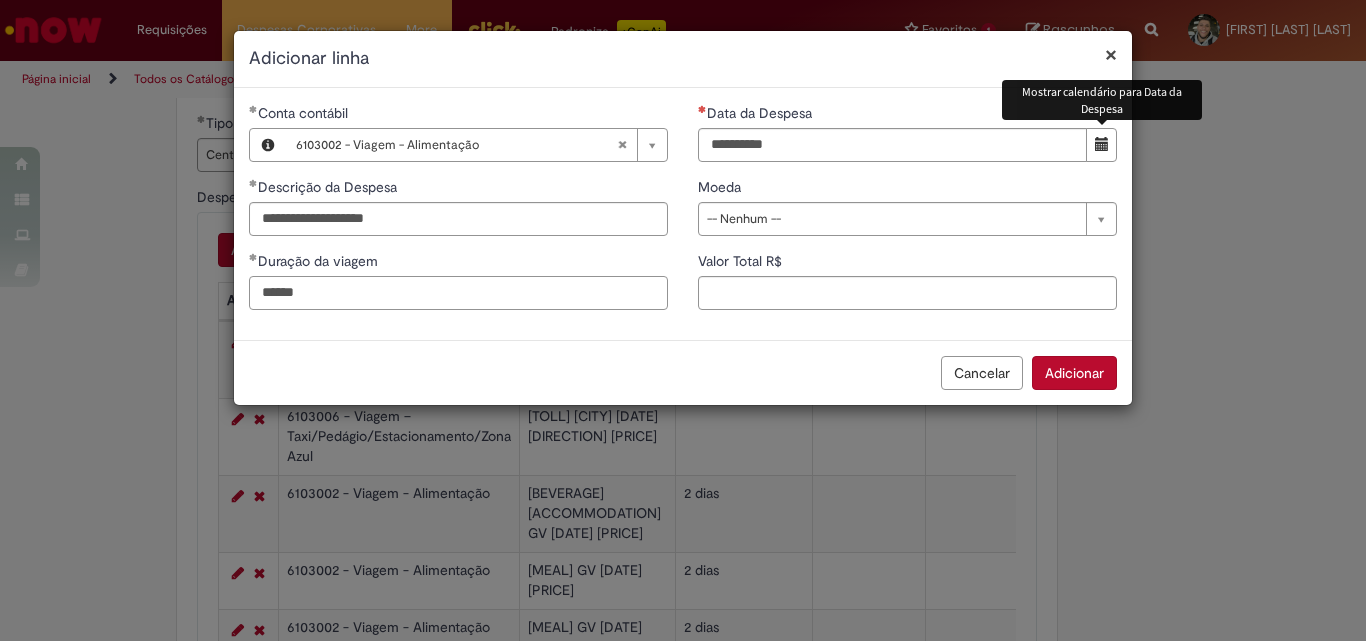 type on "******" 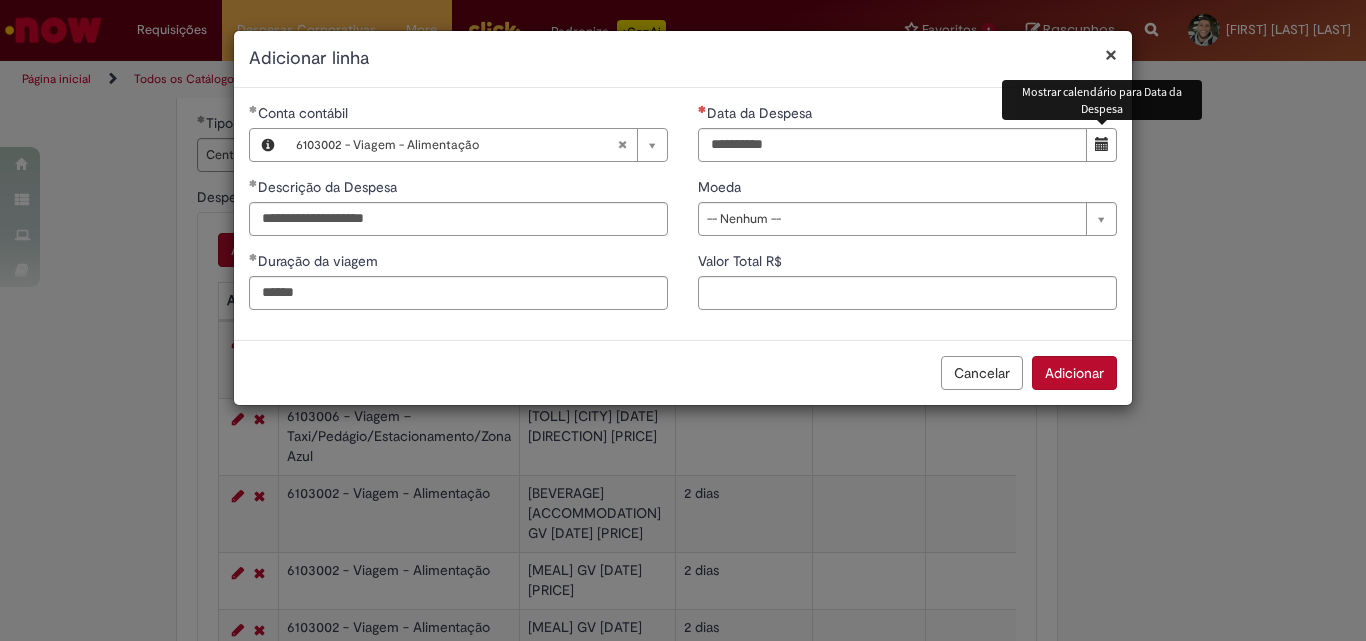 click at bounding box center [1102, 144] 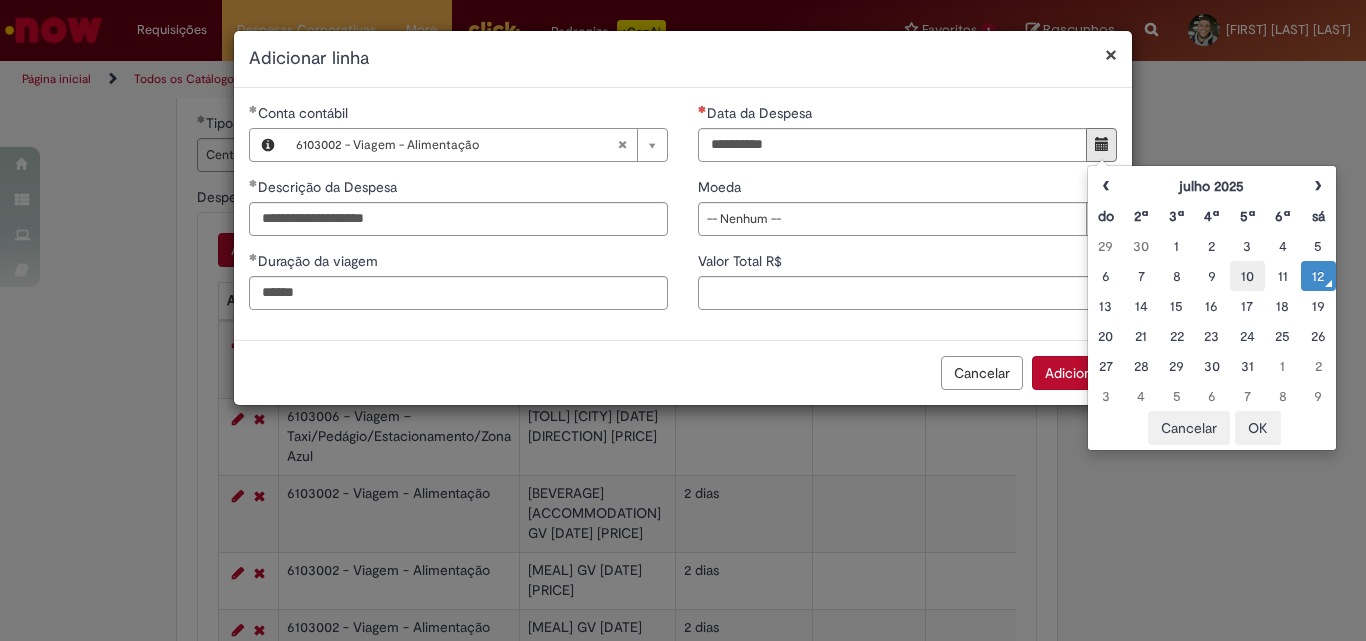 click on "10" at bounding box center (1247, 276) 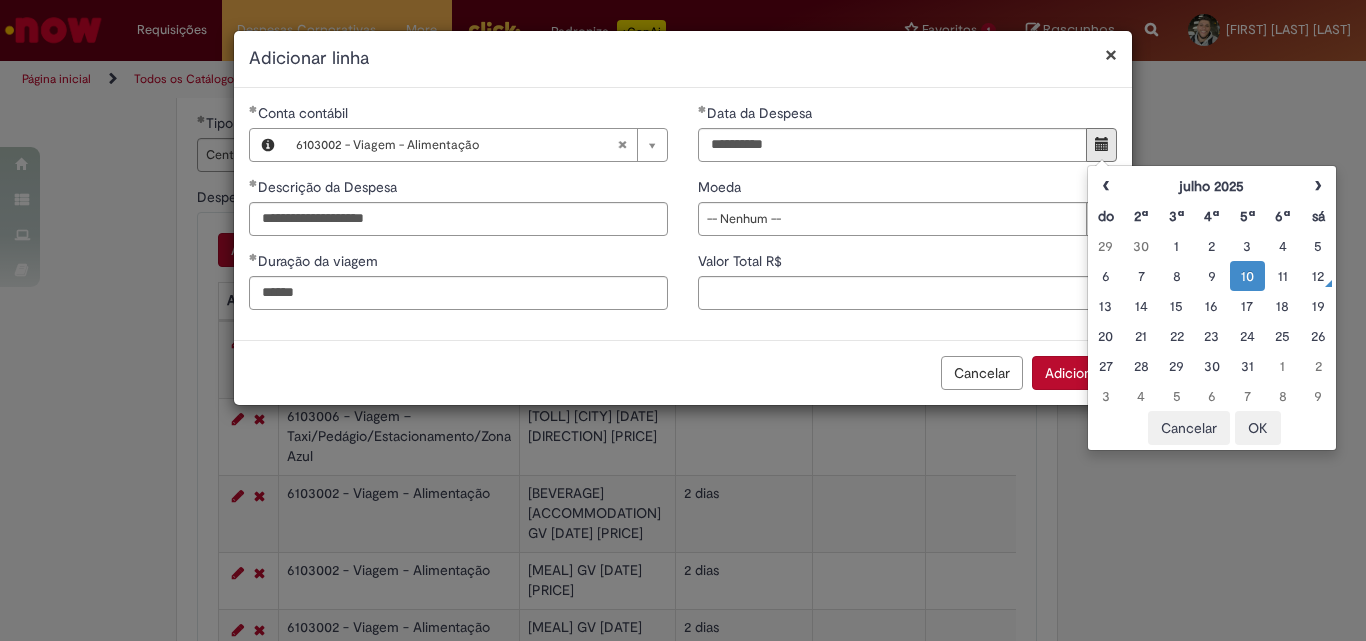 click on "OK" at bounding box center (1258, 428) 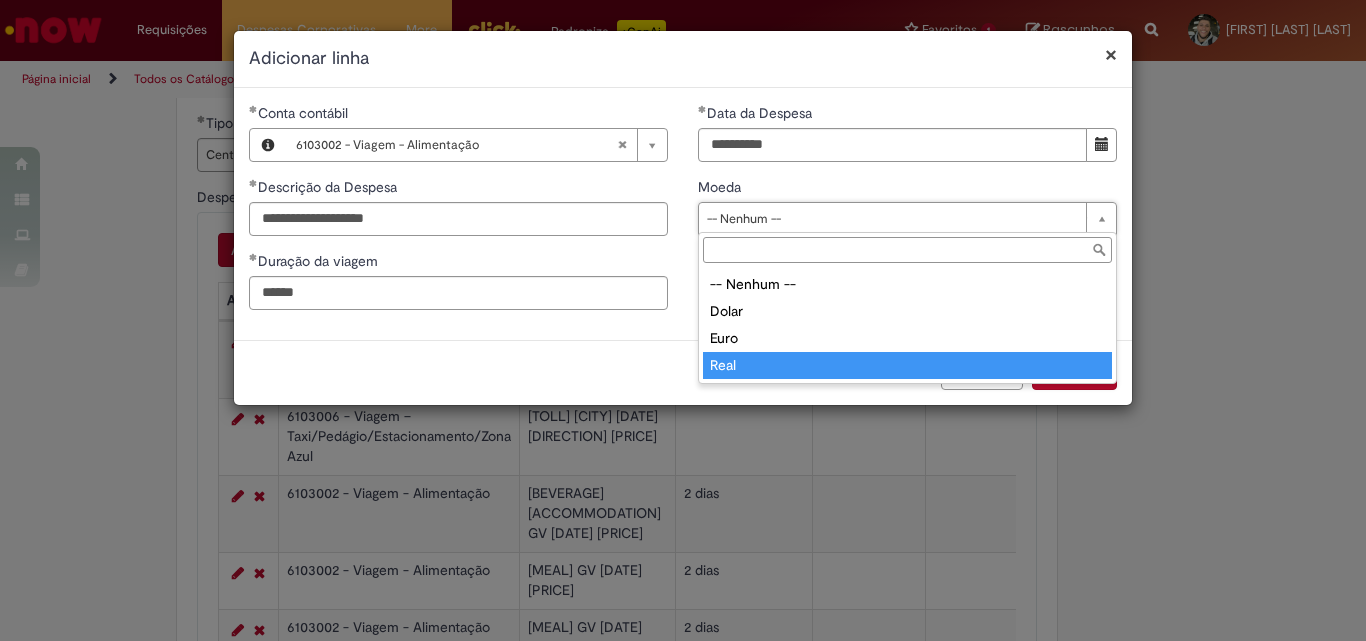type on "****" 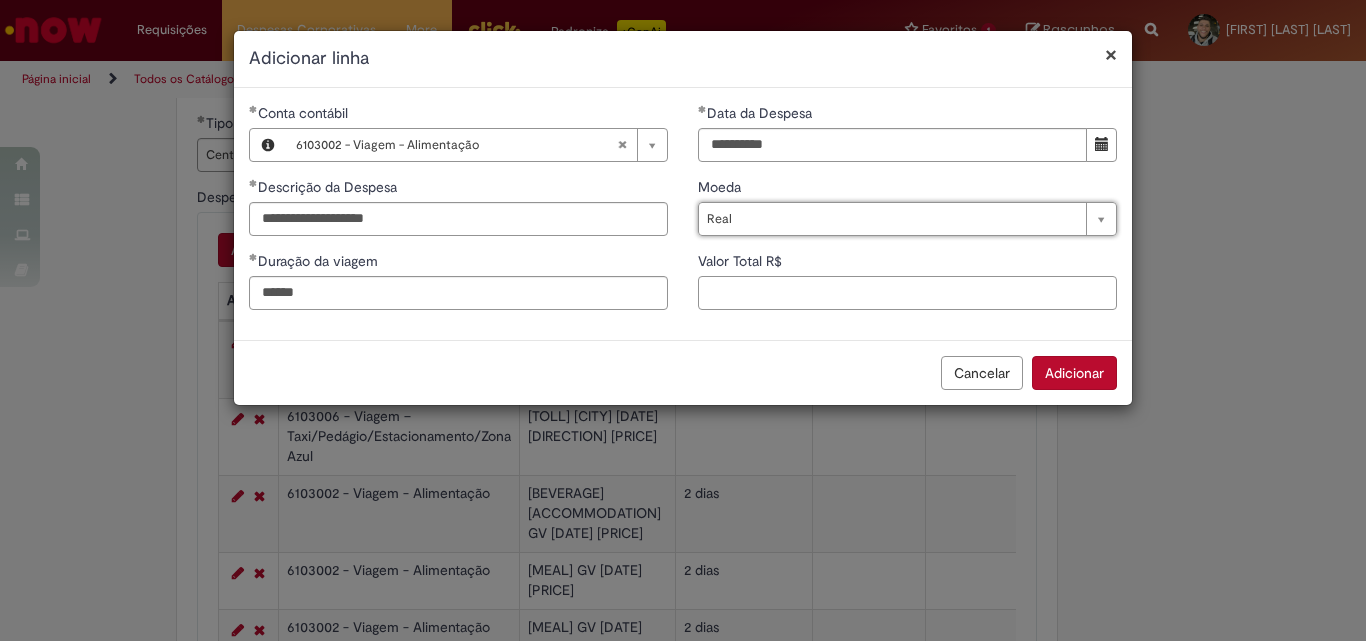 click on "Valor Total R$" at bounding box center (907, 293) 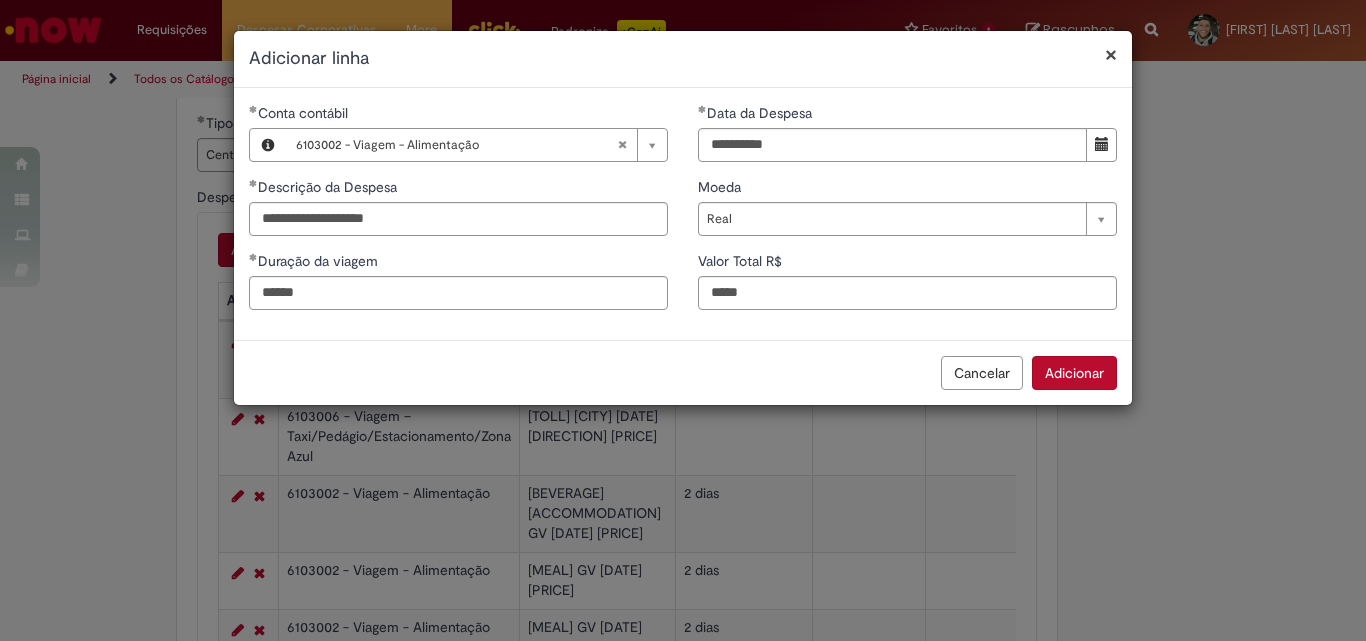 click on "Adicionar" at bounding box center [1074, 373] 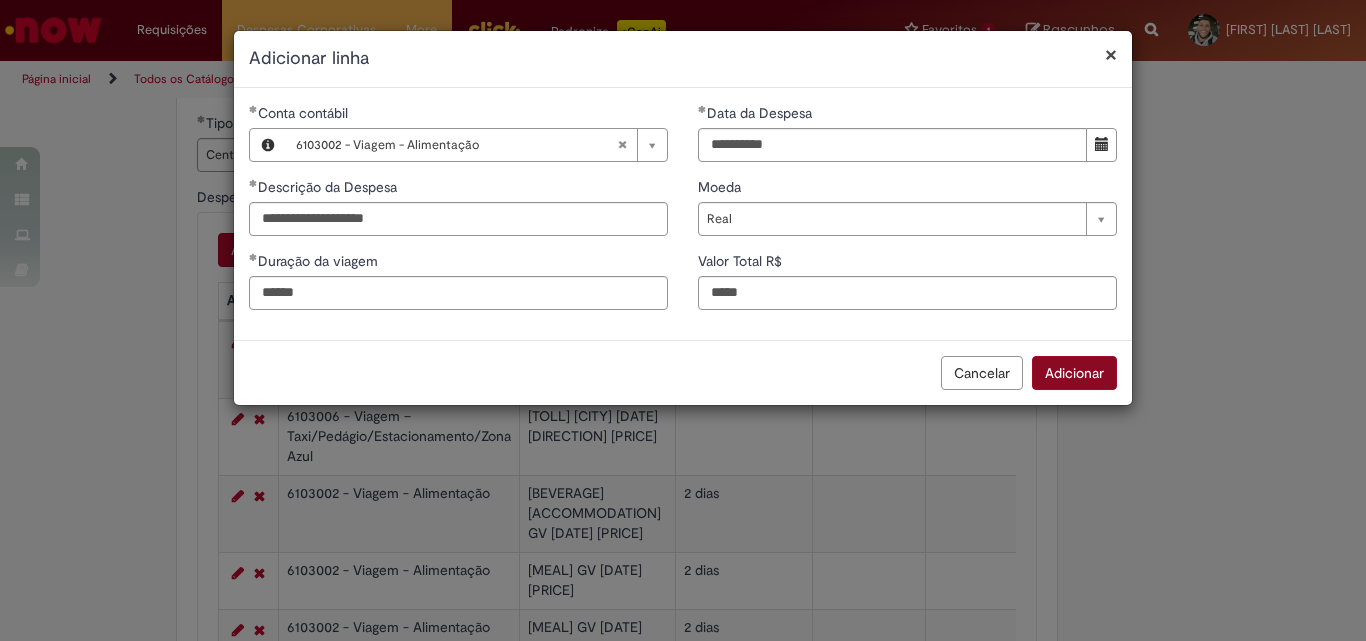 type on "**" 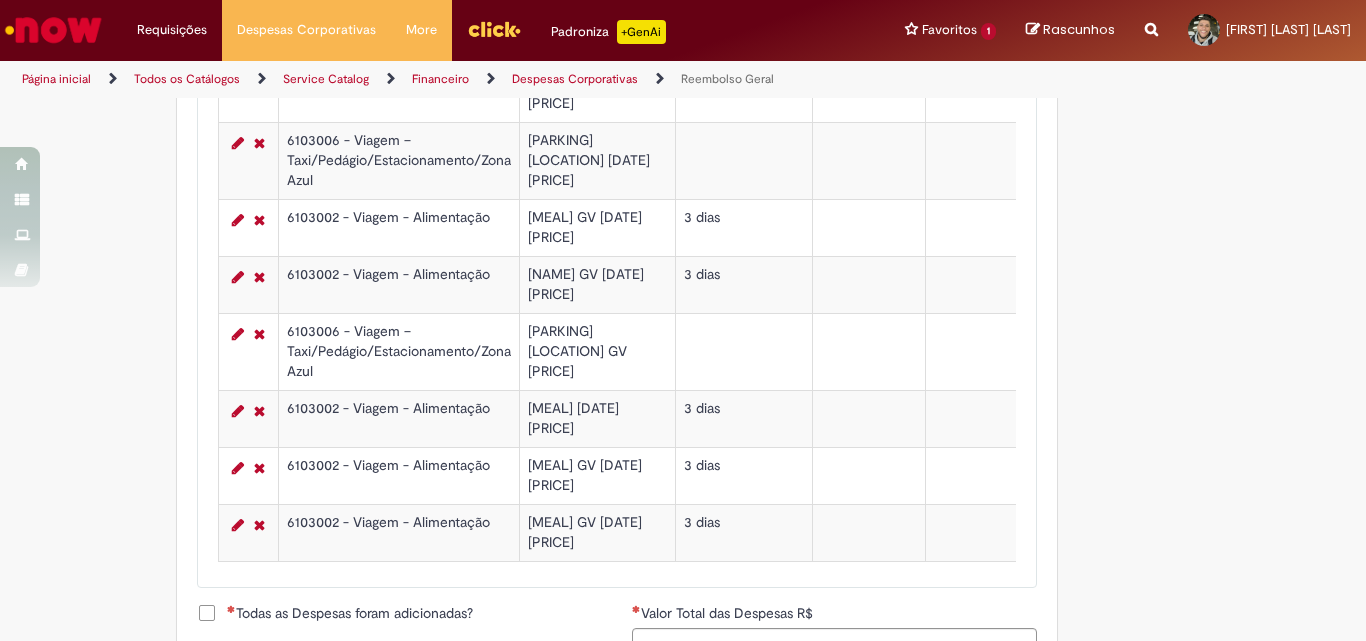scroll, scrollTop: 1455, scrollLeft: 0, axis: vertical 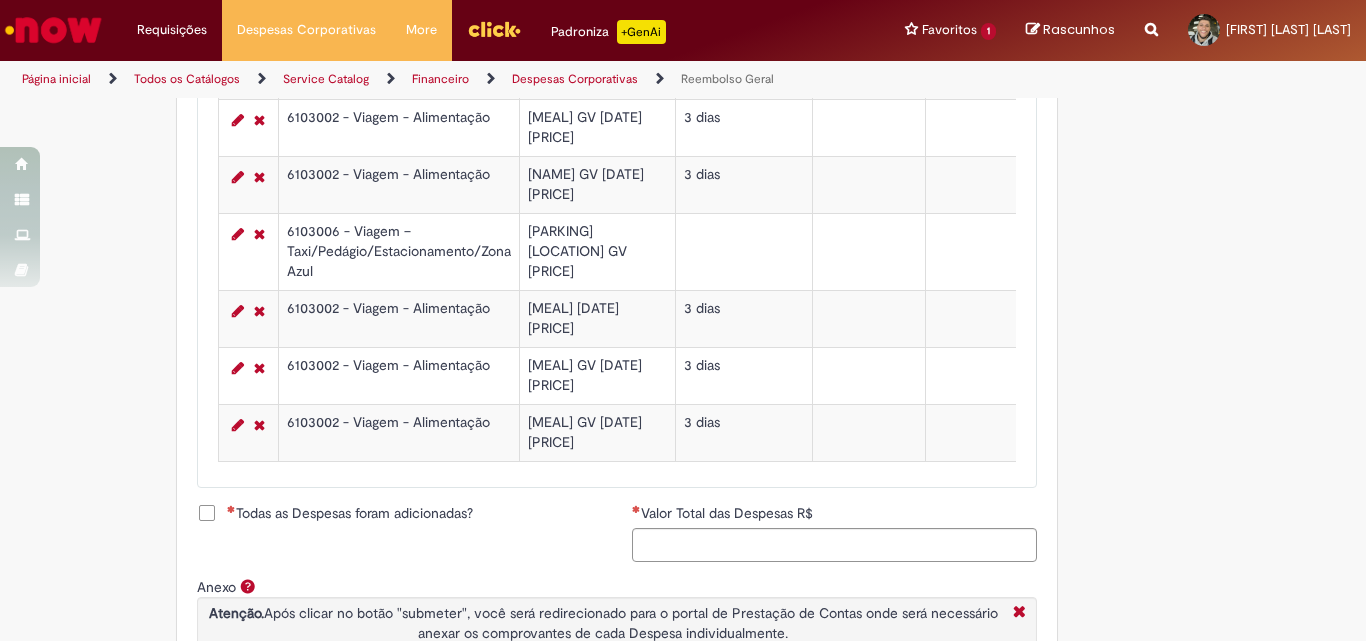 click on "Todas as Despesas foram adicionadas?" at bounding box center [399, 515] 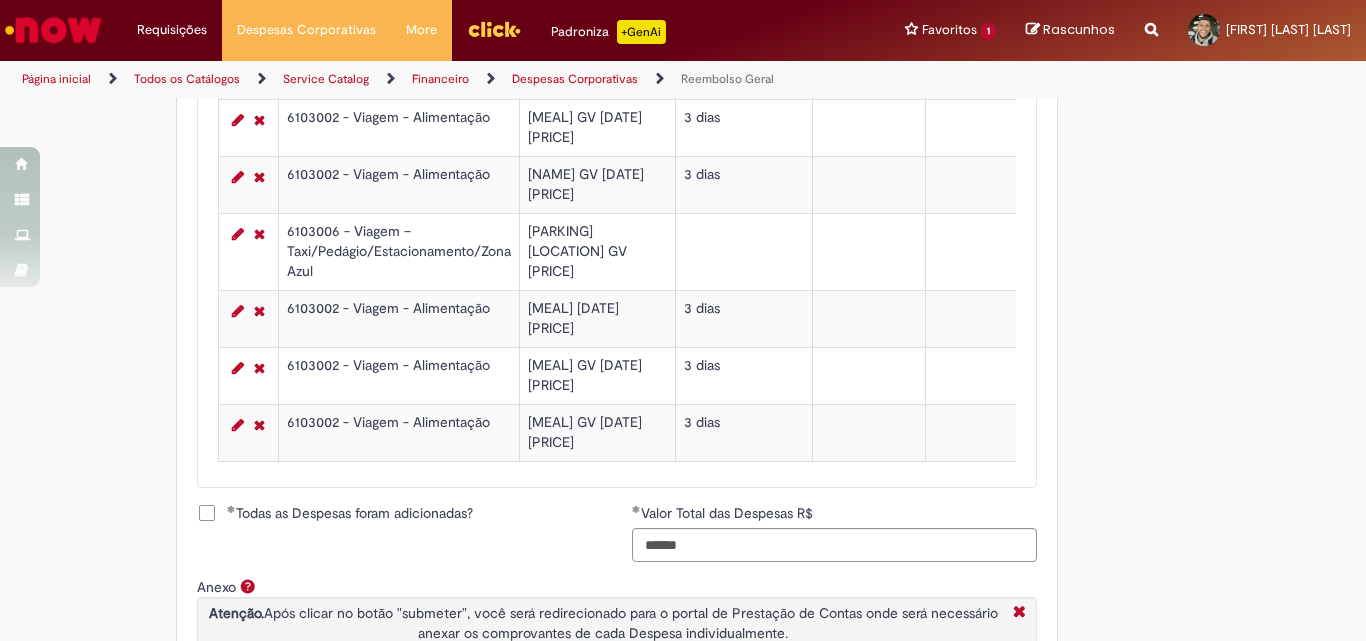 scroll, scrollTop: 1574, scrollLeft: 0, axis: vertical 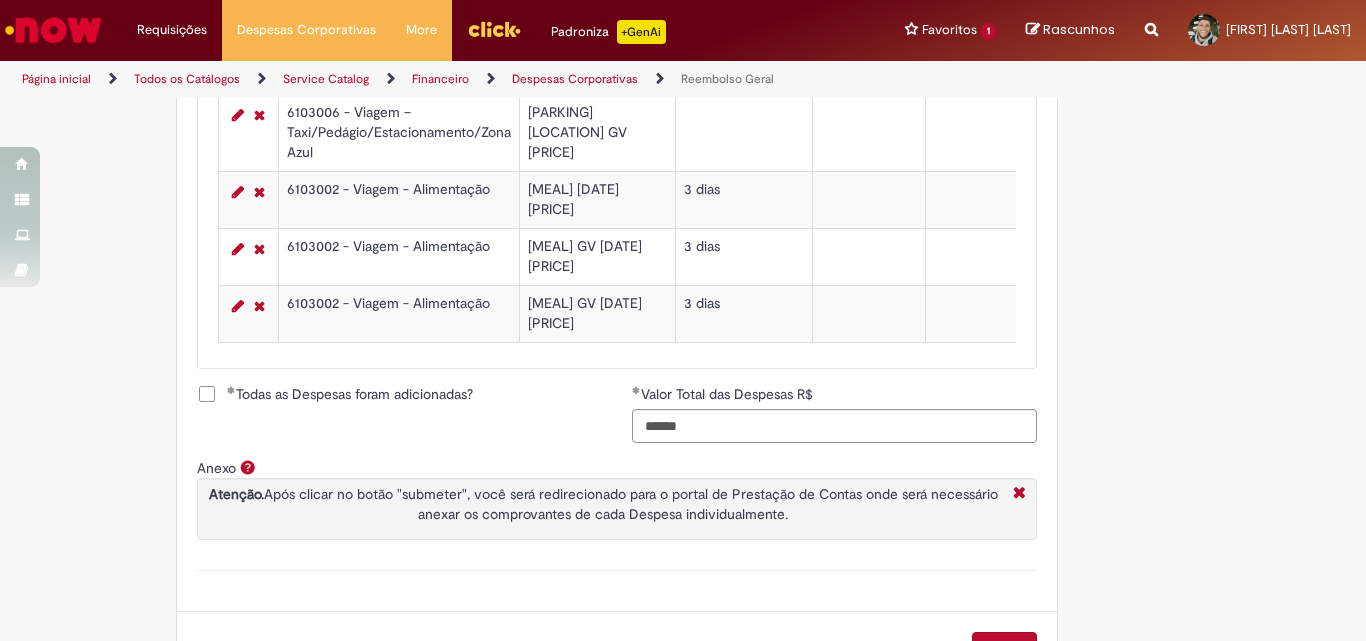 click on "Enviar" at bounding box center (1004, 649) 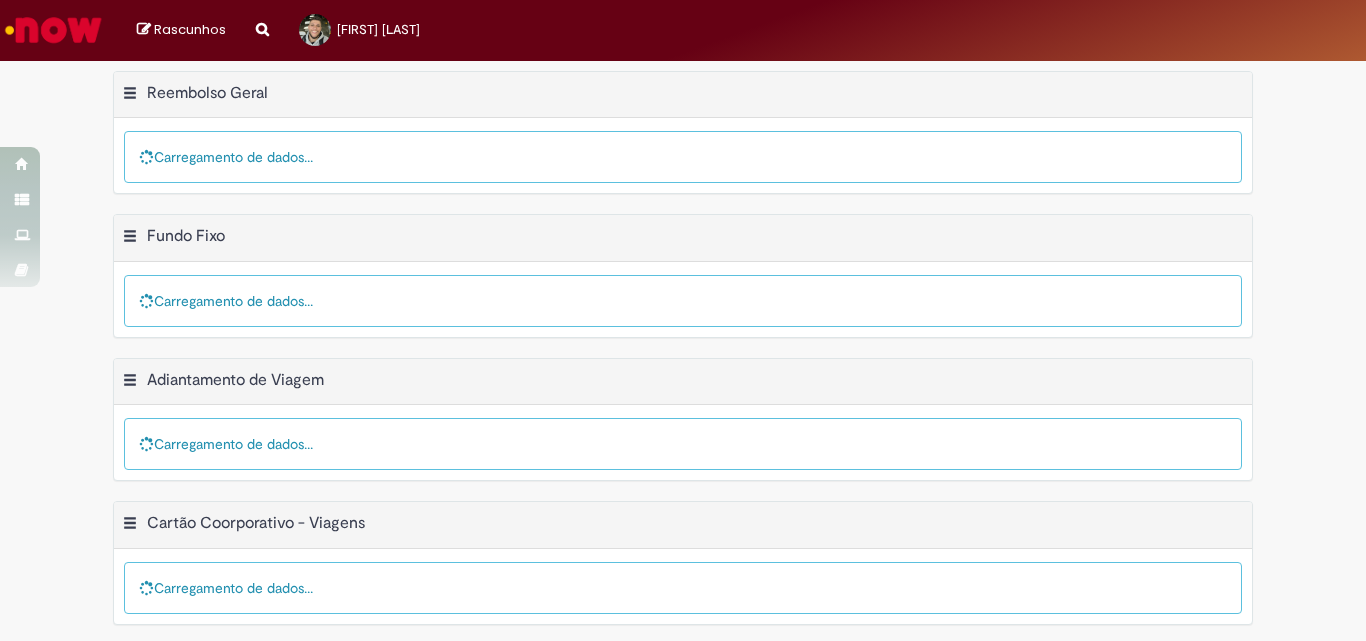 scroll, scrollTop: 0, scrollLeft: 0, axis: both 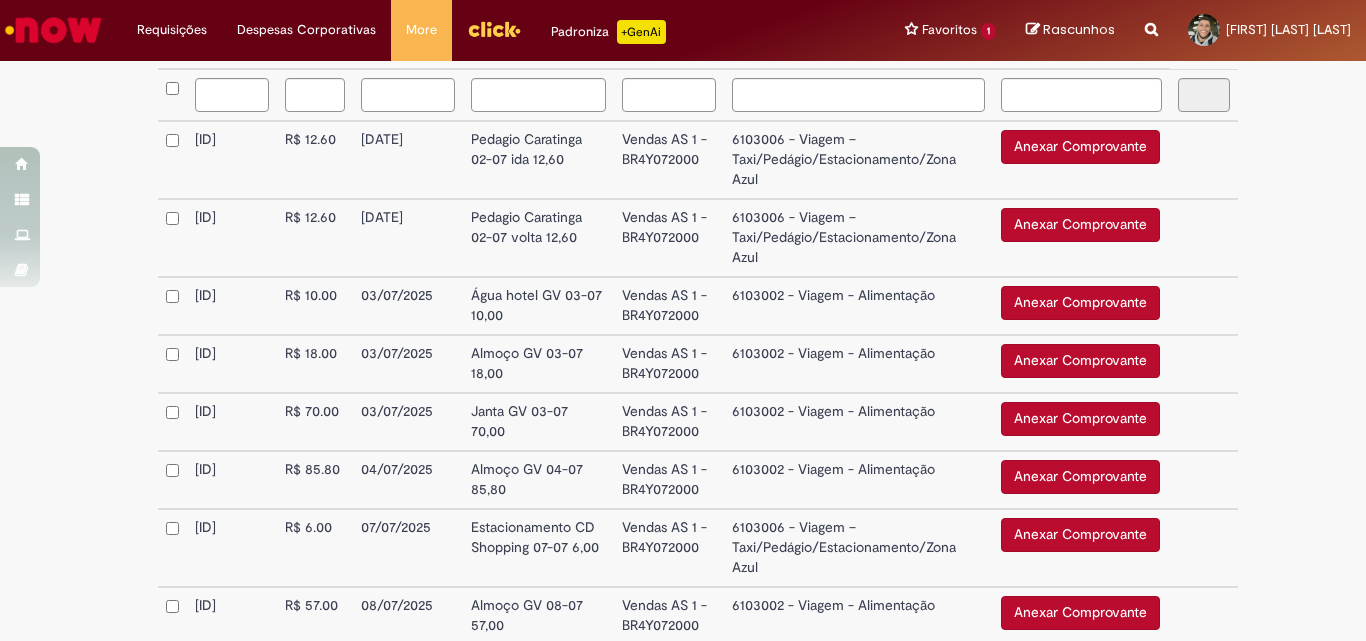 click on "Anexar Comprovante" at bounding box center (1080, 147) 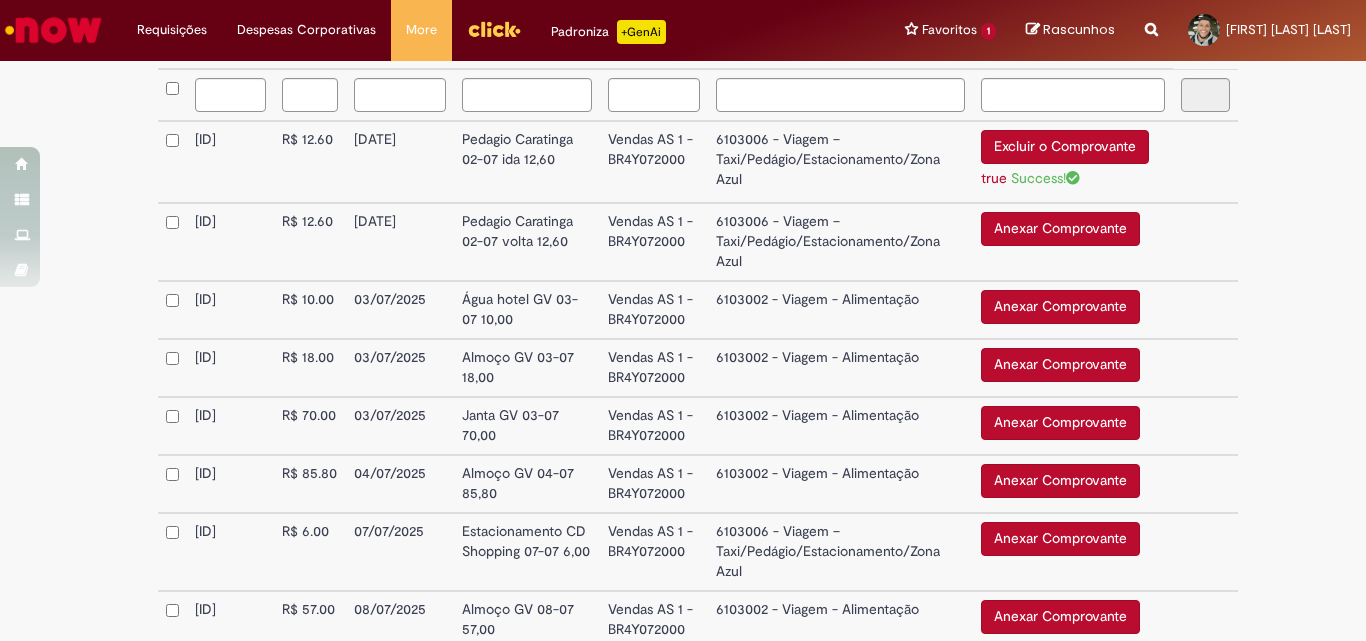click on "Anexar Comprovante" at bounding box center [1060, 229] 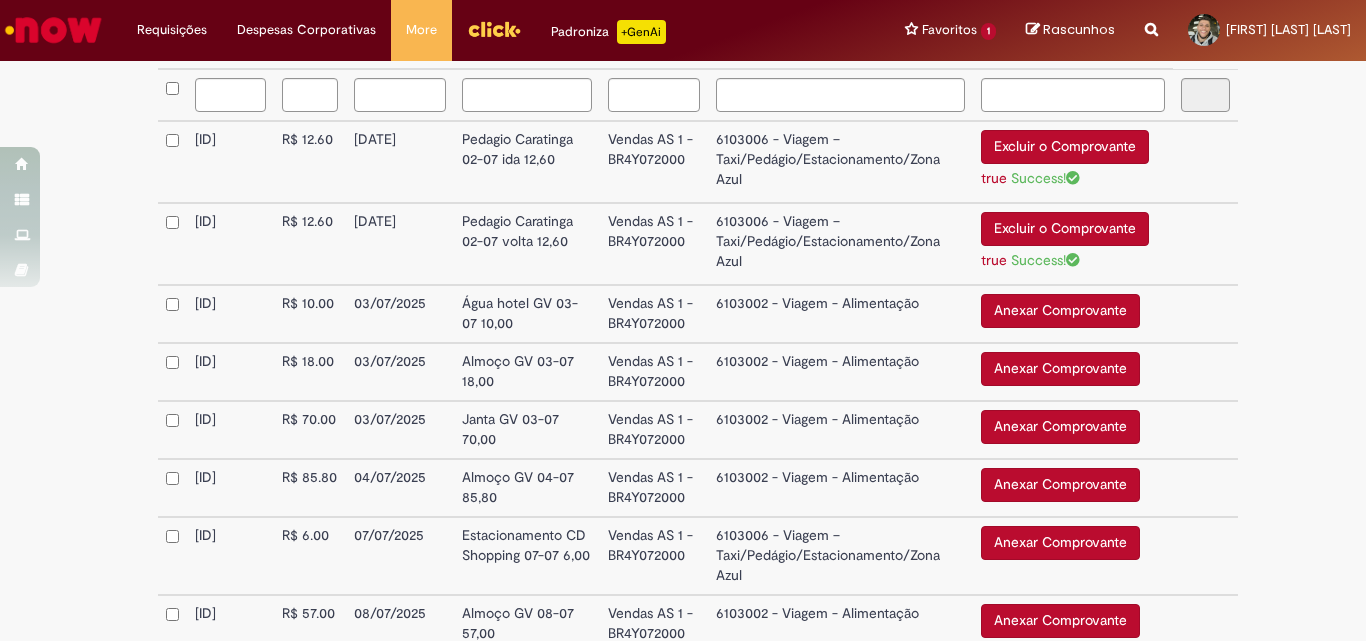 click on "Anexar Comprovante" at bounding box center (1060, 311) 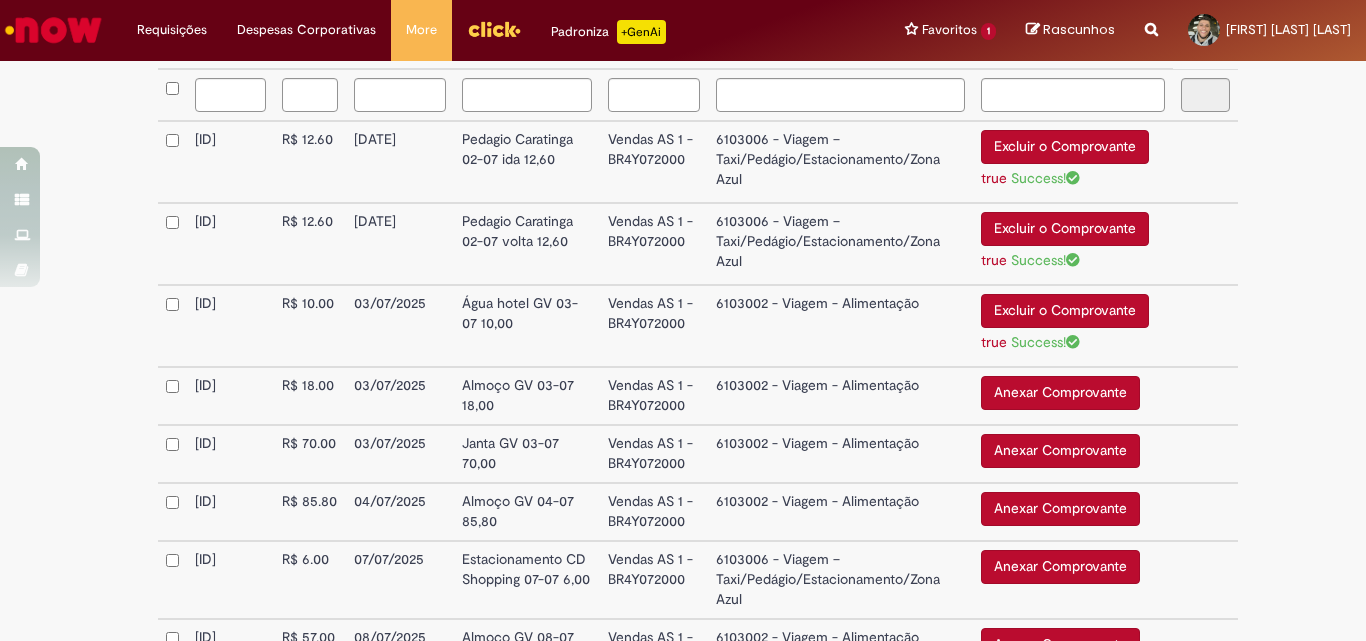 click on "Anexar Comprovante" at bounding box center (1060, 393) 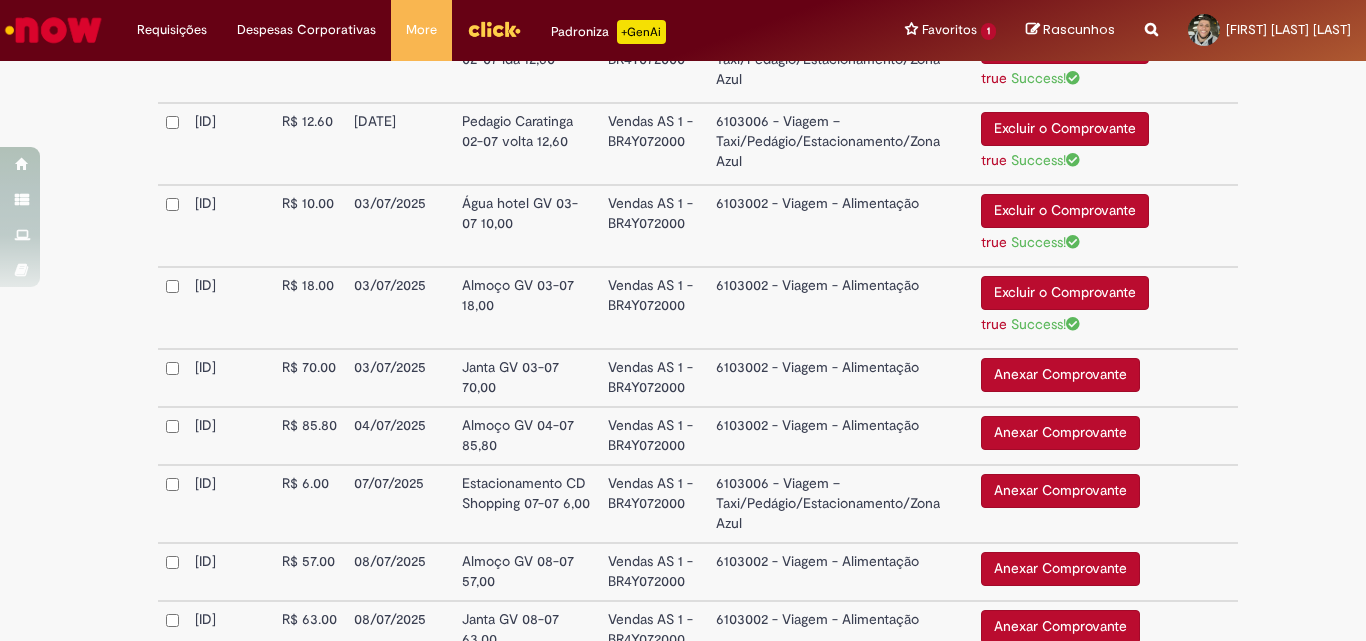 scroll, scrollTop: 795, scrollLeft: 0, axis: vertical 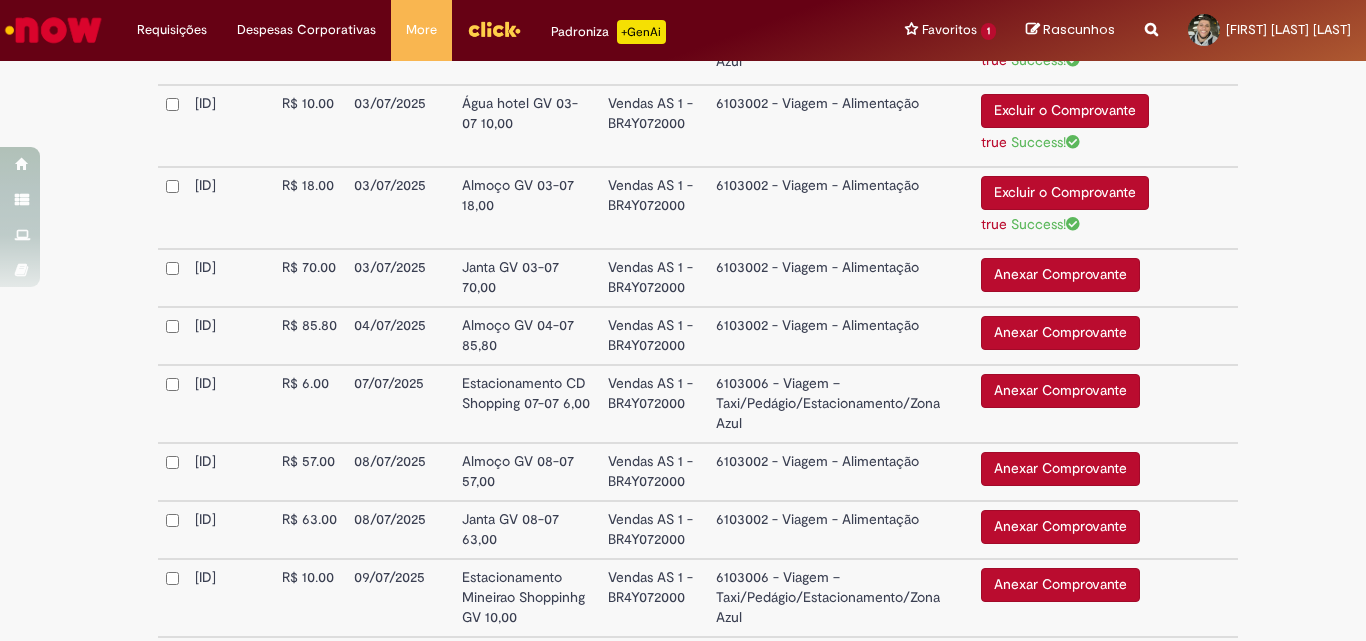click on "Anexar Comprovante" at bounding box center (1060, 275) 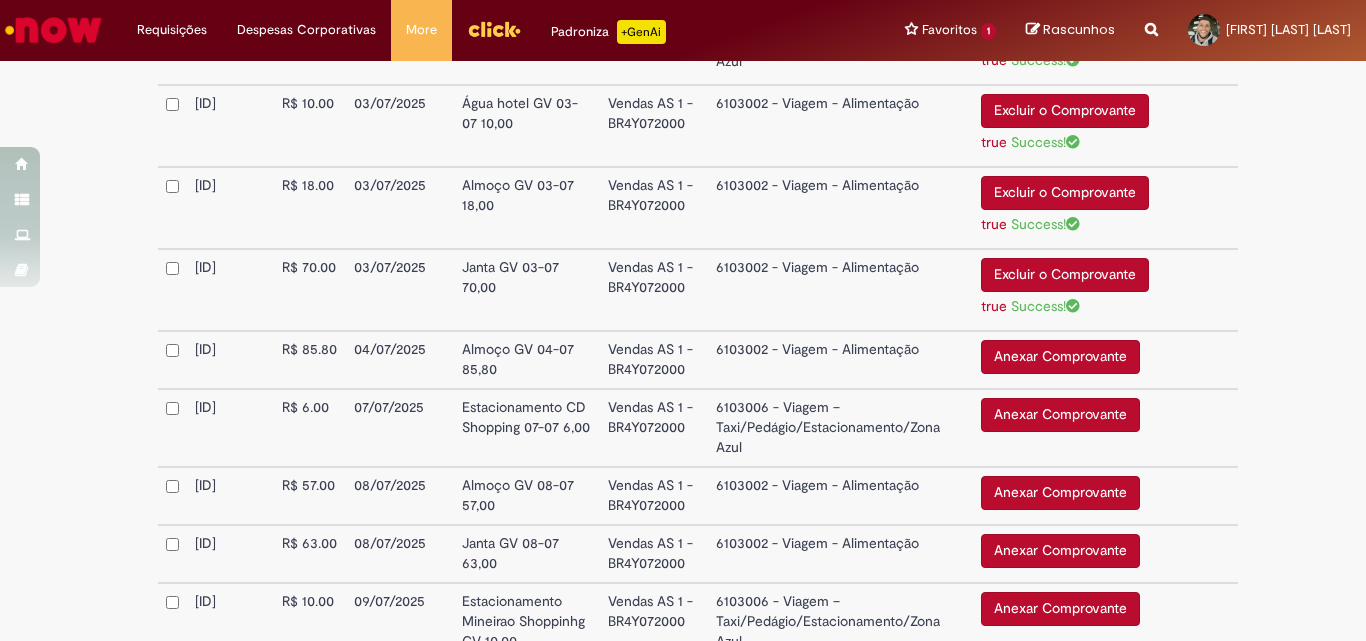 click on "Anexar Comprovante" at bounding box center [1060, 357] 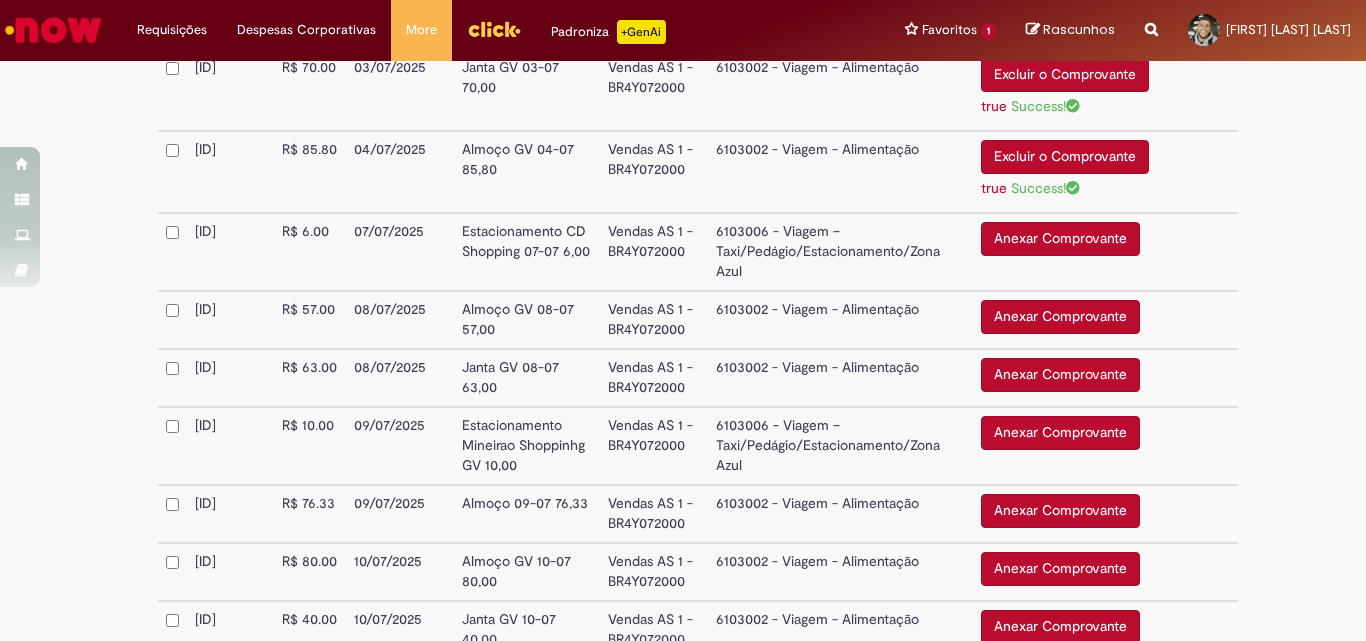 scroll, scrollTop: 1095, scrollLeft: 0, axis: vertical 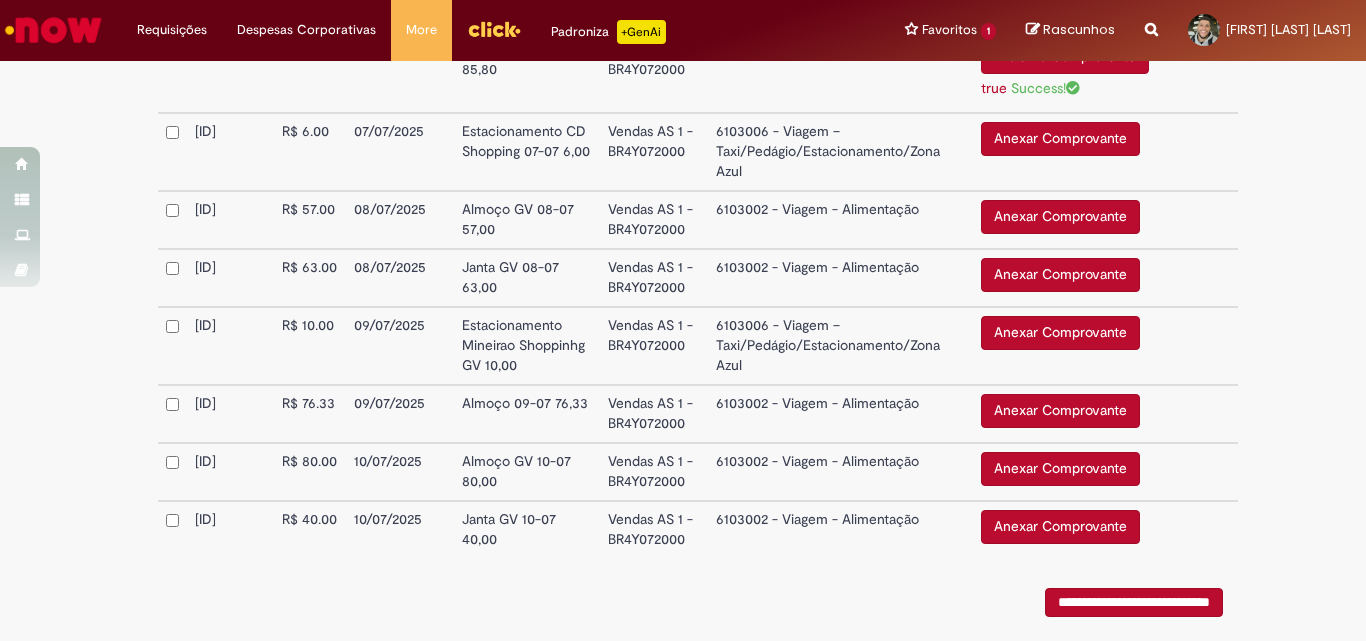 click on "Anexar Comprovante" at bounding box center (1060, 139) 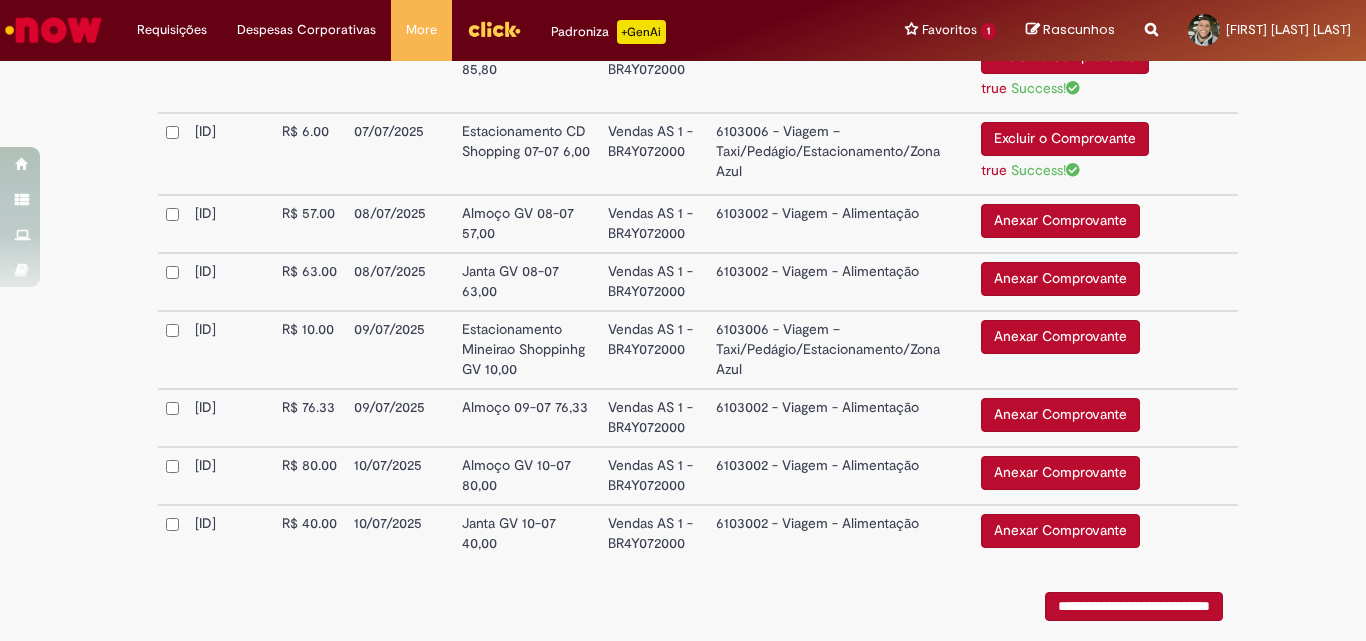click on "Anexar Comprovante" at bounding box center [1060, 221] 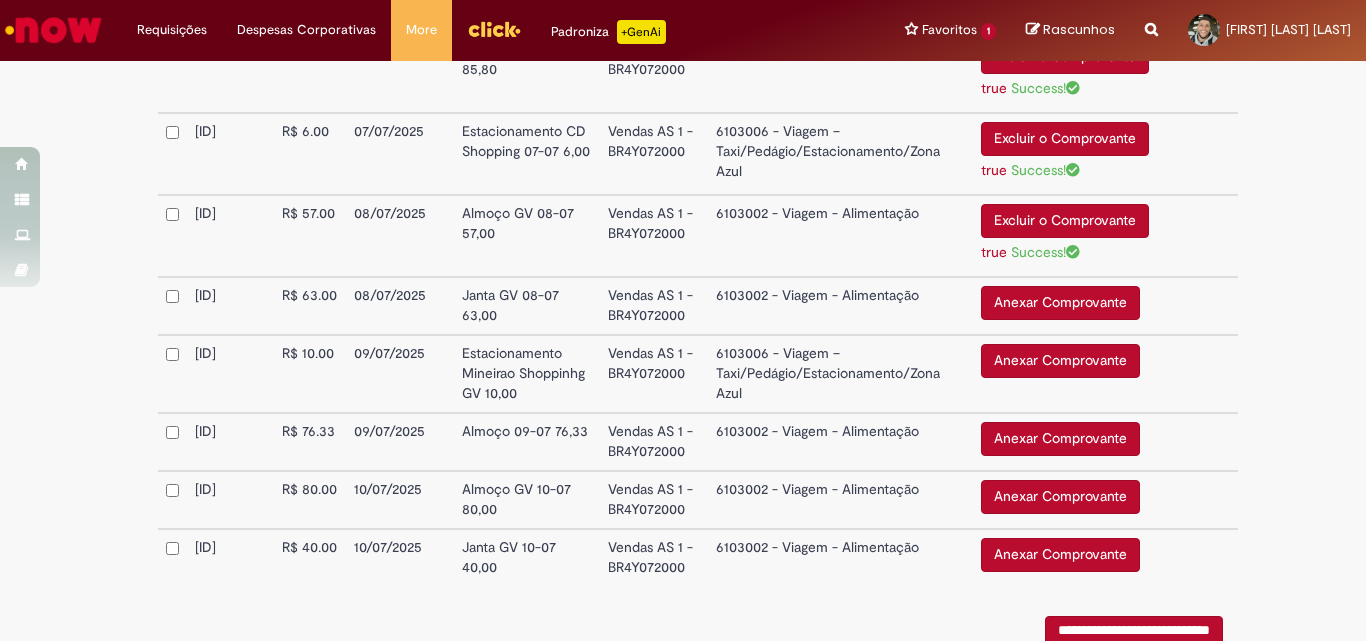 click on "Anexar Comprovante" at bounding box center [1060, 303] 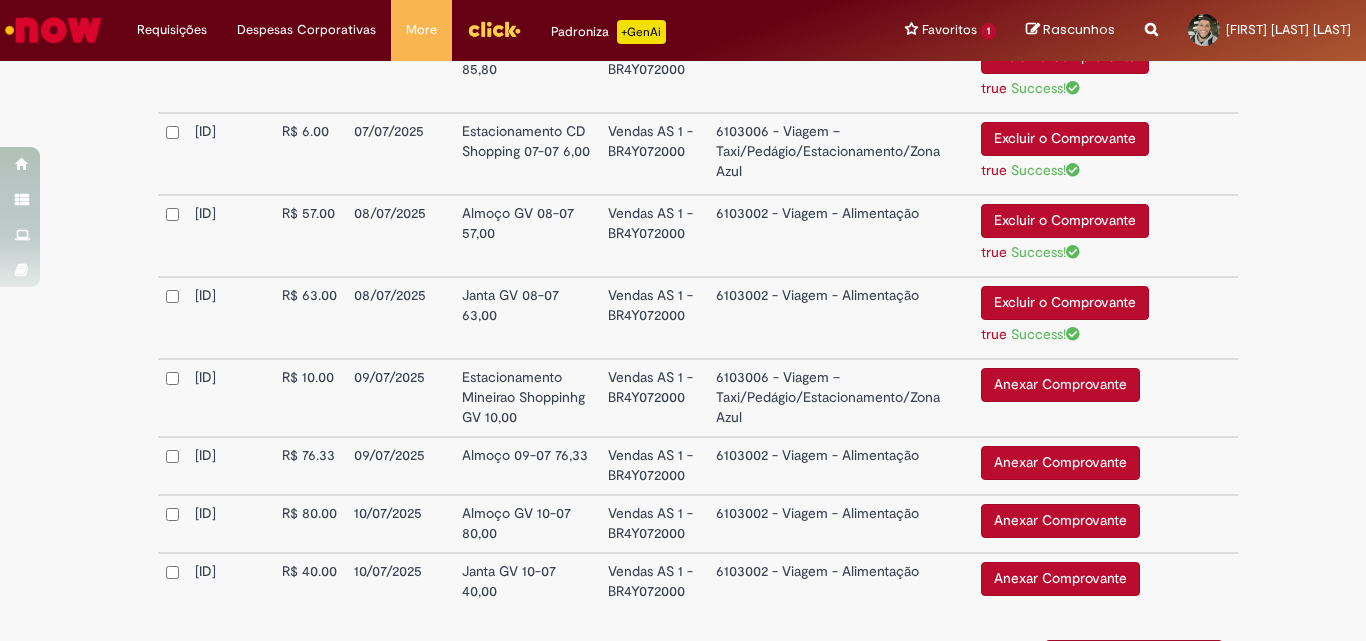 scroll, scrollTop: 1271, scrollLeft: 0, axis: vertical 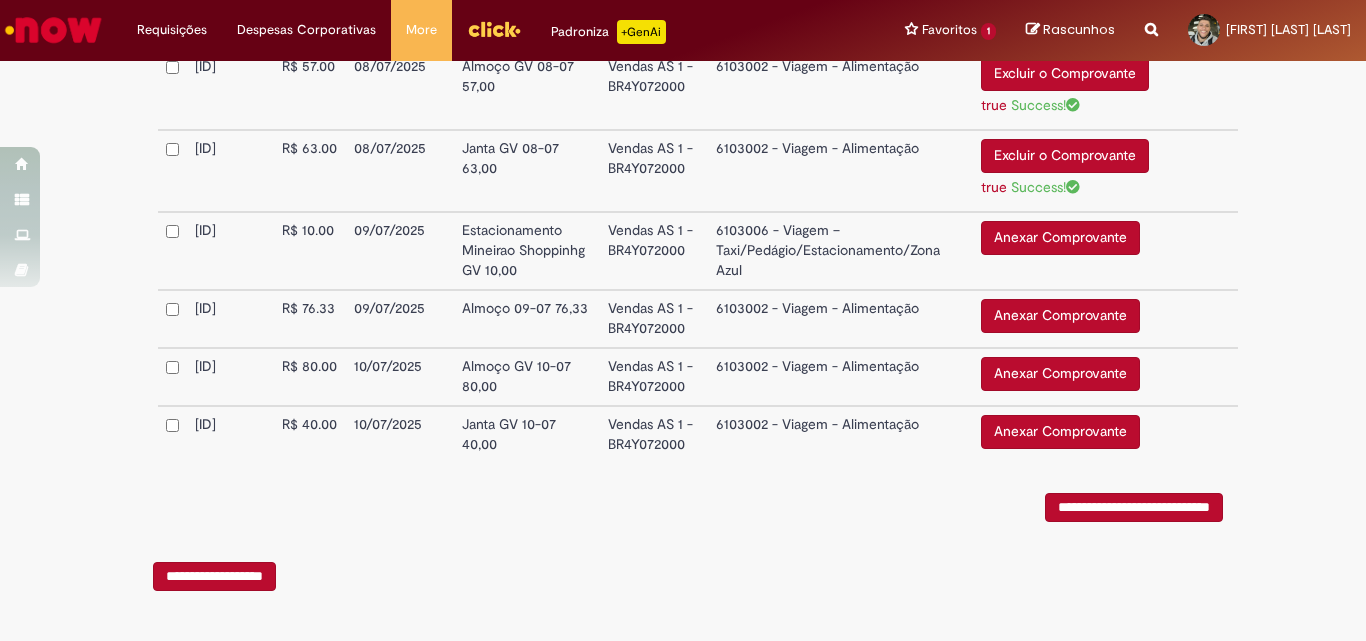click on "Anexar Comprovante" at bounding box center [1060, 238] 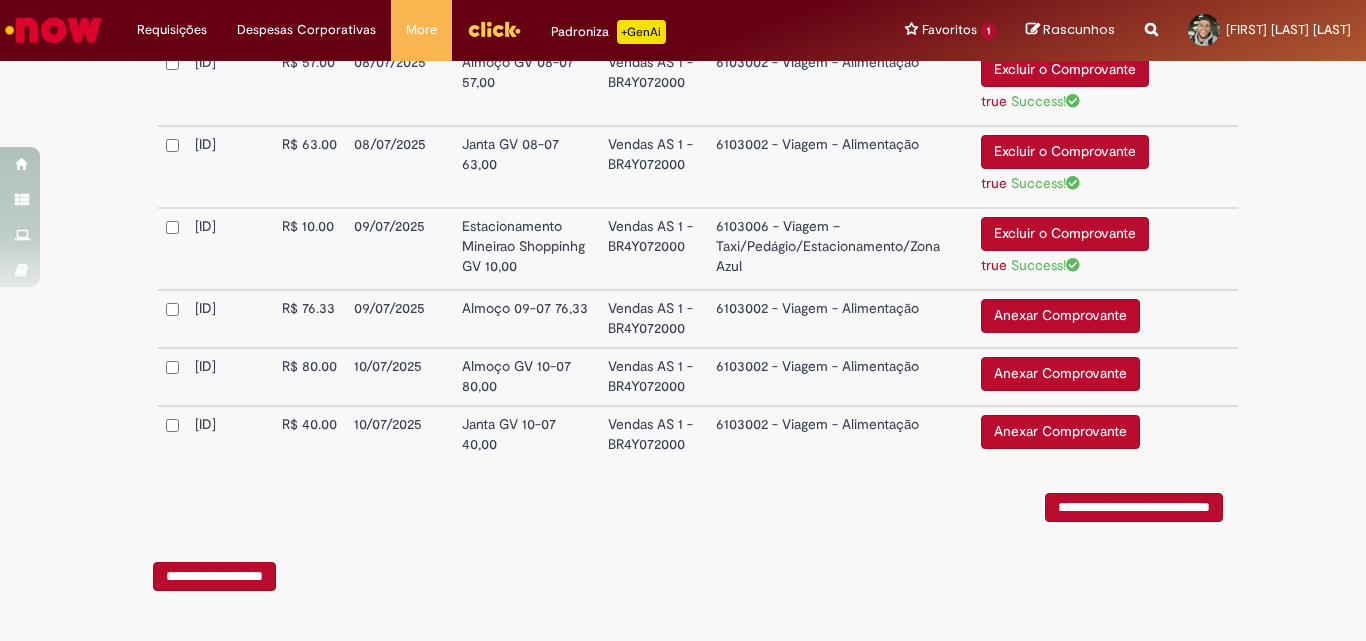 click on "Anexar Comprovante" at bounding box center [1060, 316] 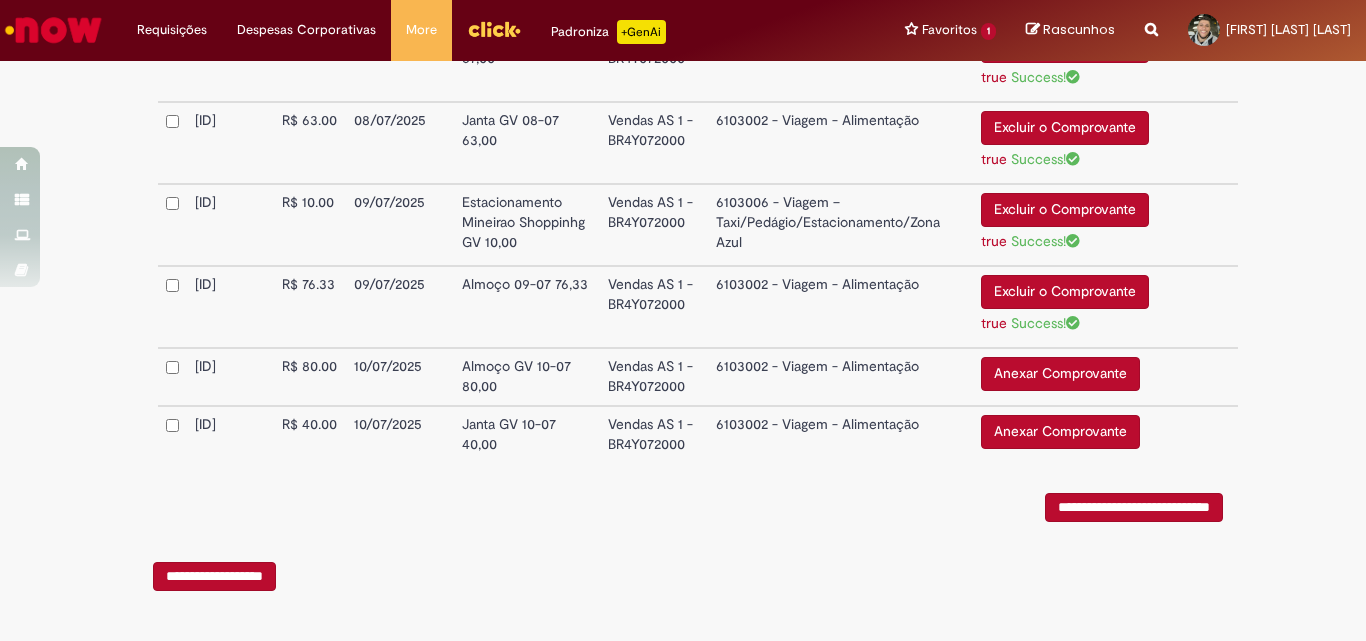click on "Anexar Comprovante" at bounding box center [1060, 374] 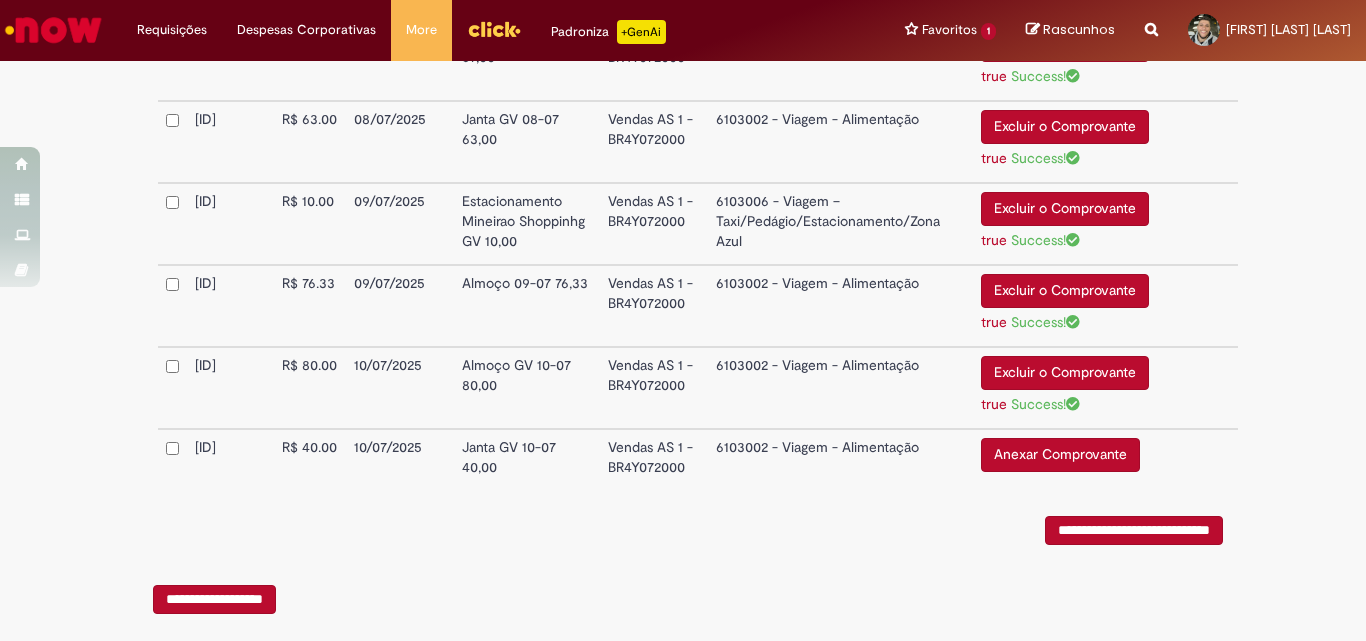 click on "Anexar Comprovante" at bounding box center [1060, 455] 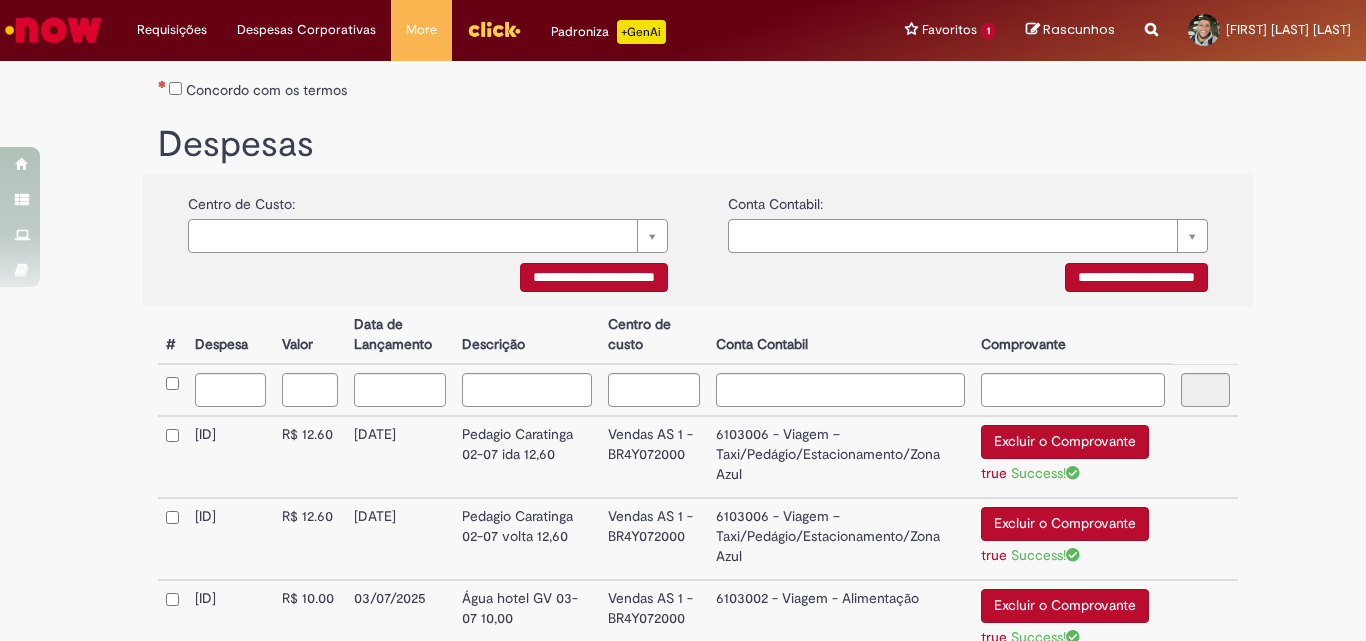 scroll, scrollTop: 0, scrollLeft: 0, axis: both 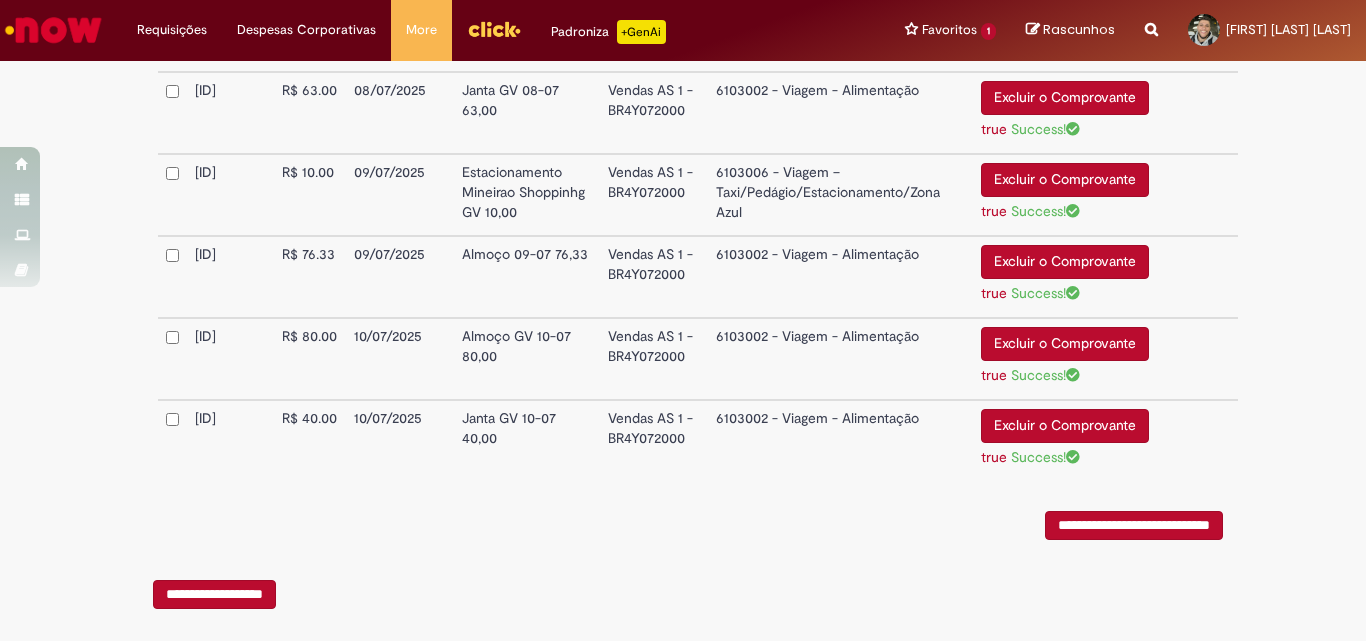 click on "**********" at bounding box center (1134, 525) 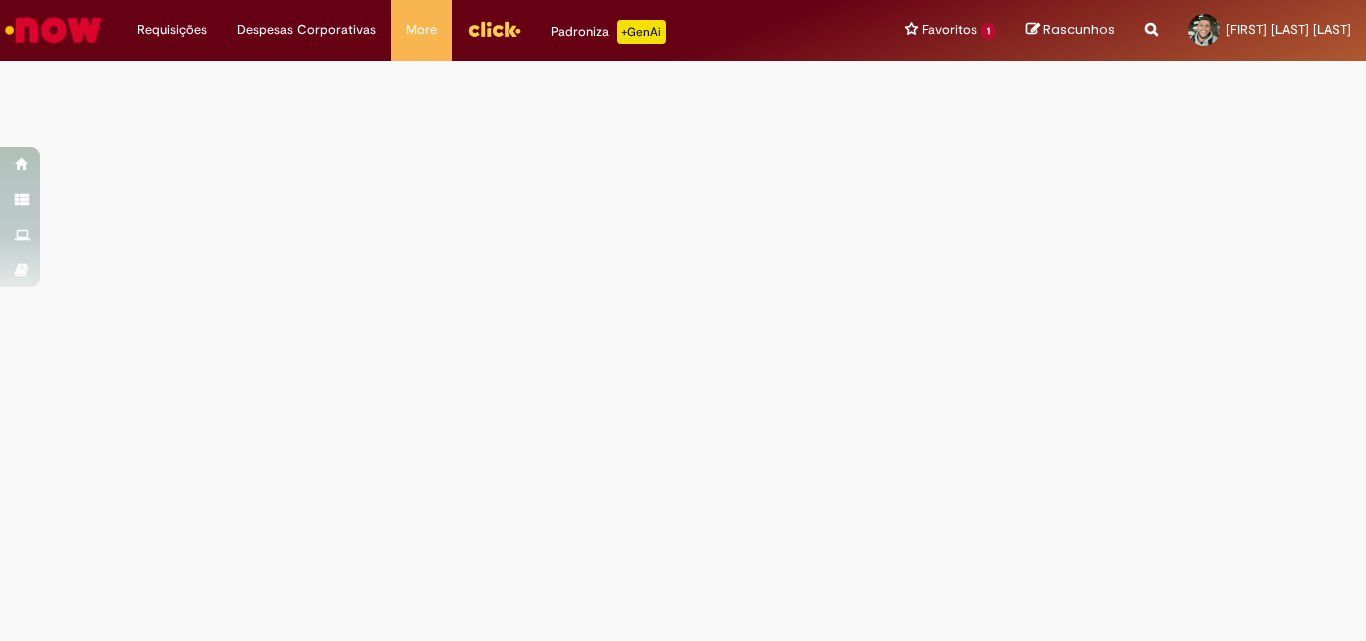 scroll, scrollTop: 0, scrollLeft: 0, axis: both 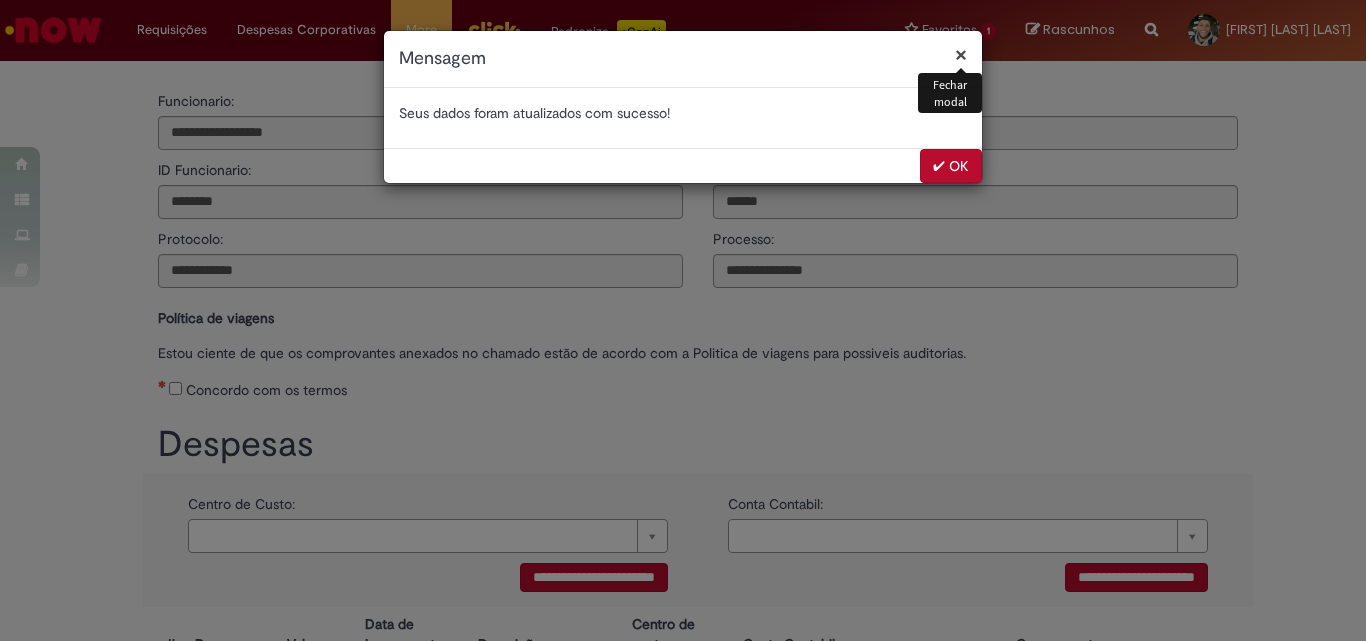 click on "✔ OK" at bounding box center [951, 166] 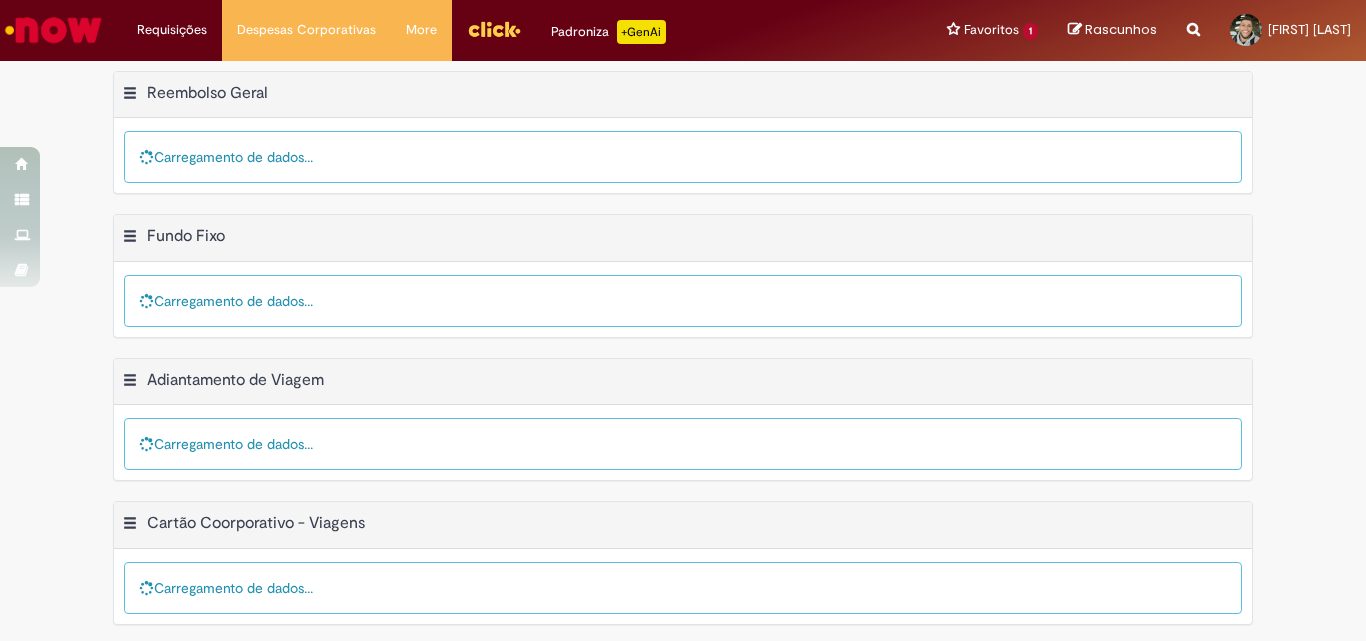 scroll, scrollTop: 0, scrollLeft: 0, axis: both 